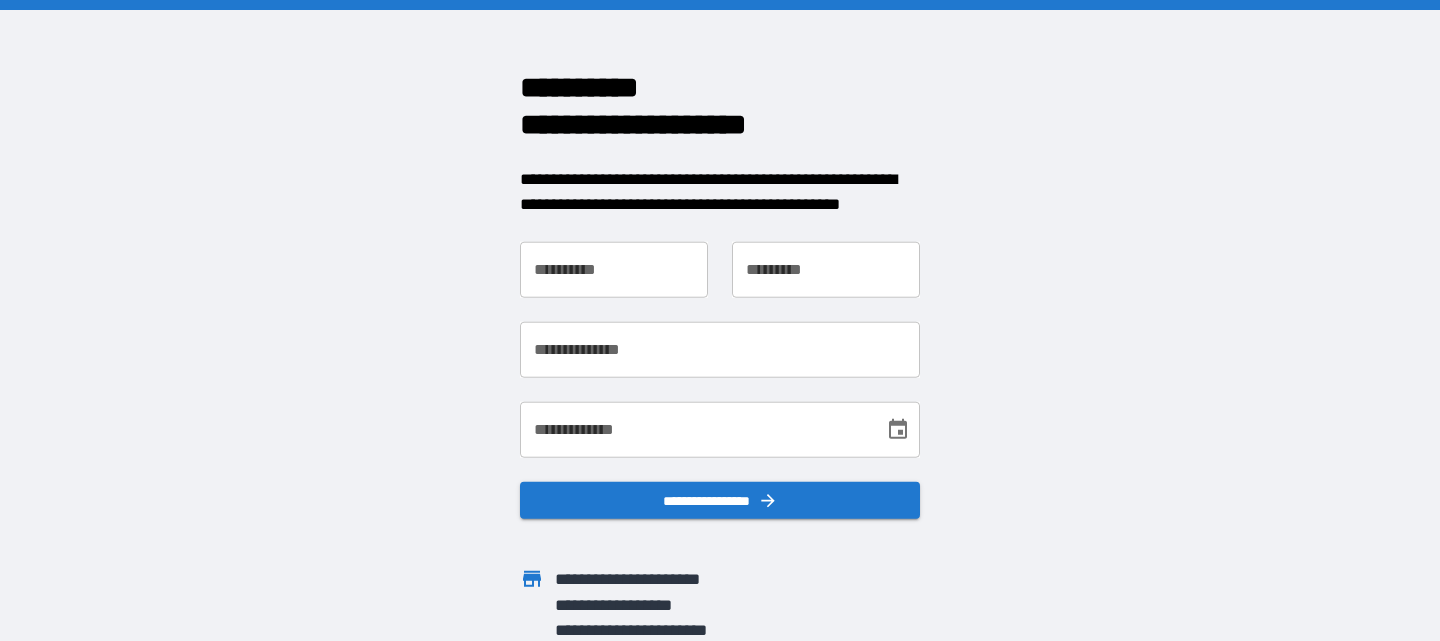 scroll, scrollTop: 0, scrollLeft: 0, axis: both 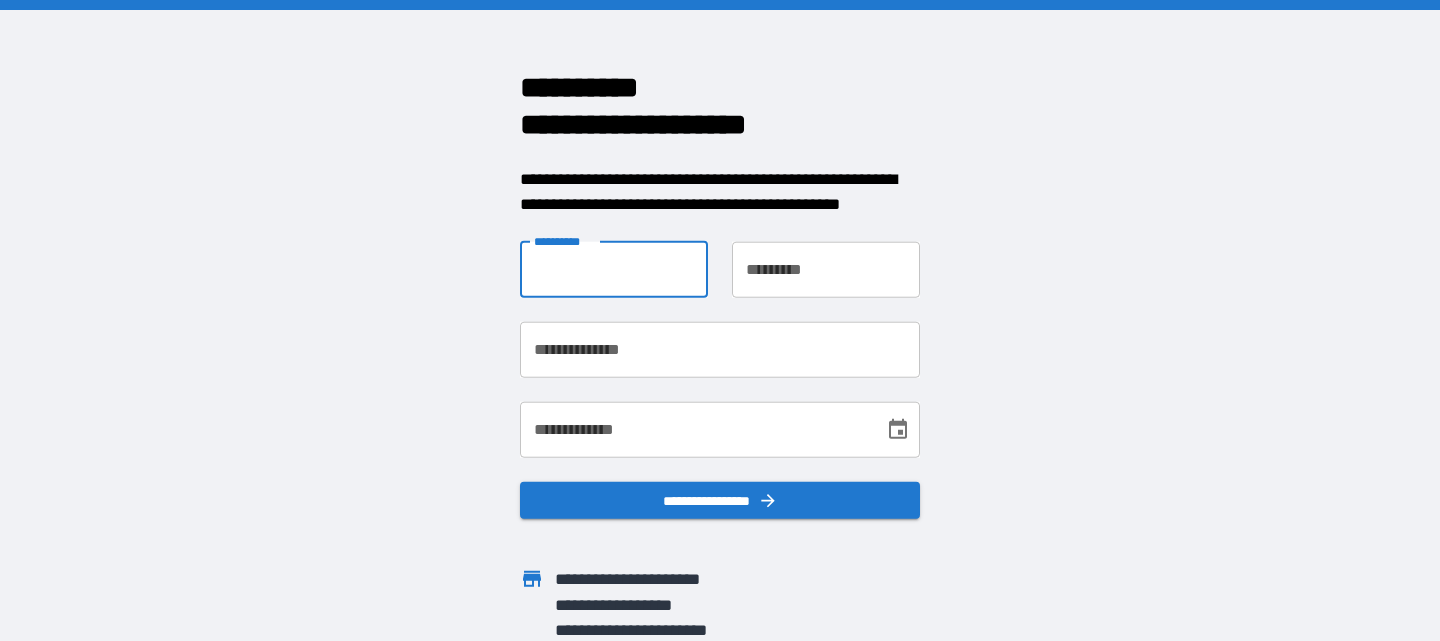 click on "**********" at bounding box center (614, 269) 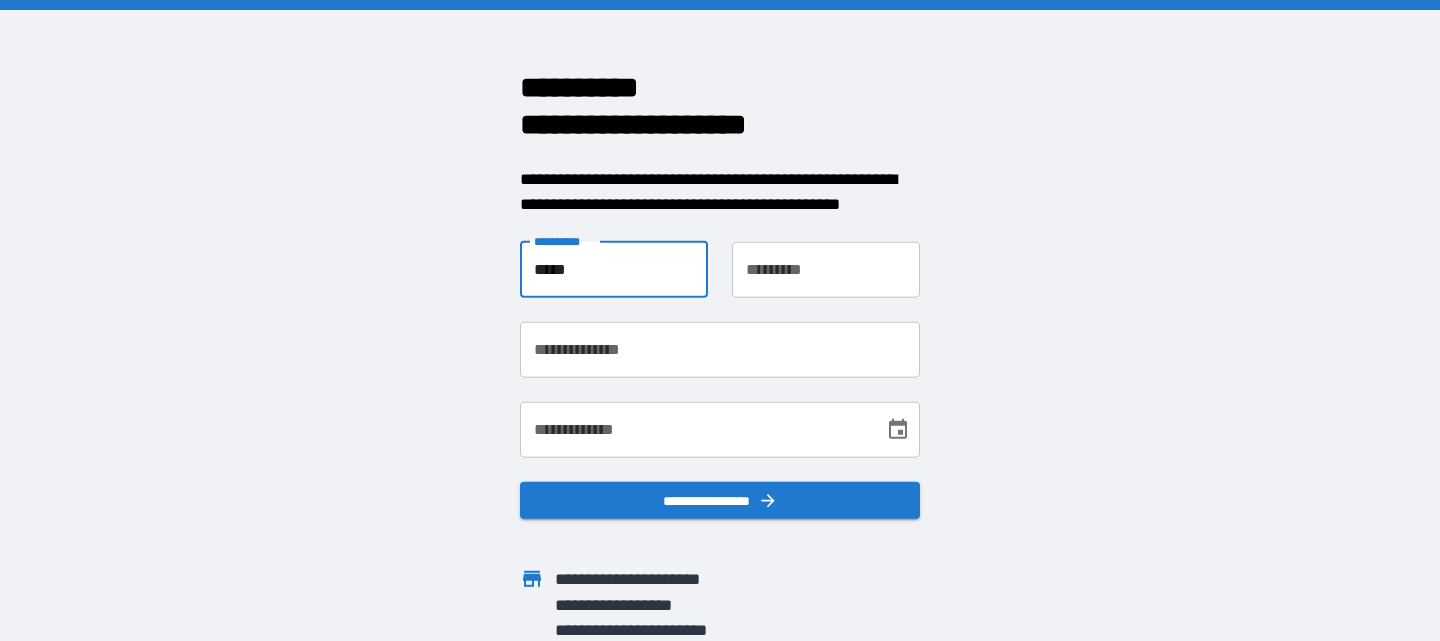 type on "*******" 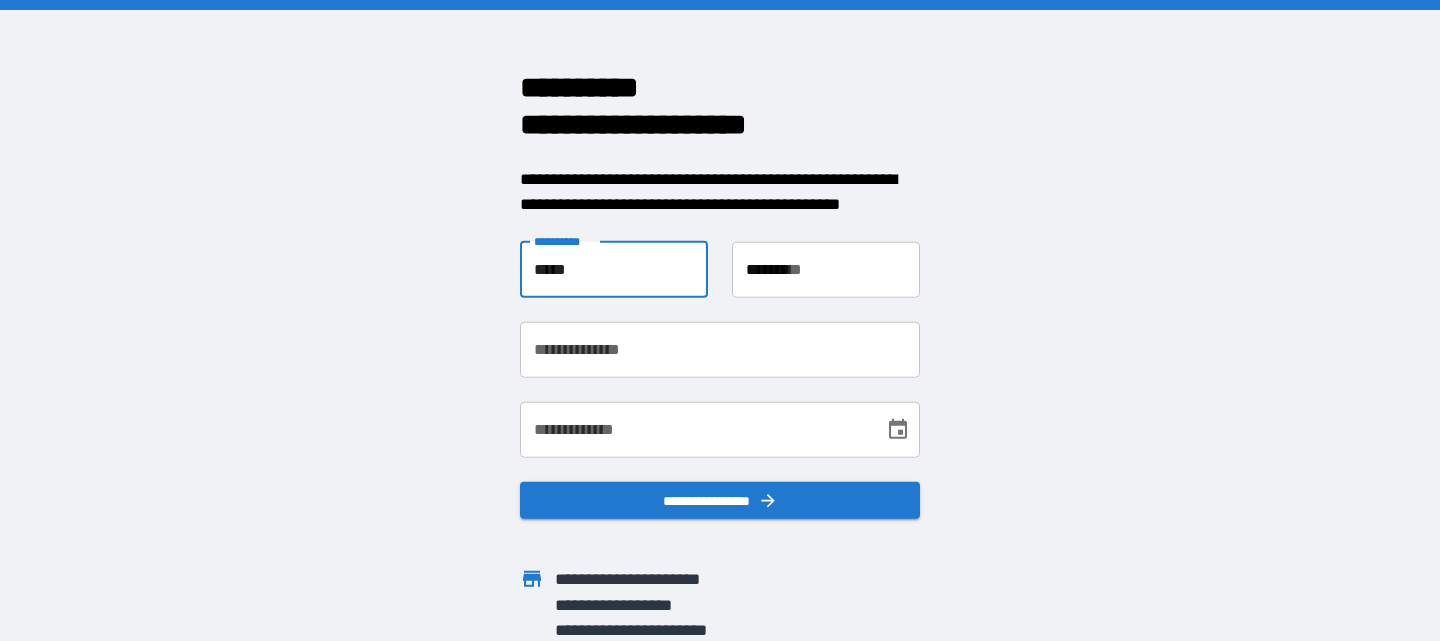 type on "**********" 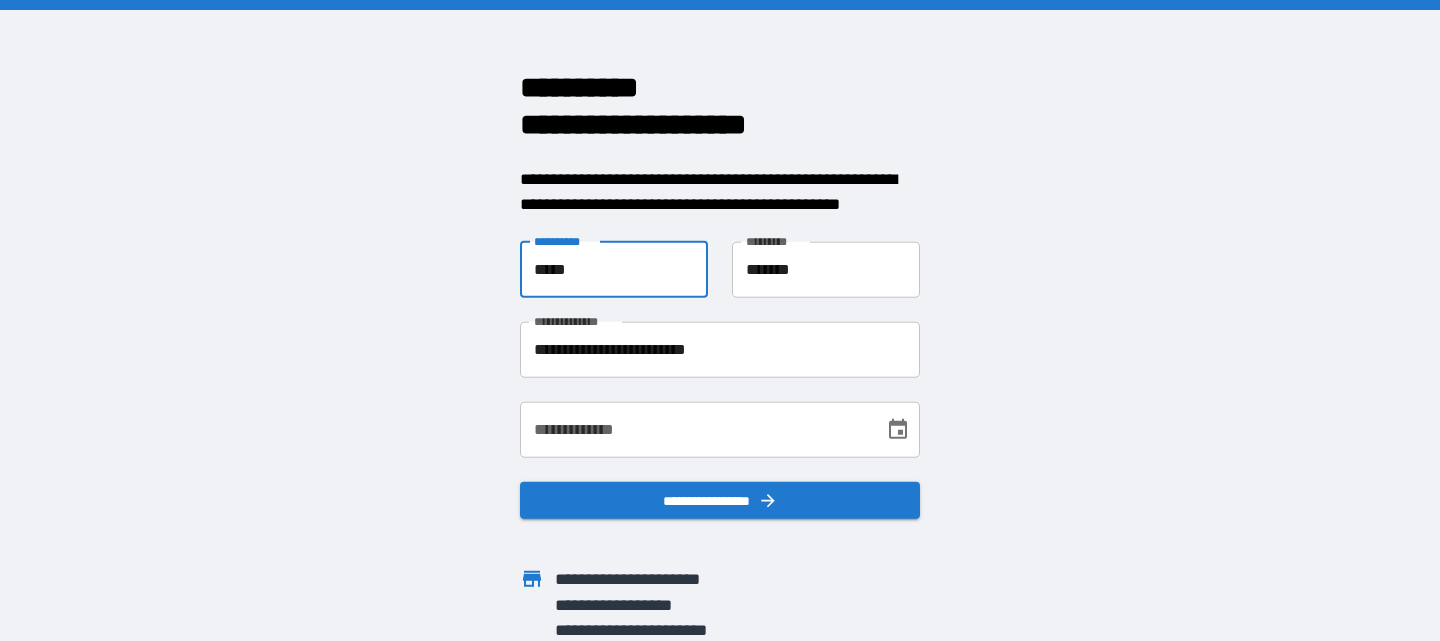 click on "**********" at bounding box center [695, 429] 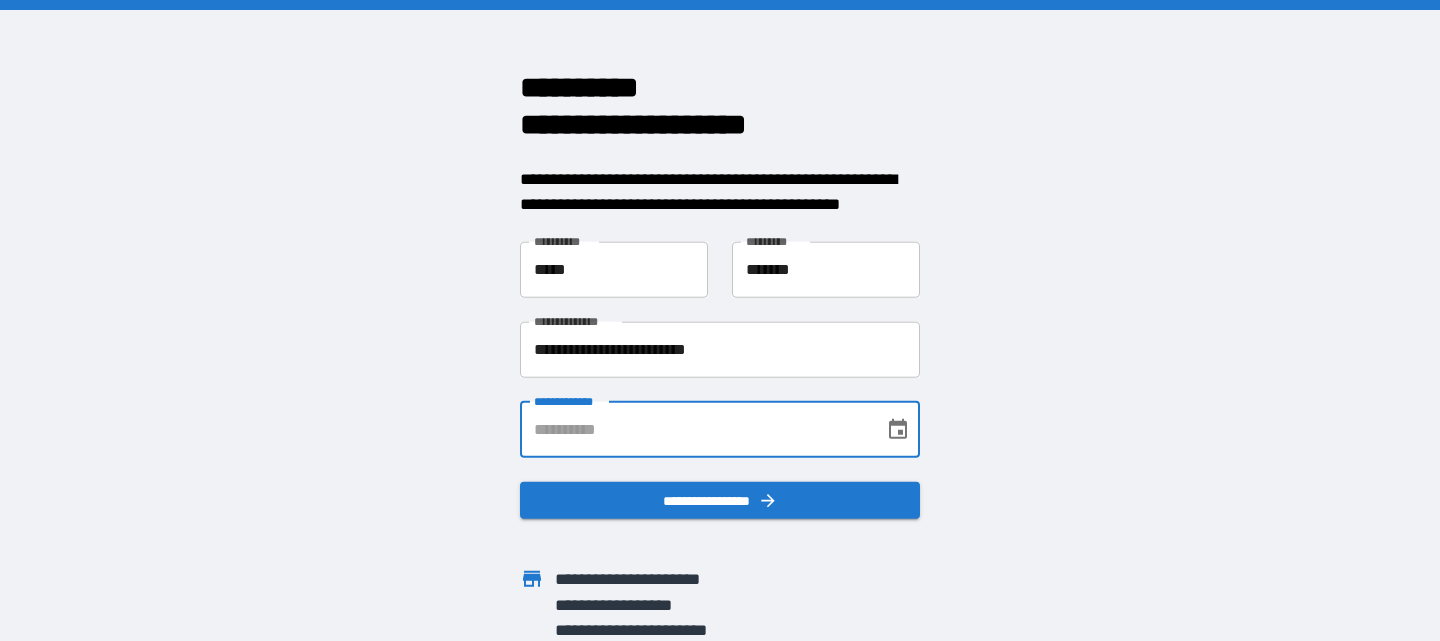 type on "**********" 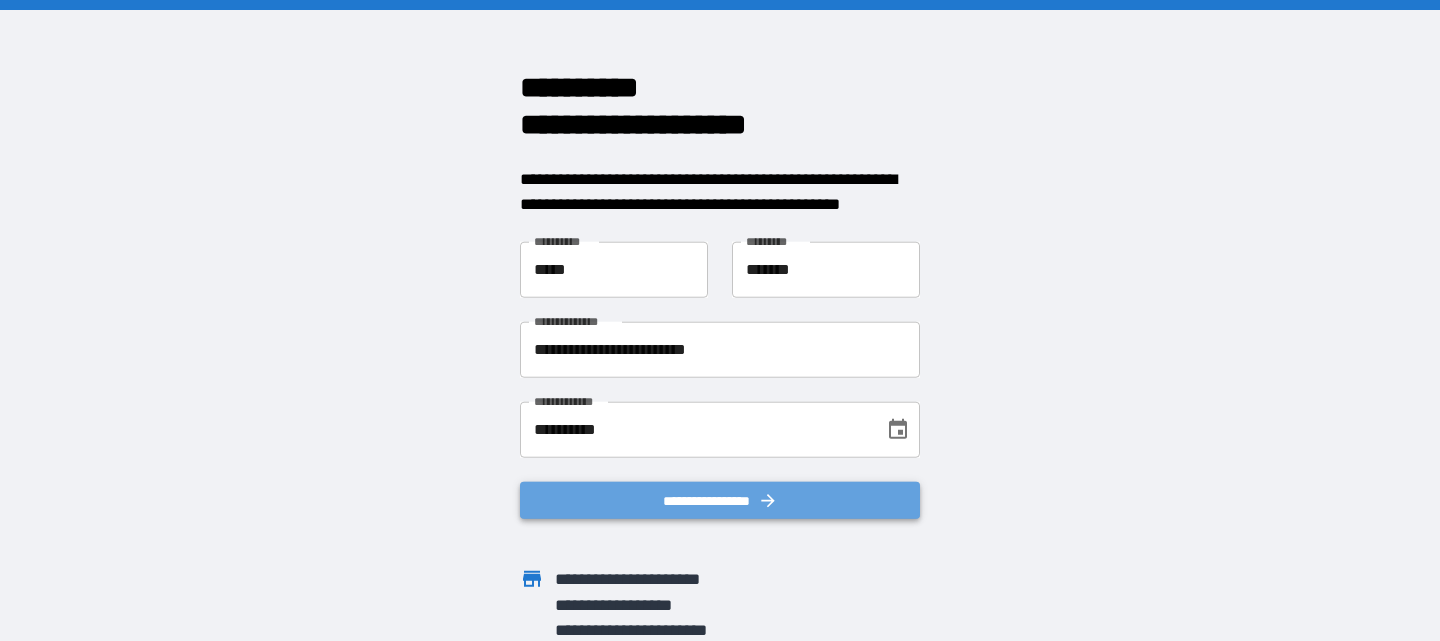 click on "**********" at bounding box center [720, 500] 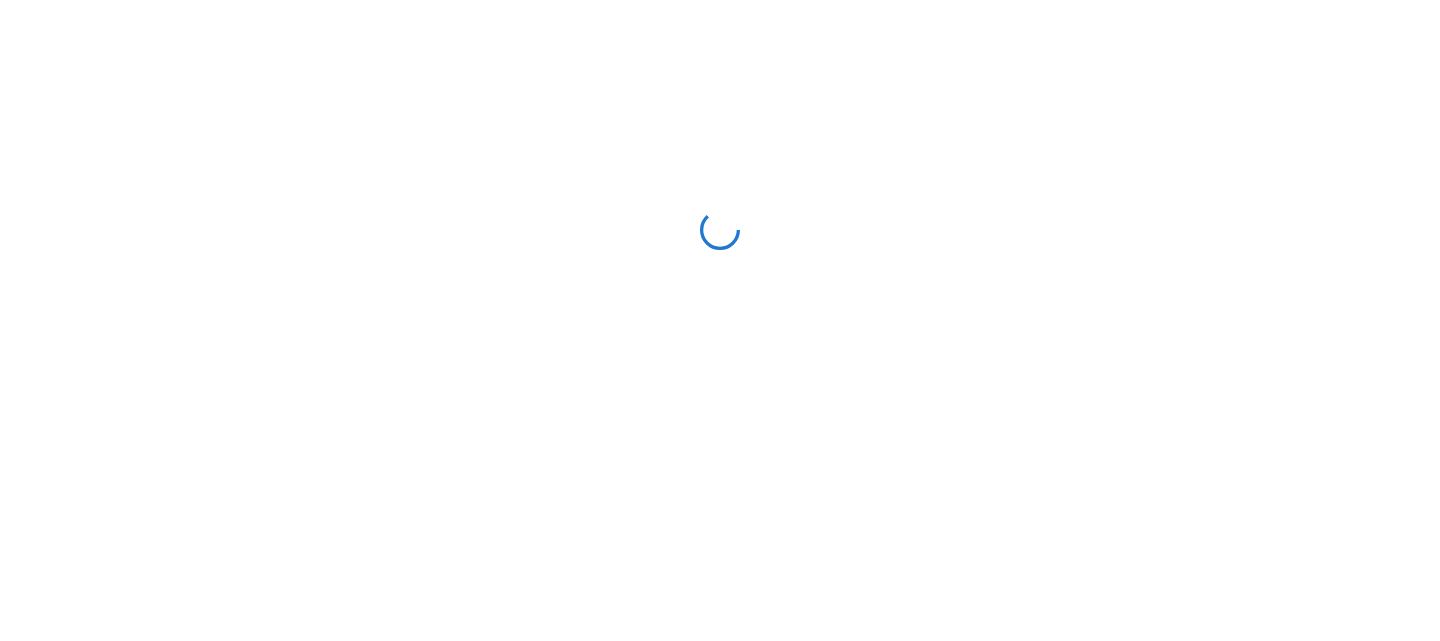 scroll, scrollTop: 0, scrollLeft: 0, axis: both 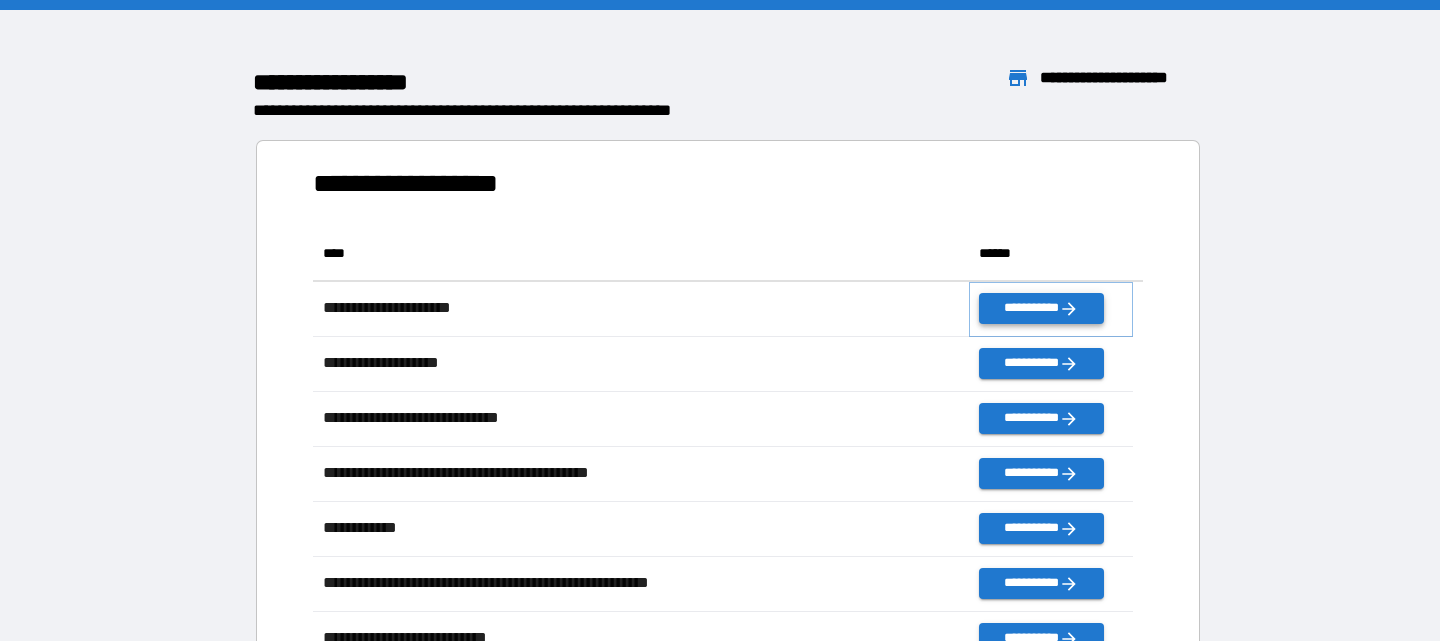click on "**********" at bounding box center (1041, 308) 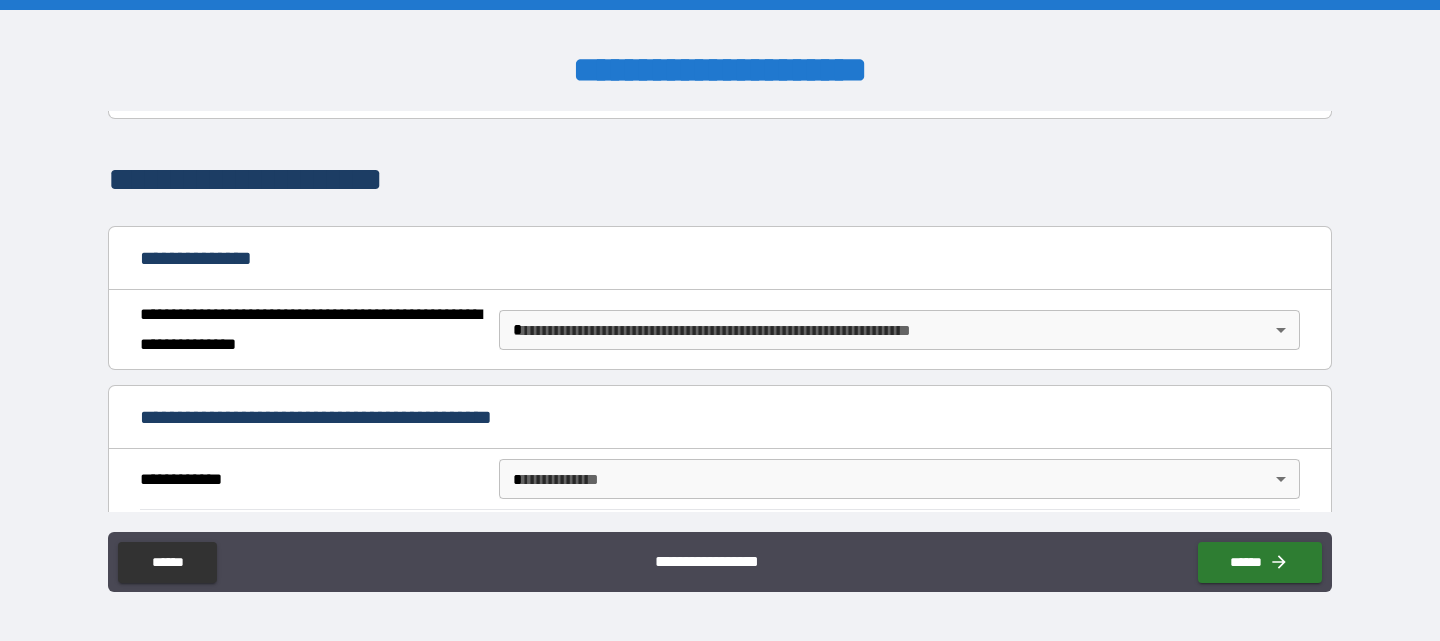scroll, scrollTop: 200, scrollLeft: 0, axis: vertical 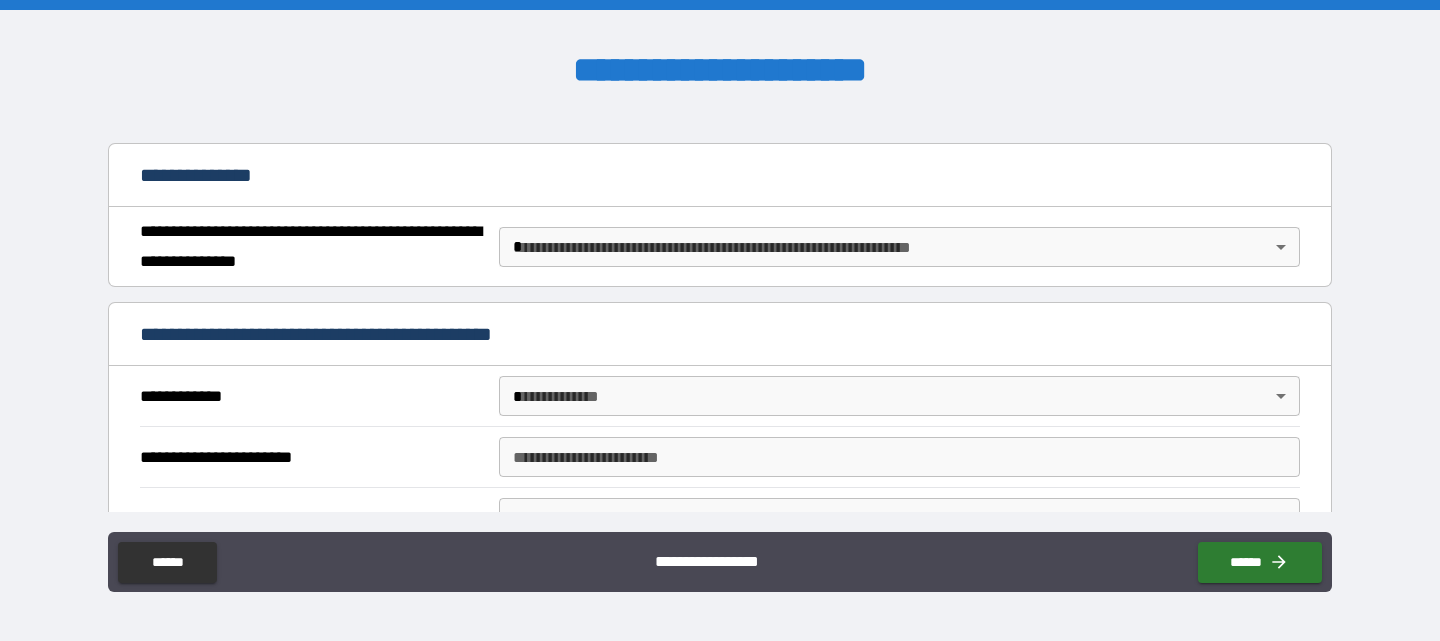 click on "**********" at bounding box center (720, 320) 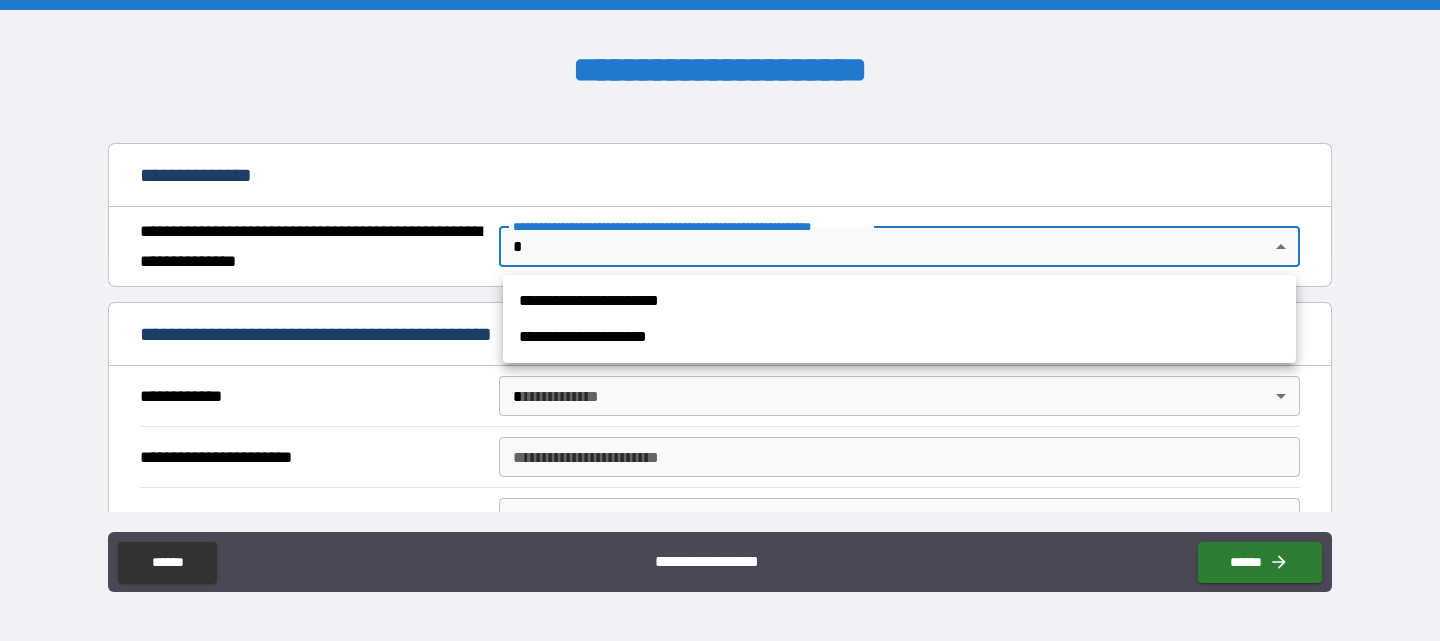 click on "**********" at bounding box center (899, 301) 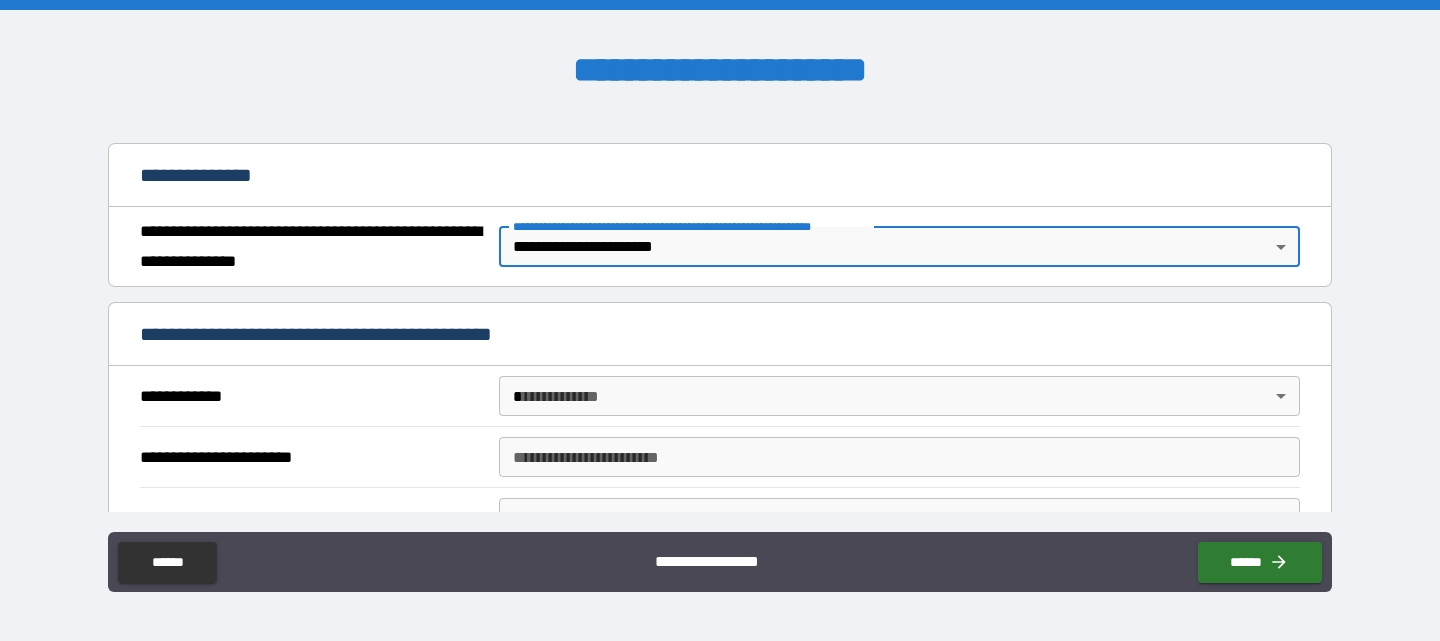 click on "**********" at bounding box center [720, 320] 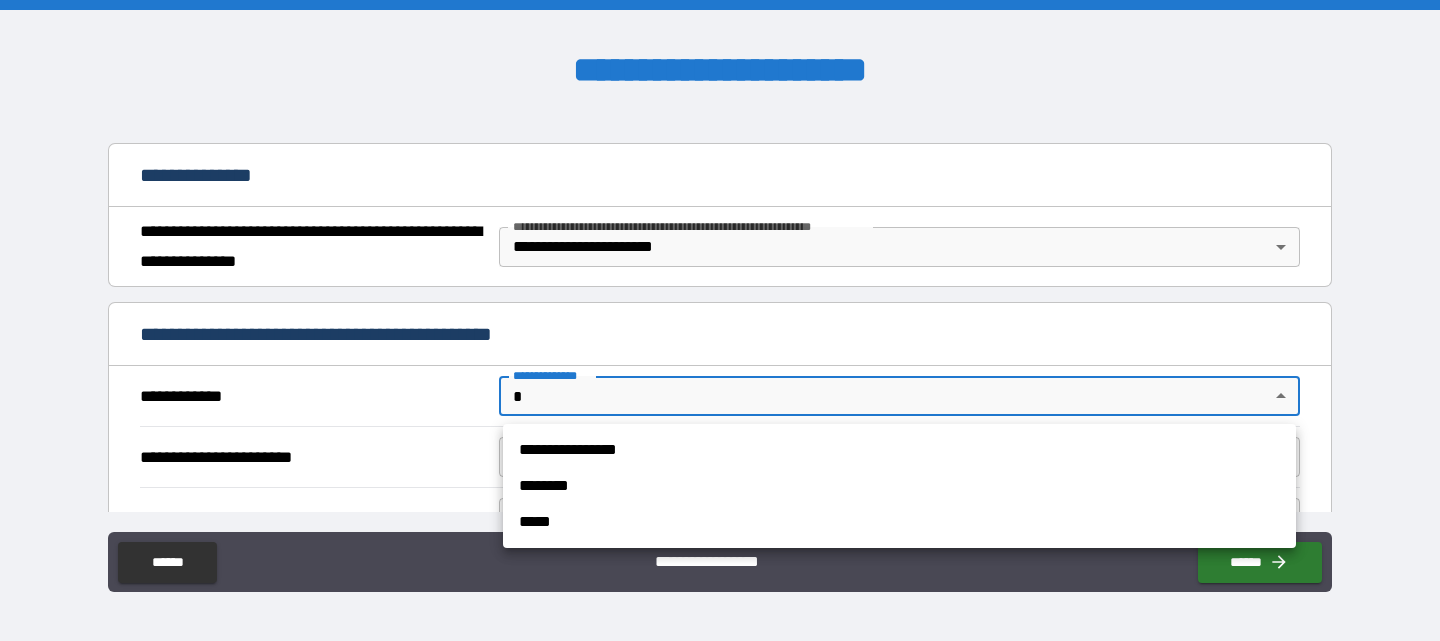 click on "**********" at bounding box center [899, 450] 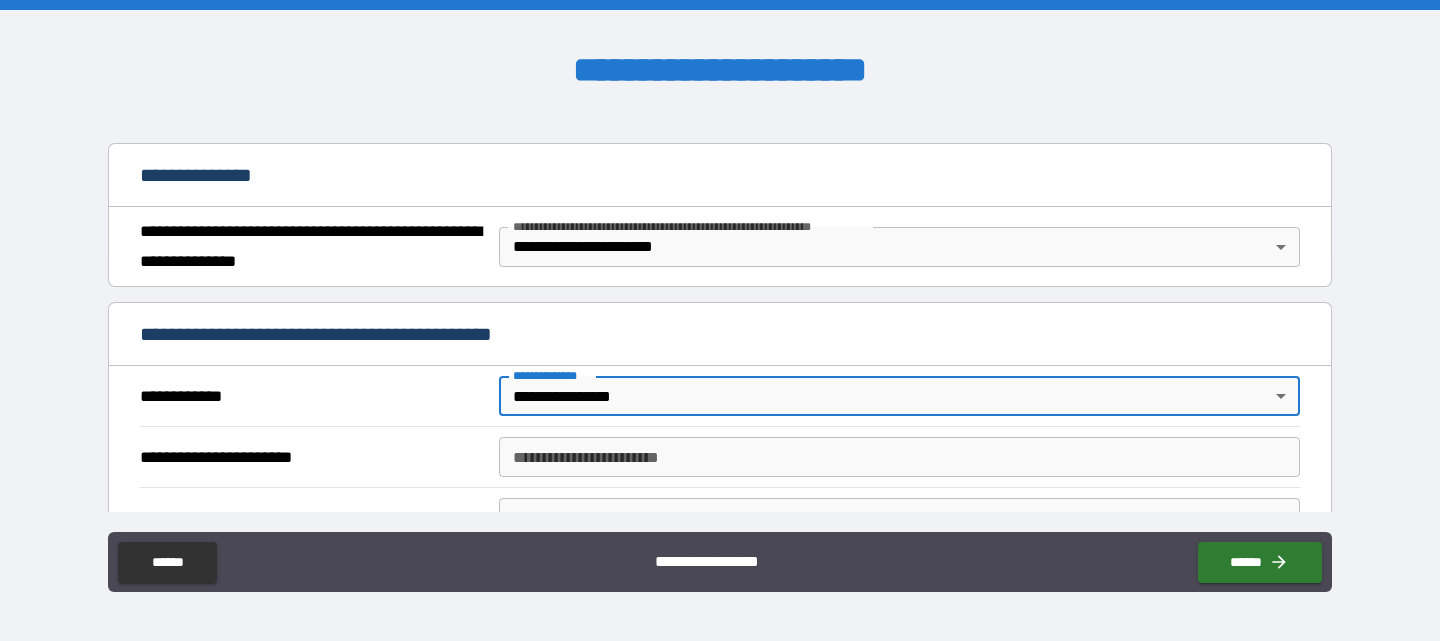 click on "**********" at bounding box center (899, 457) 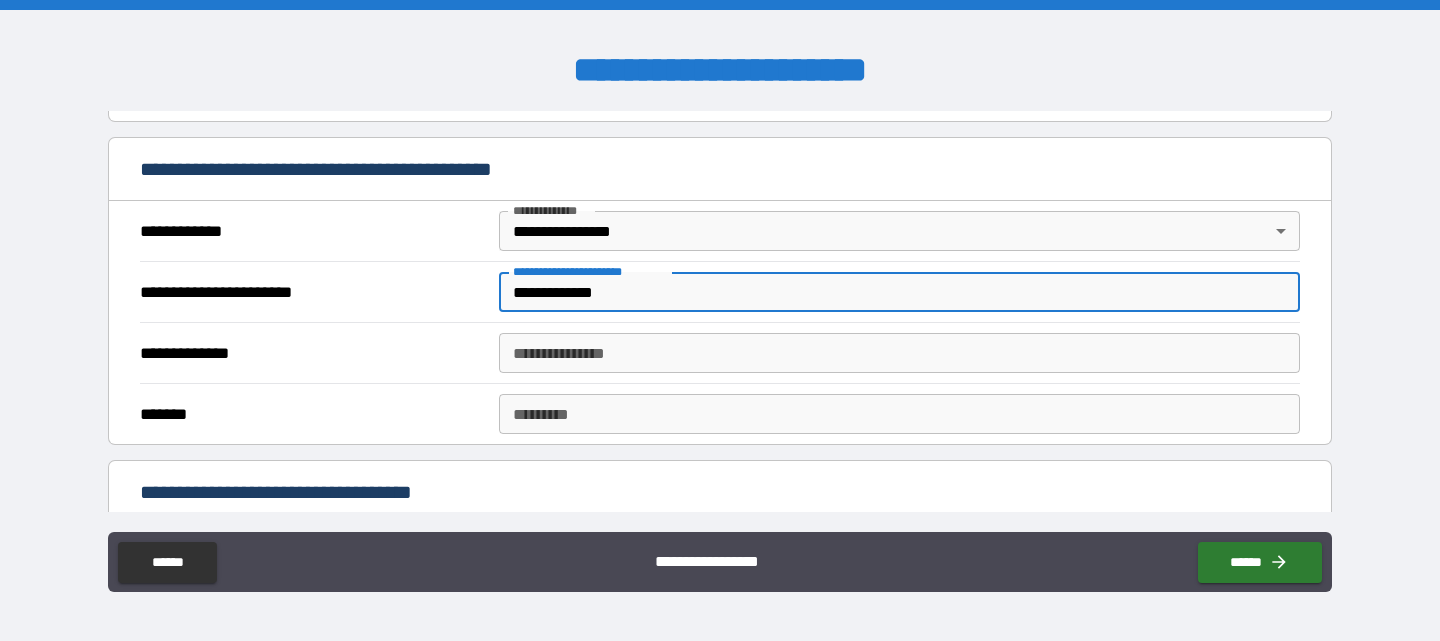 scroll, scrollTop: 400, scrollLeft: 0, axis: vertical 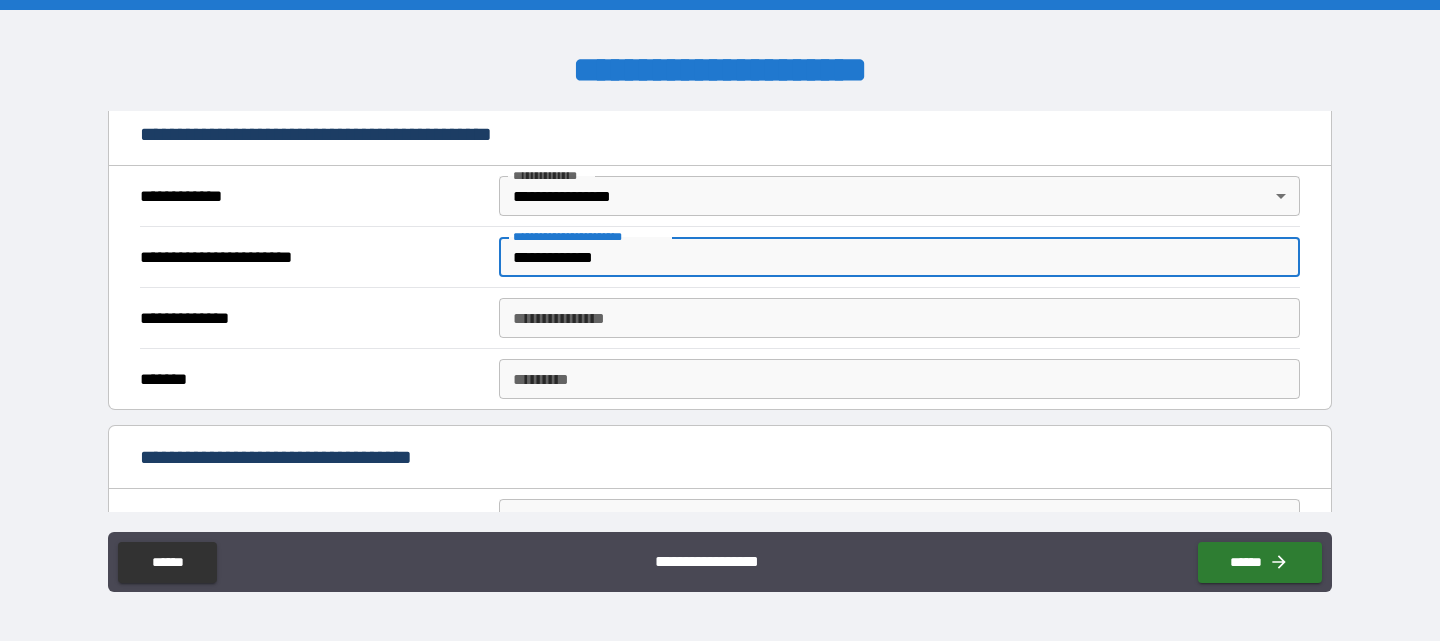 type on "**********" 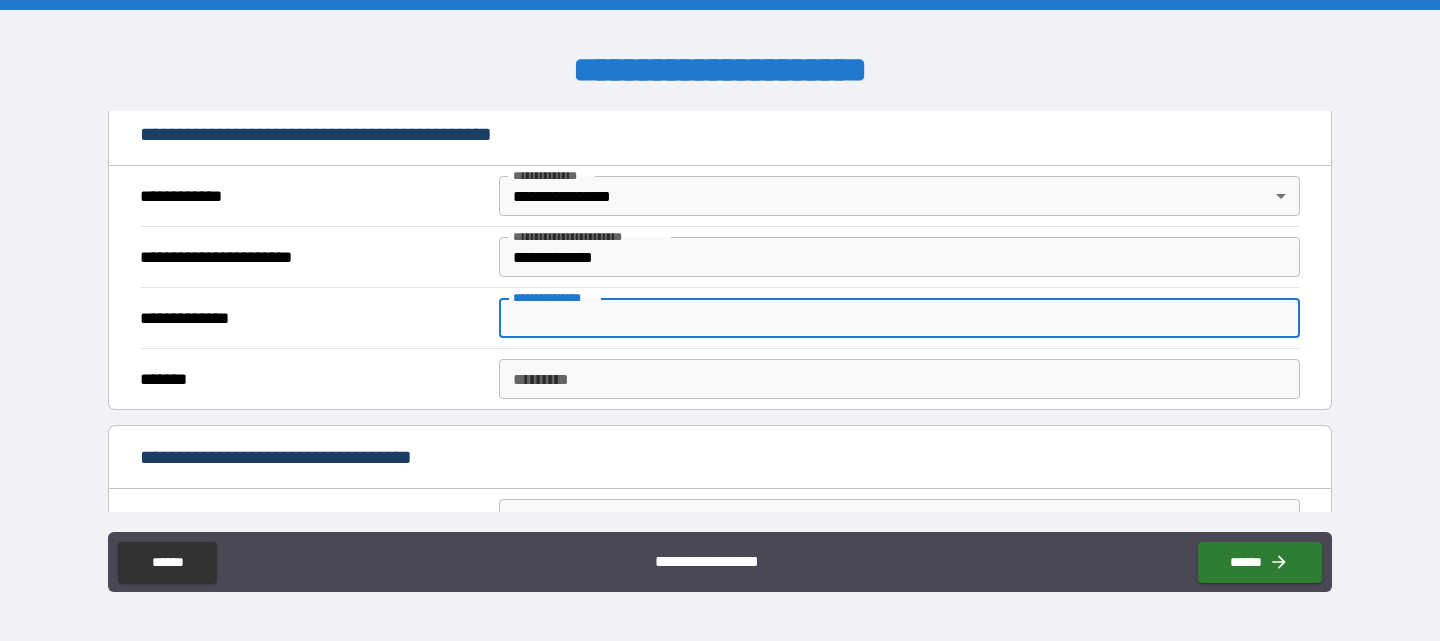 paste on "**********" 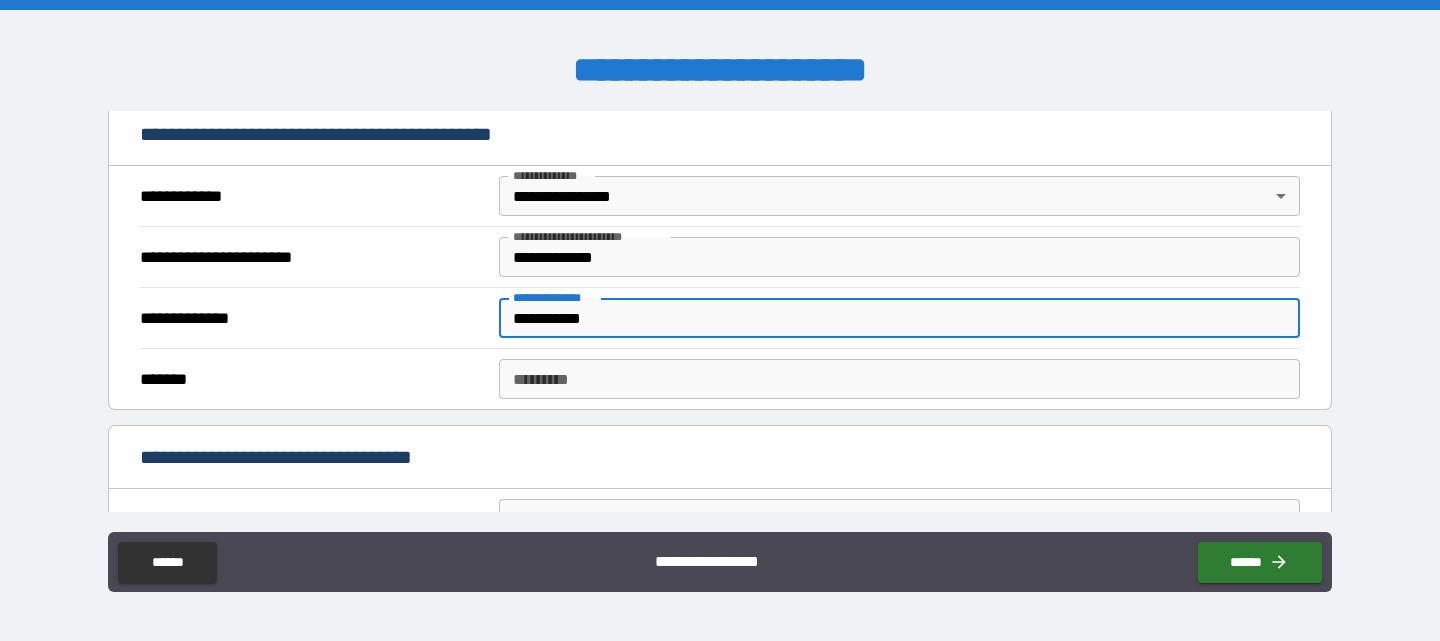 type on "**********" 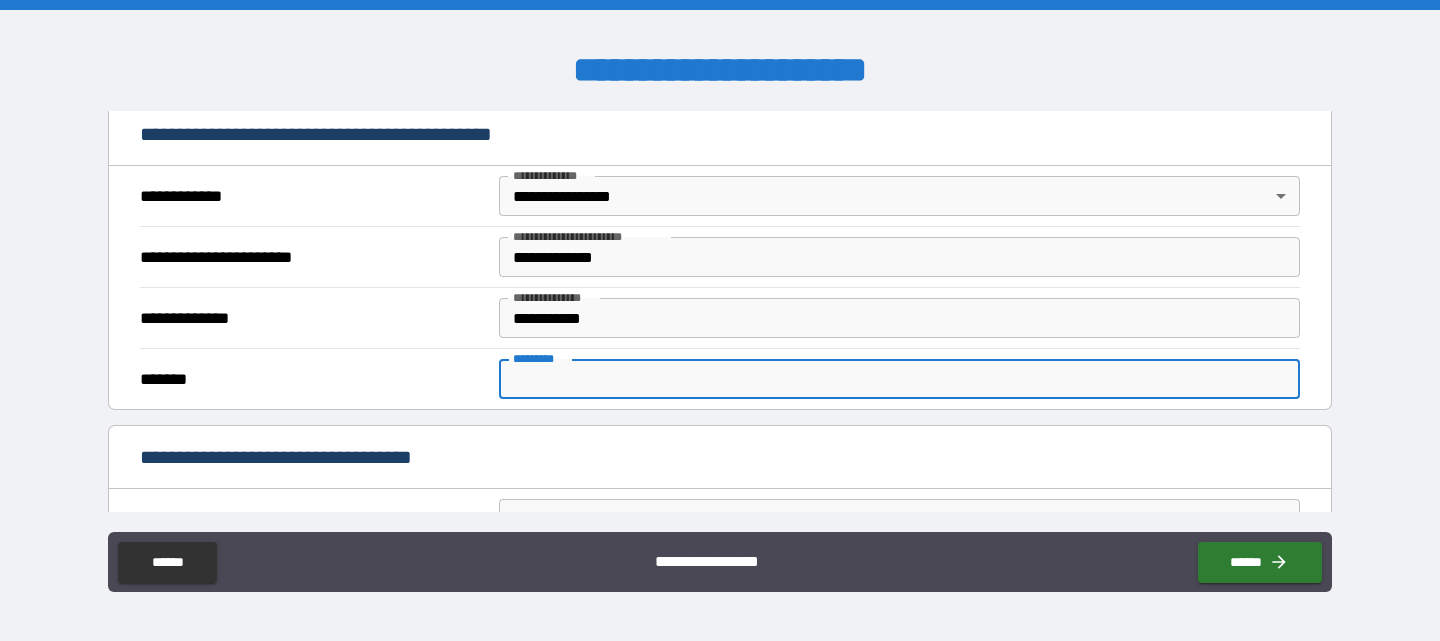 paste on "**********" 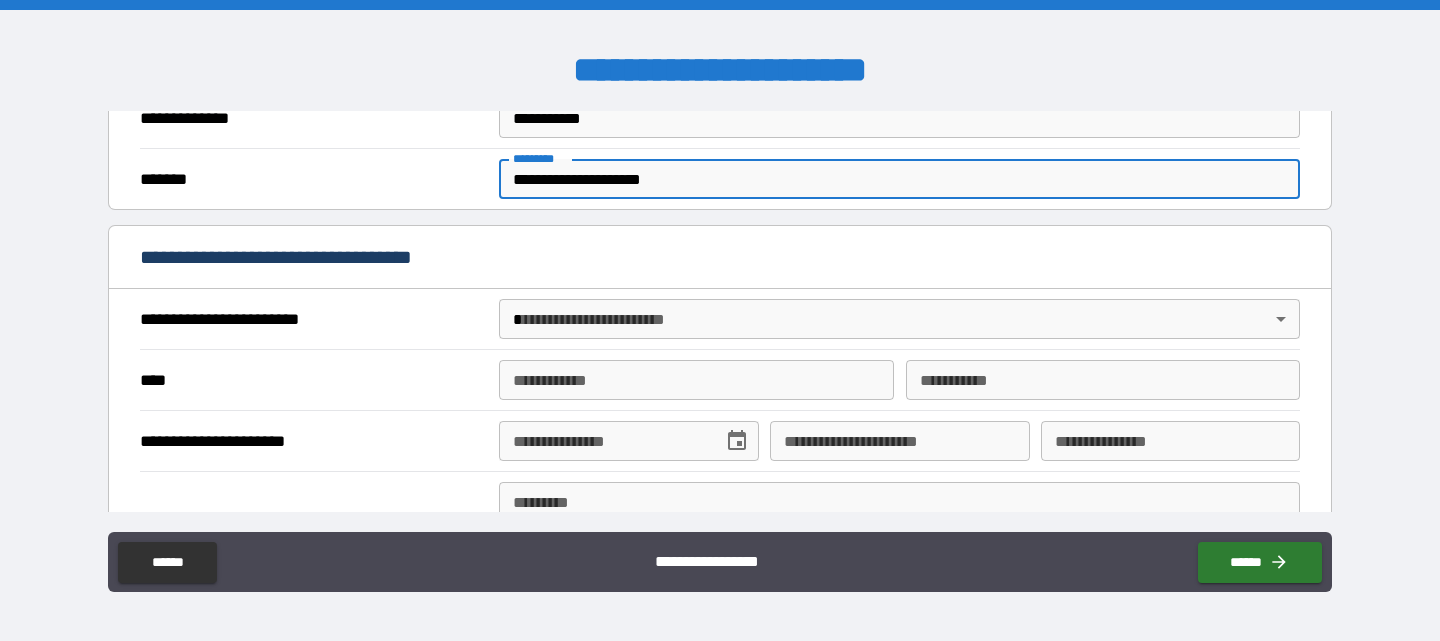 scroll, scrollTop: 700, scrollLeft: 0, axis: vertical 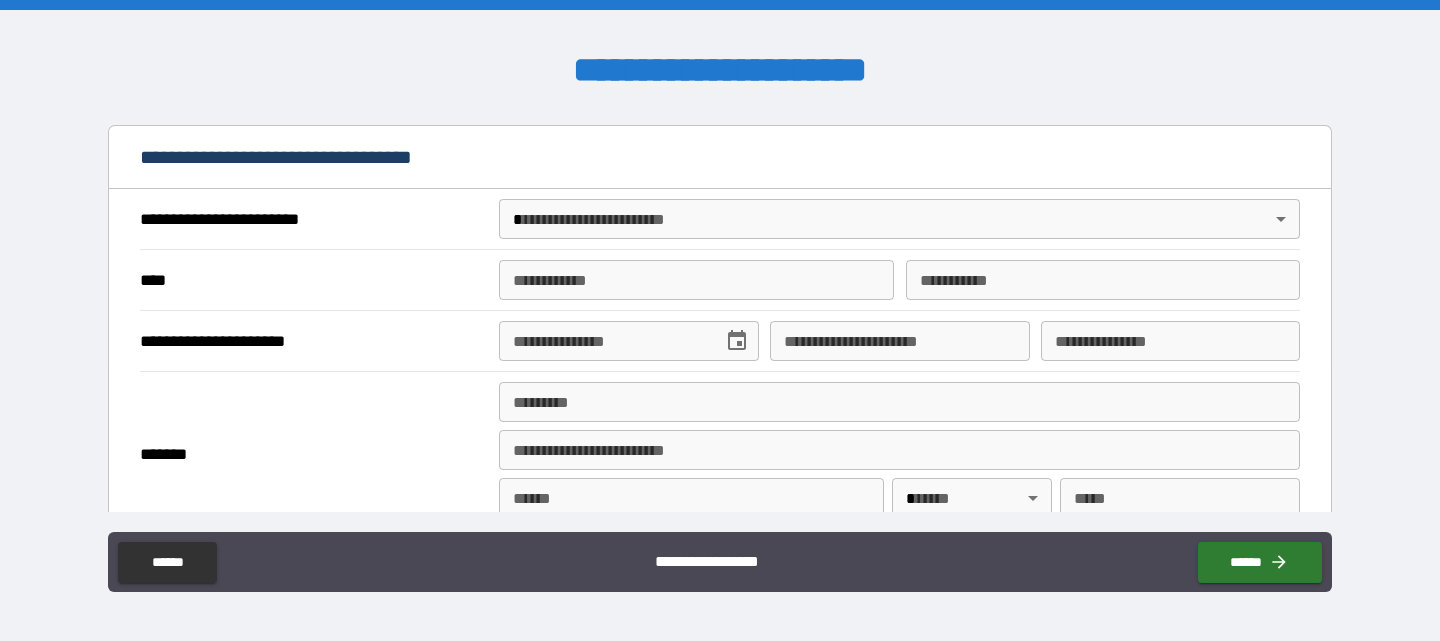 type on "**********" 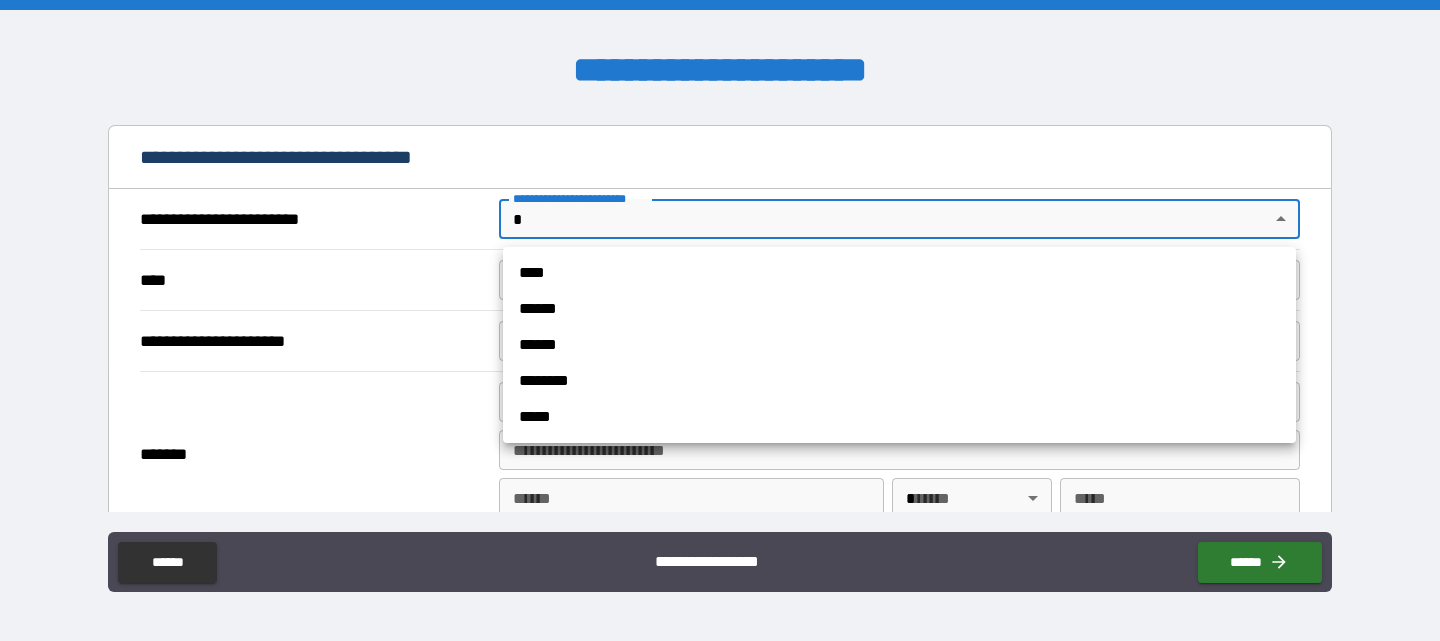 click on "******" at bounding box center (899, 345) 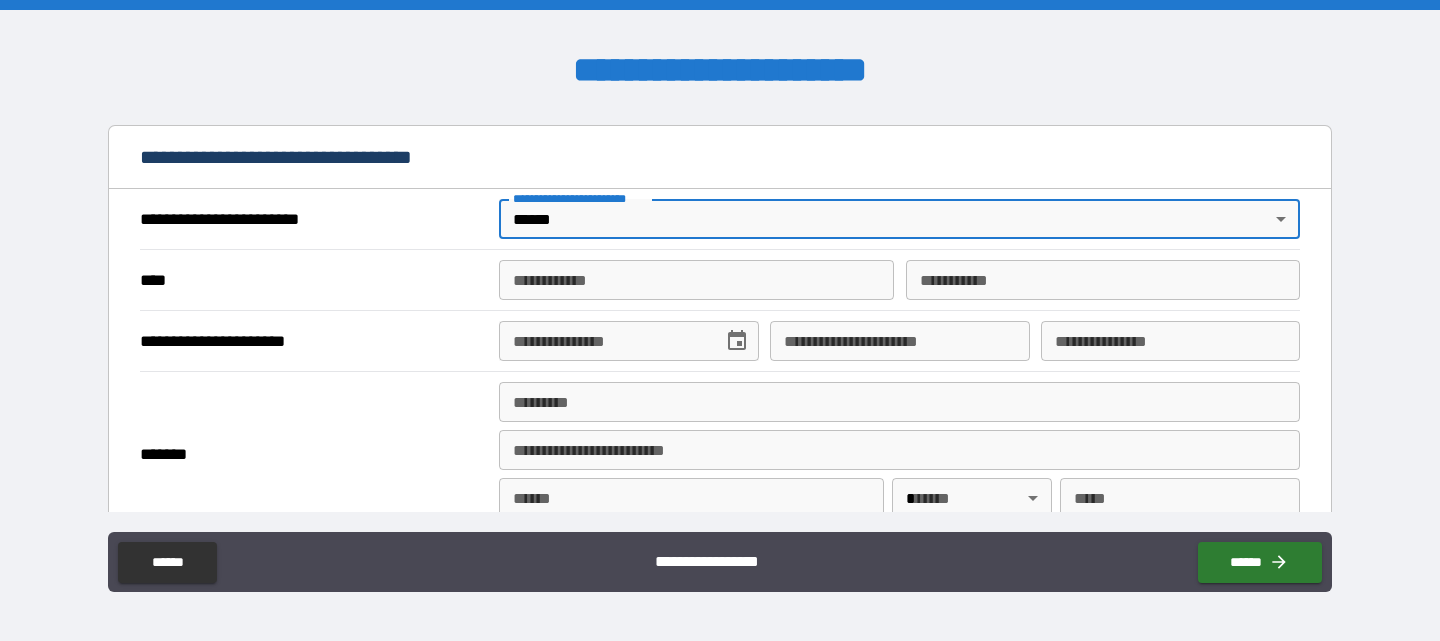 click on "**********" at bounding box center (696, 280) 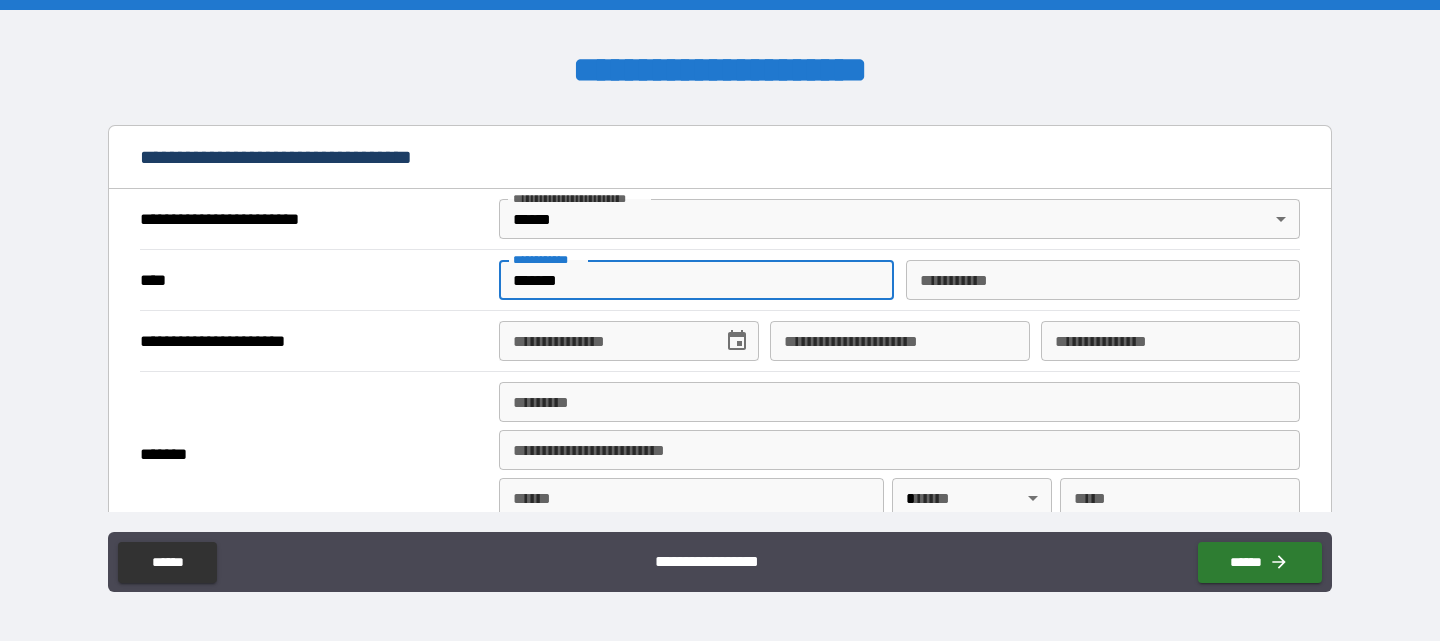 type on "*******" 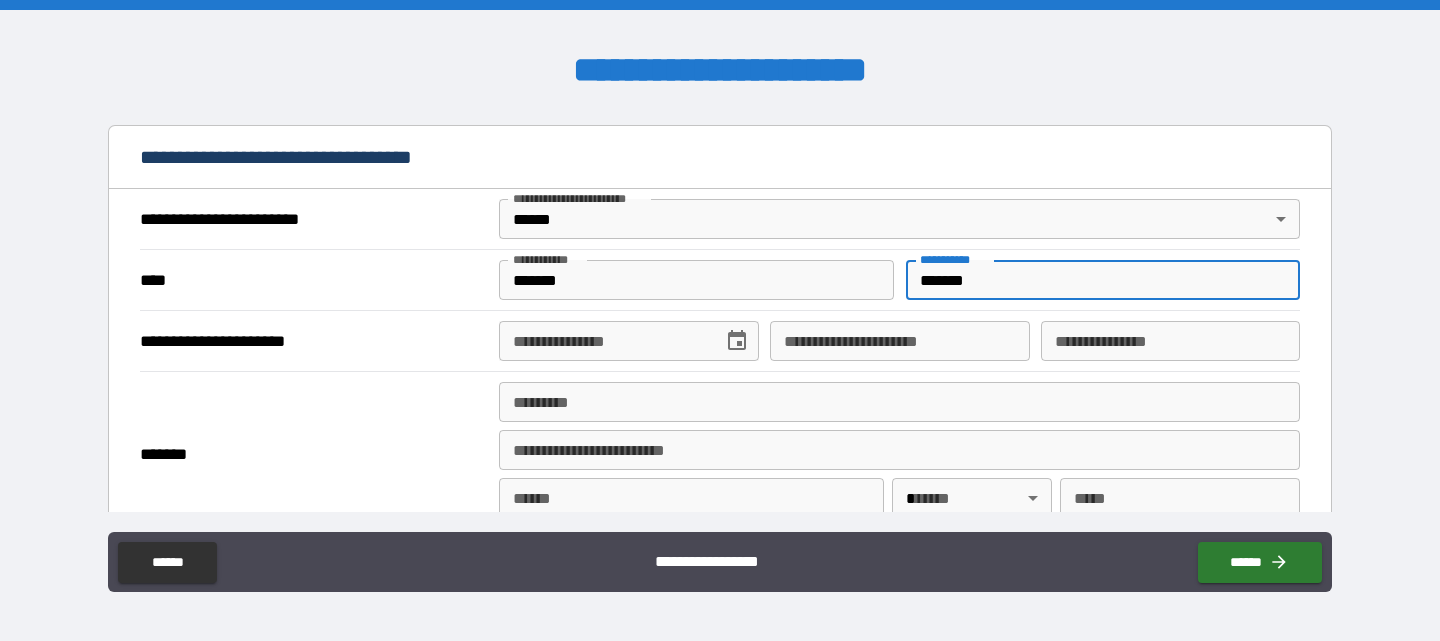 type on "*******" 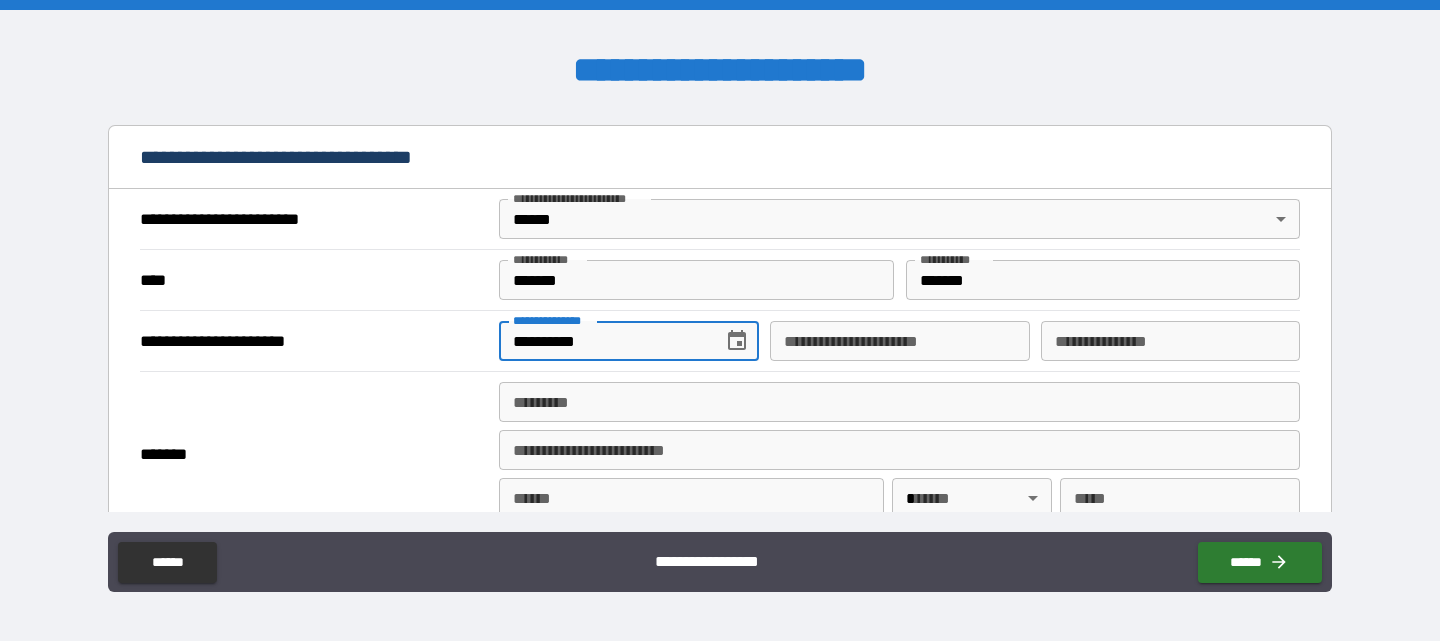 type on "**********" 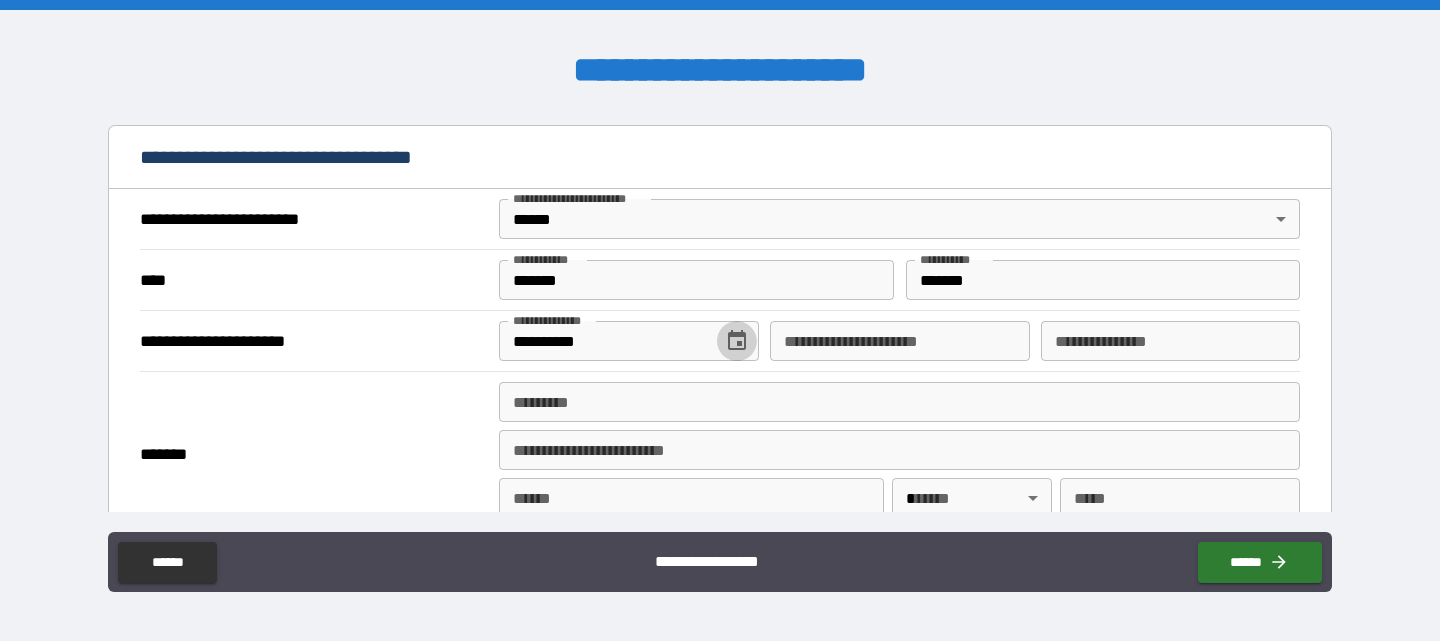 type 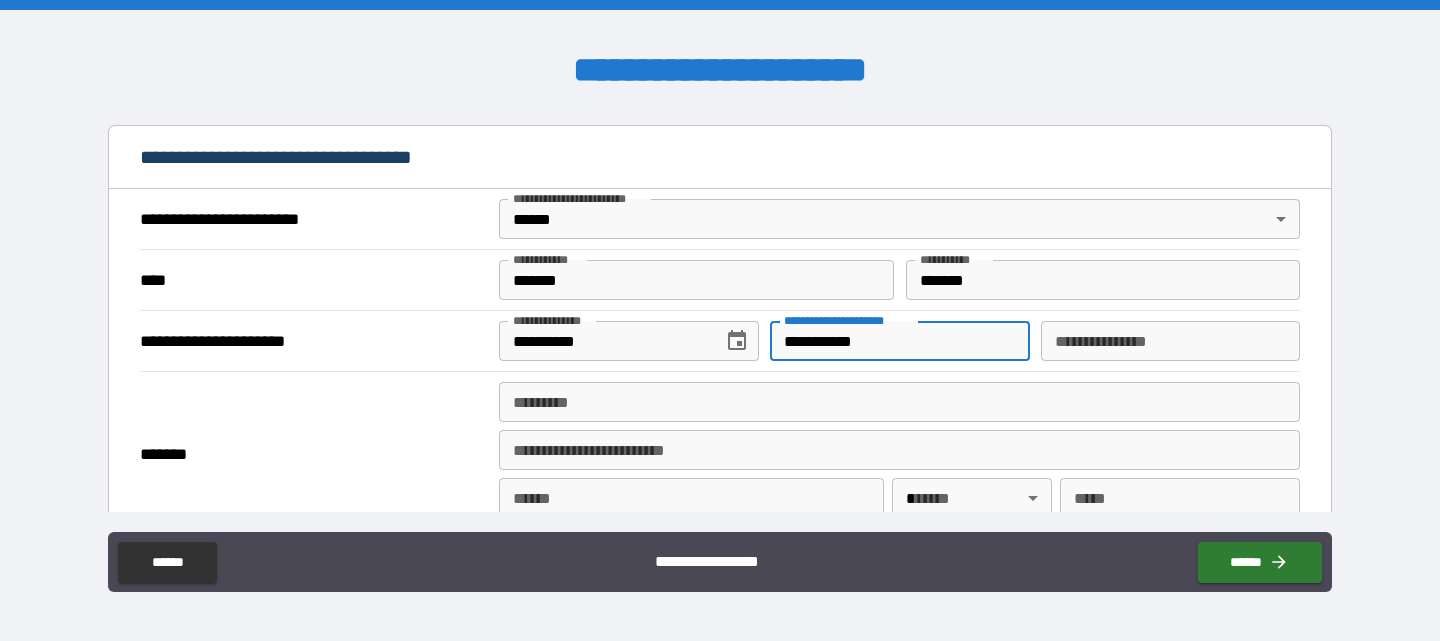 type on "**********" 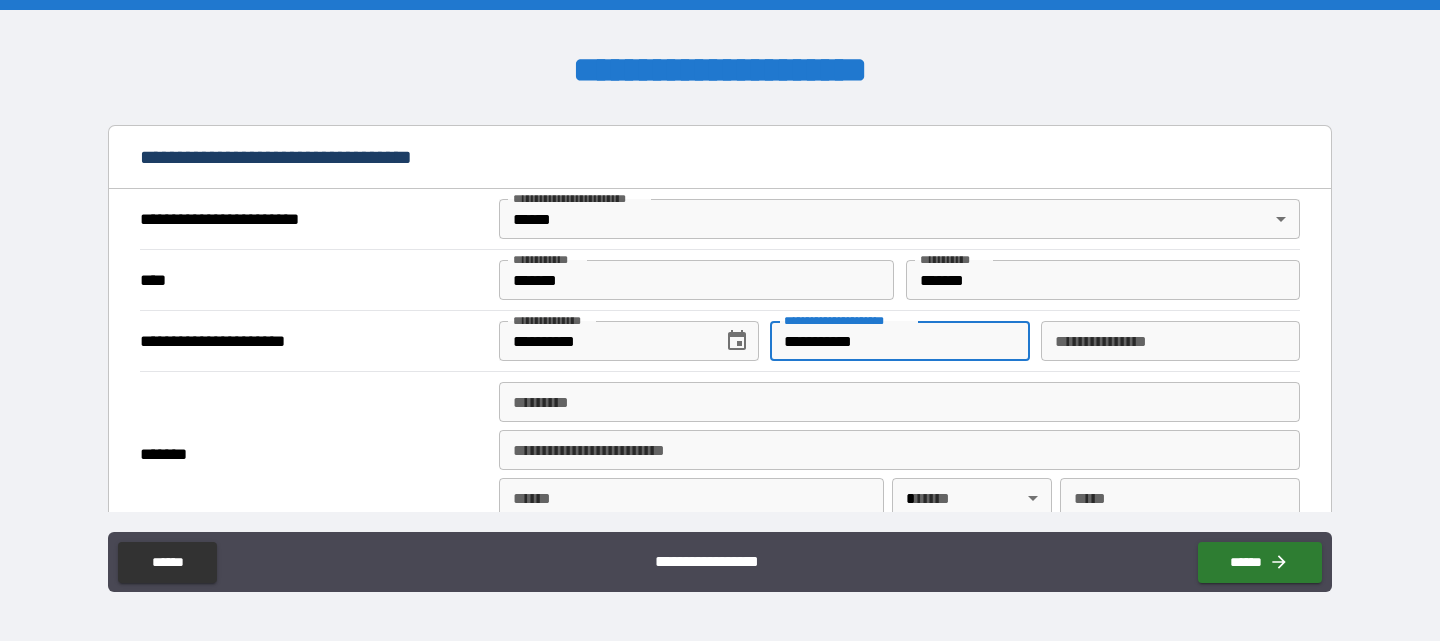 drag, startPoint x: 901, startPoint y: 344, endPoint x: 698, endPoint y: 341, distance: 203.02217 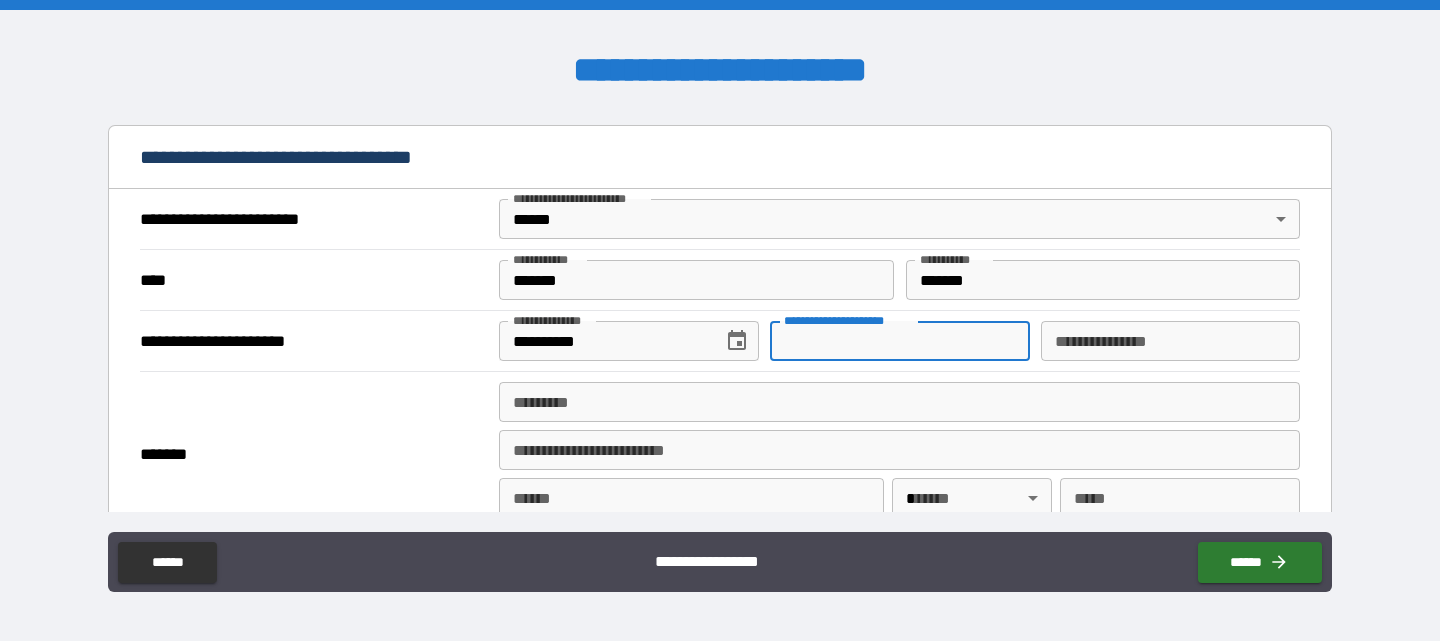 type 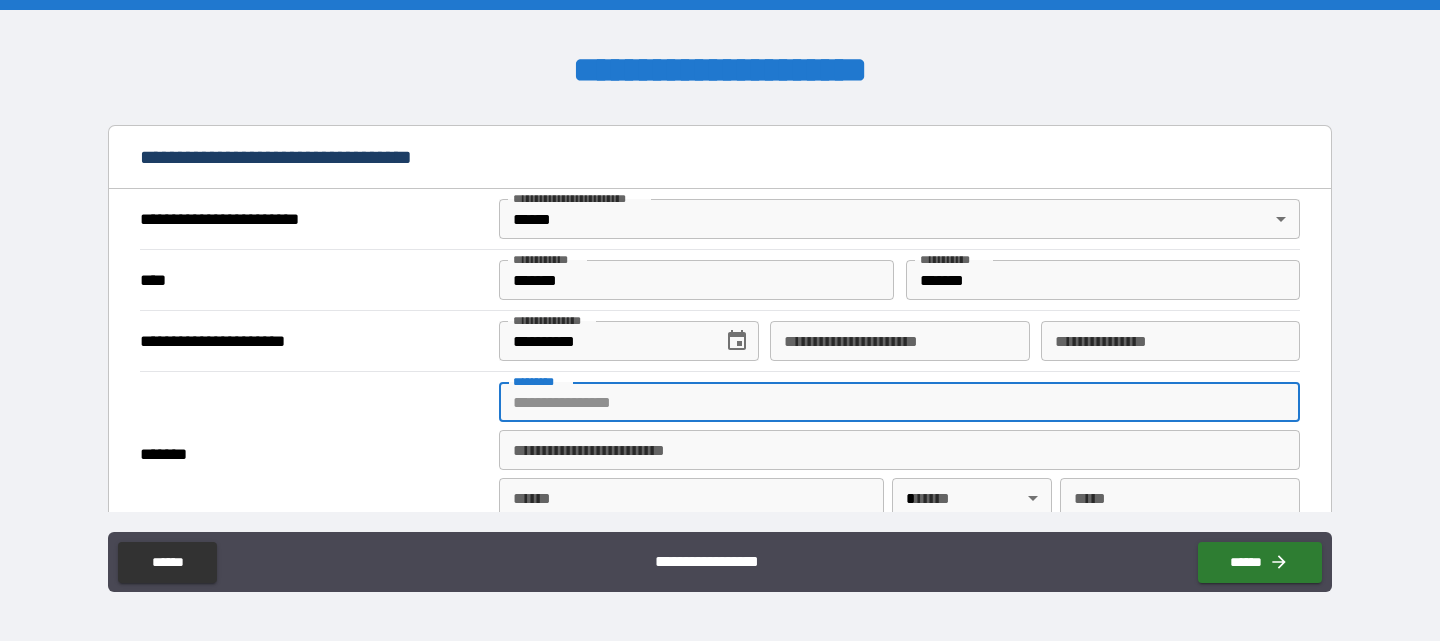 click on "*******   *" at bounding box center (899, 402) 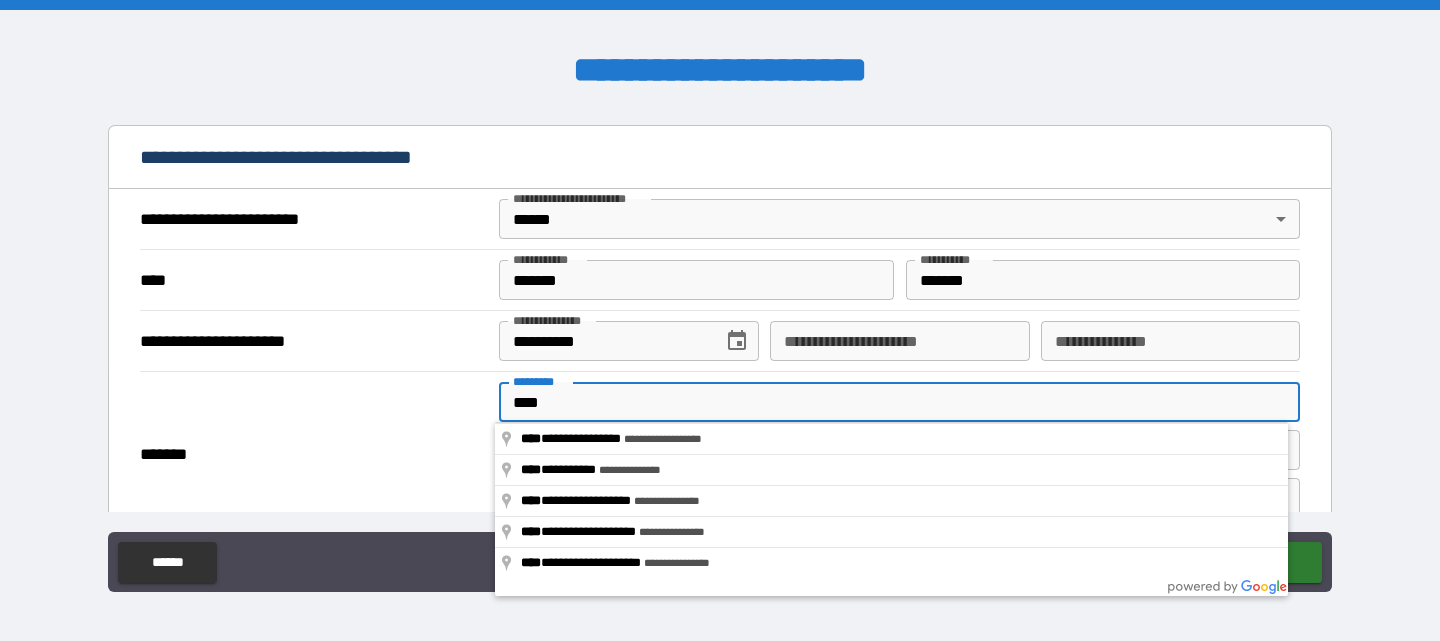 type on "**********" 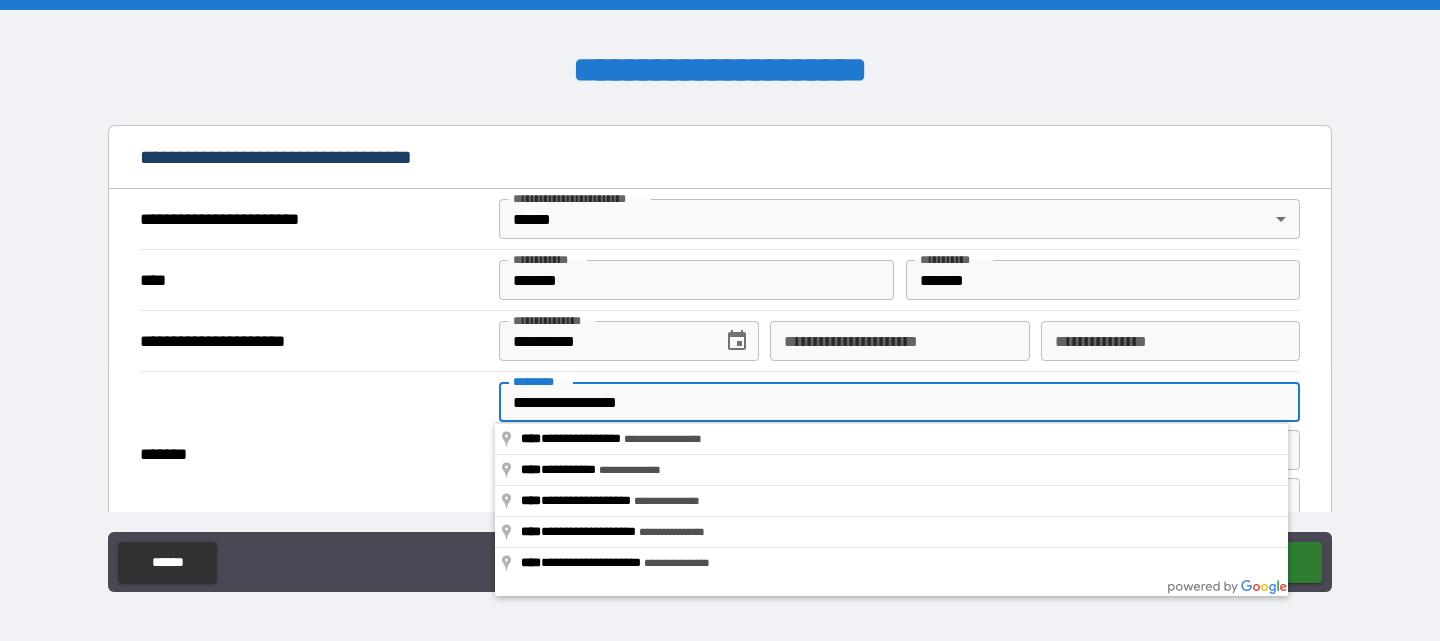 type on "**********" 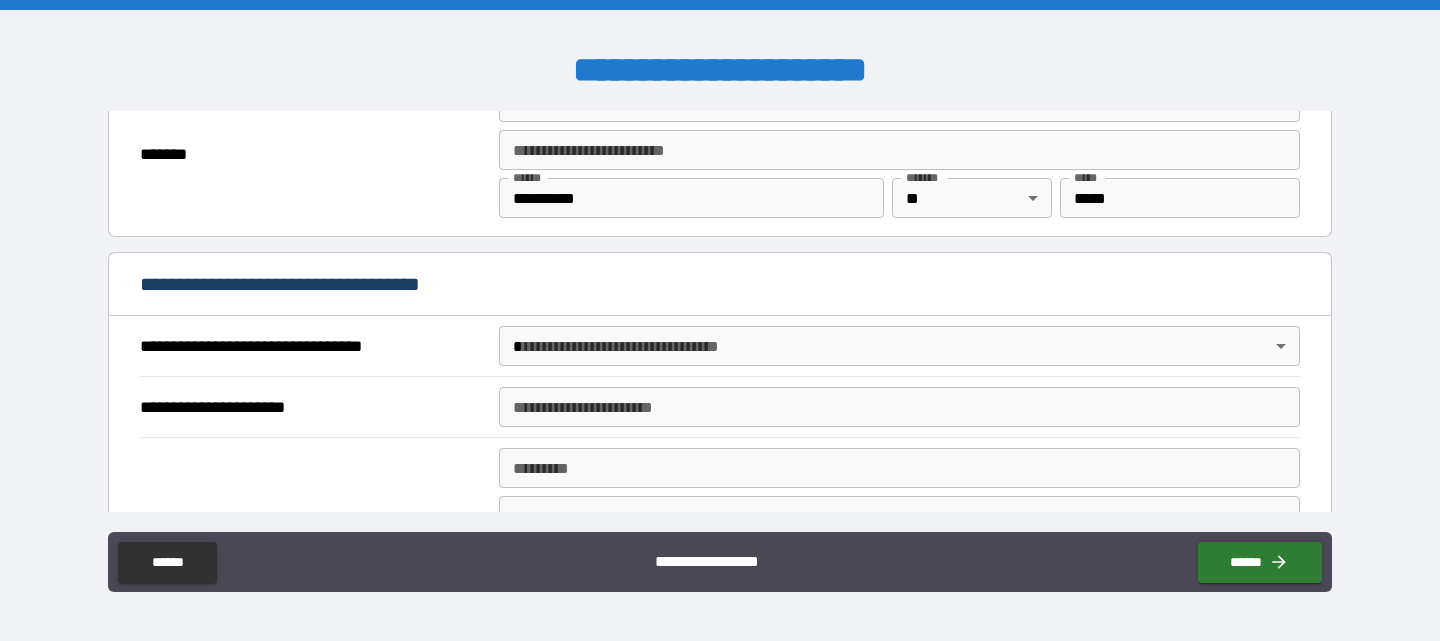 scroll, scrollTop: 1100, scrollLeft: 0, axis: vertical 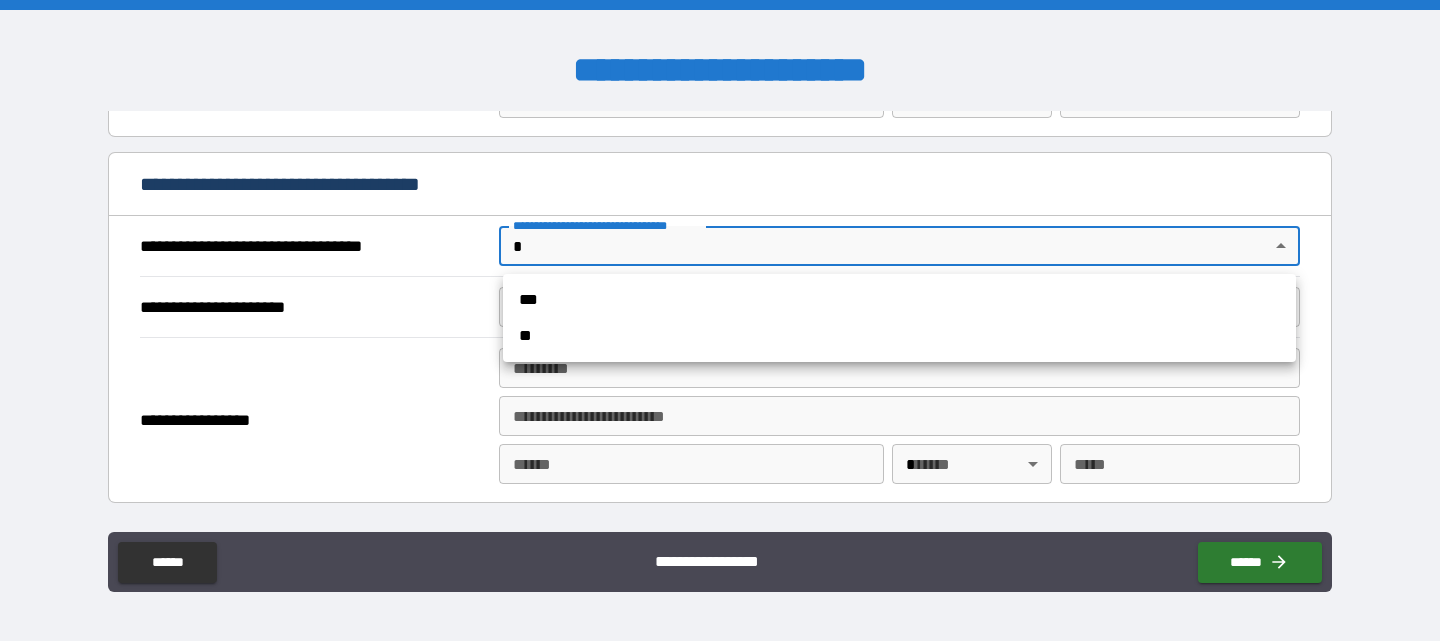 click on "**********" at bounding box center (720, 320) 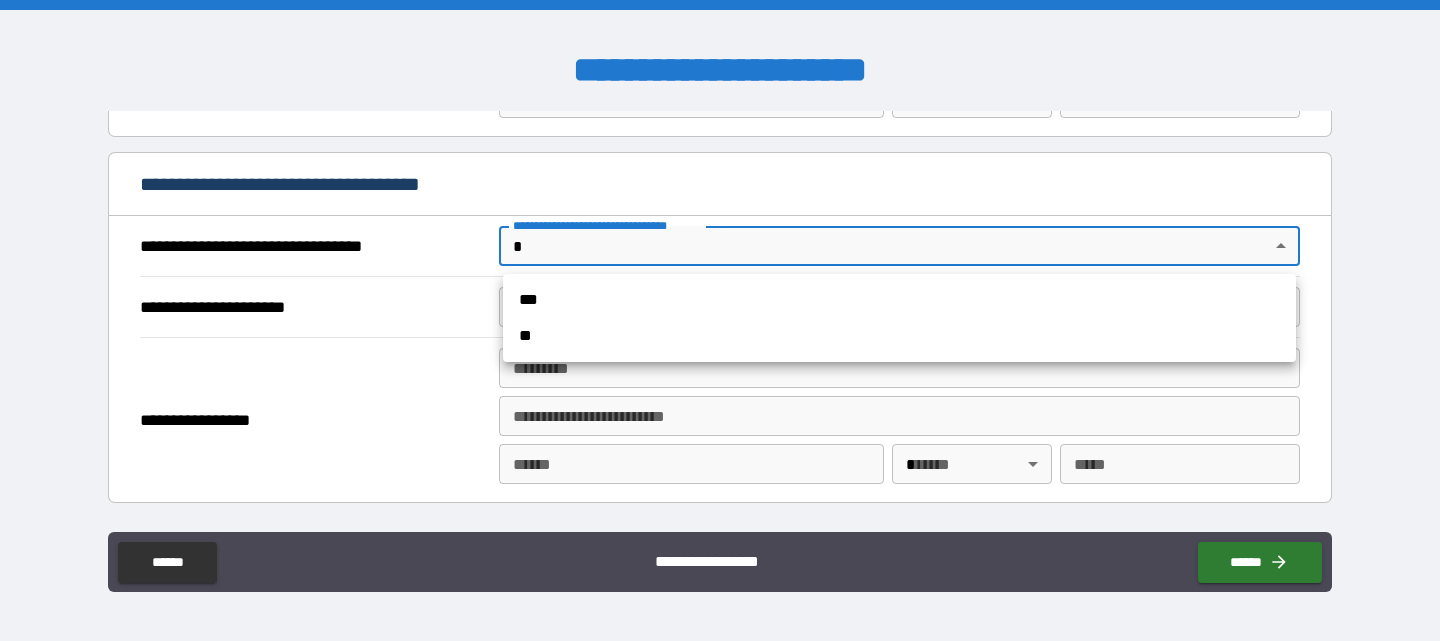 click on "***" at bounding box center [899, 300] 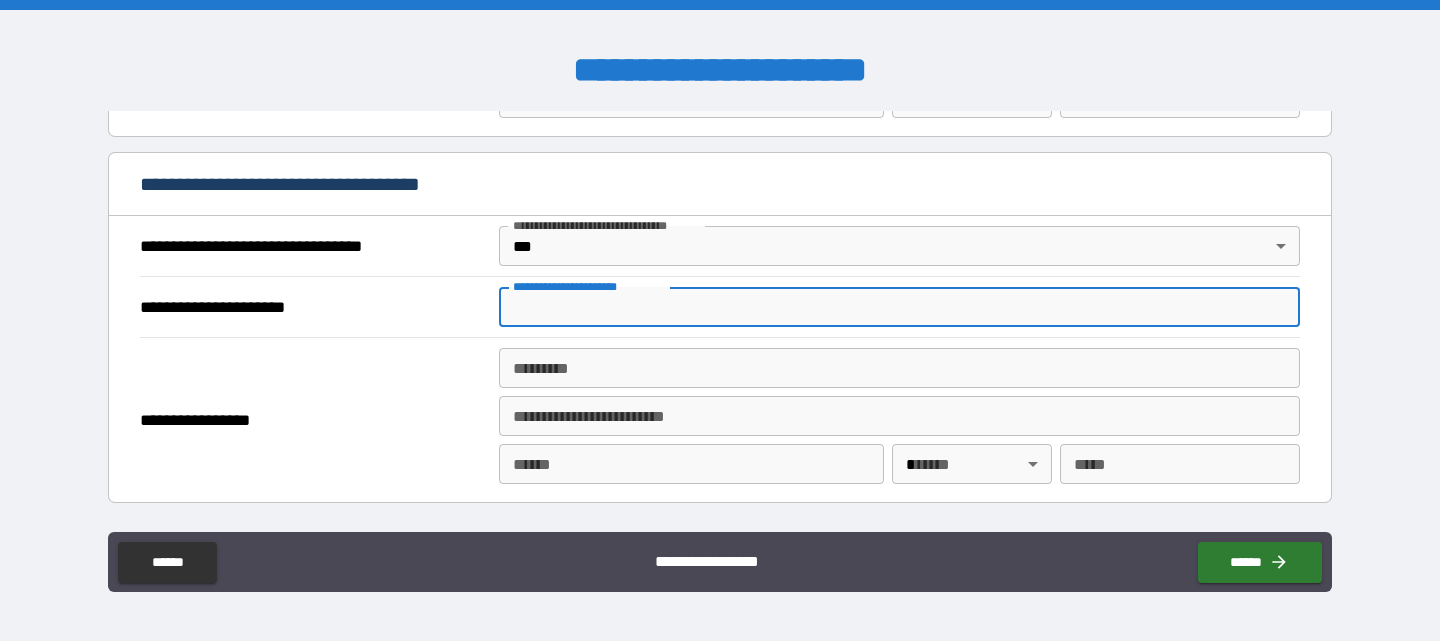 click on "**********" at bounding box center [899, 307] 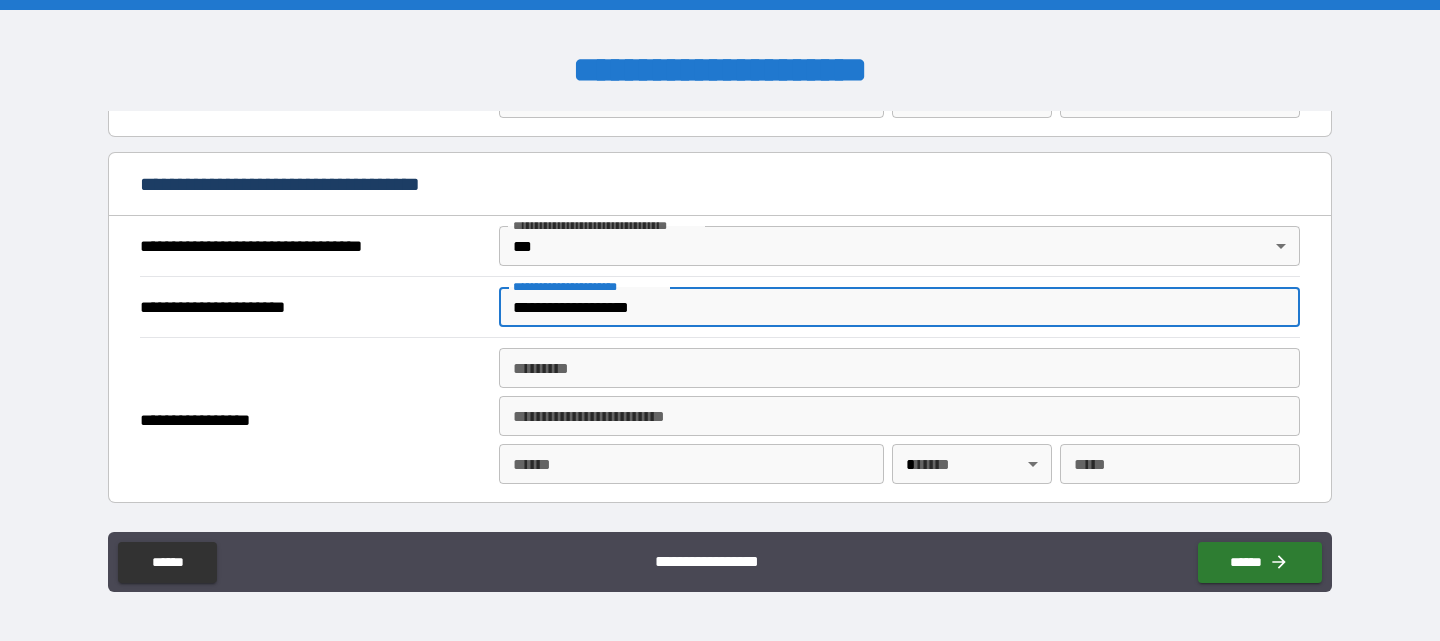 type on "**********" 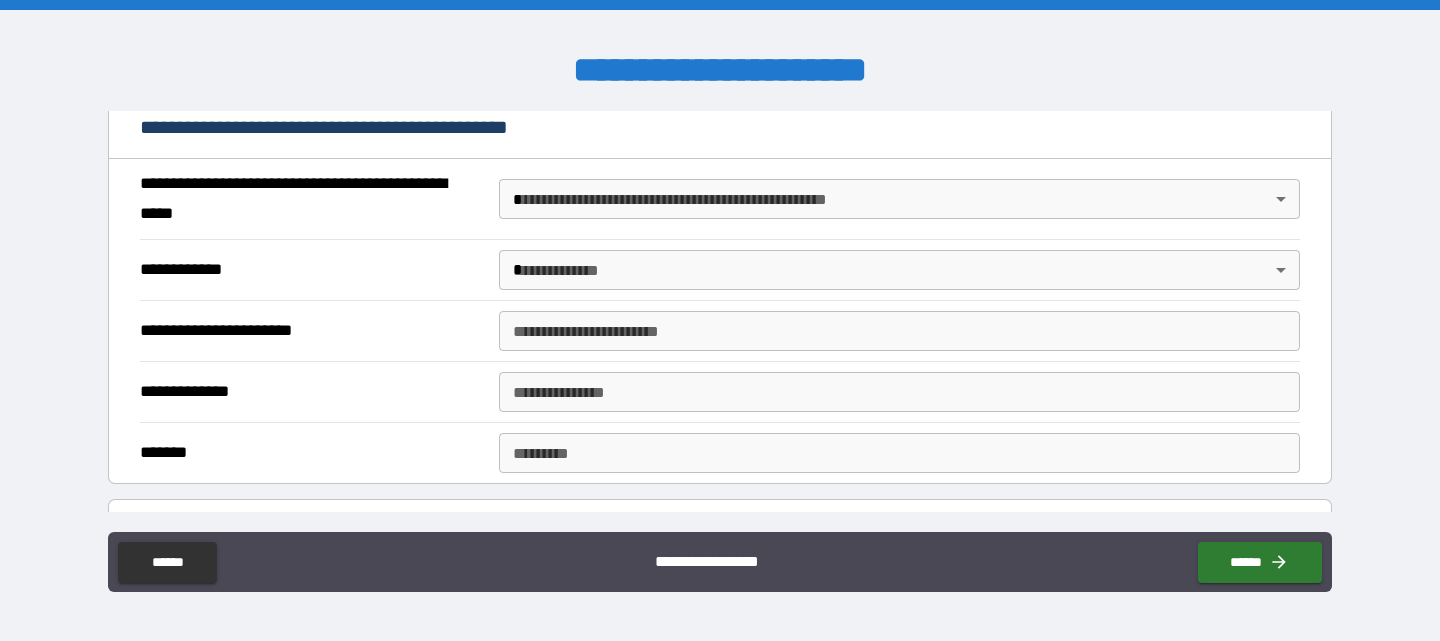 scroll, scrollTop: 1500, scrollLeft: 0, axis: vertical 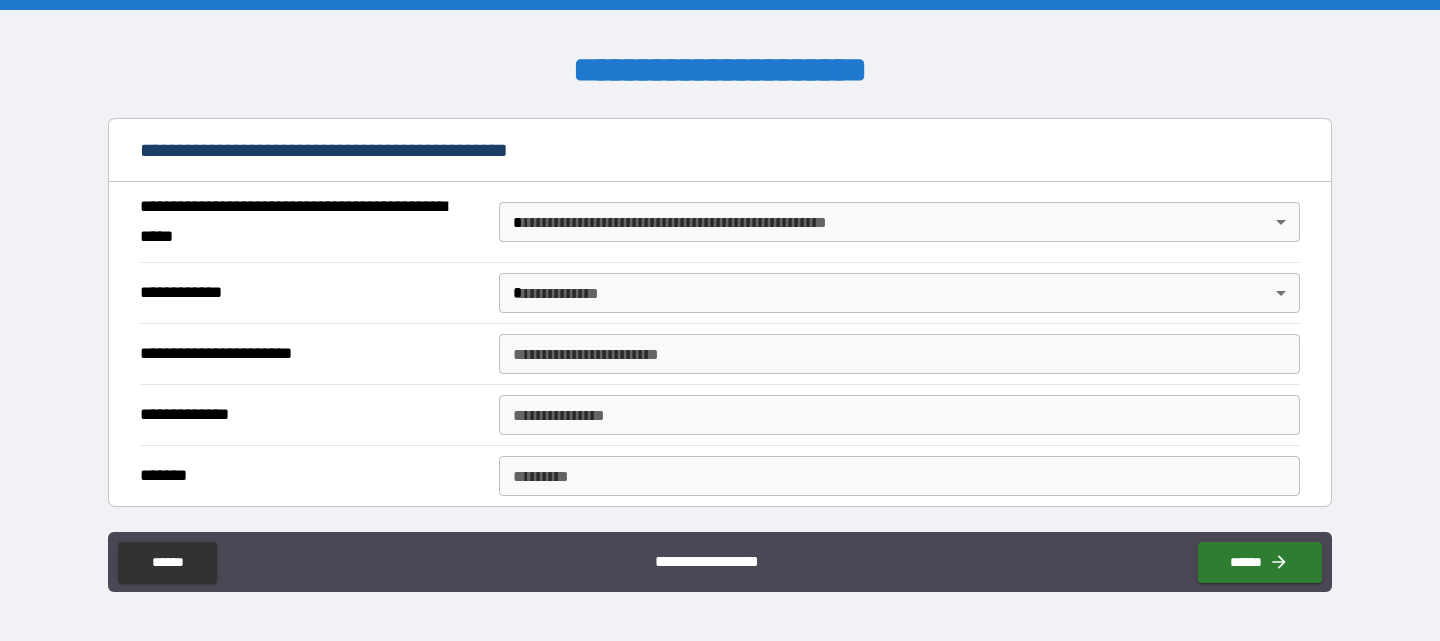 click on "**********" at bounding box center [720, 320] 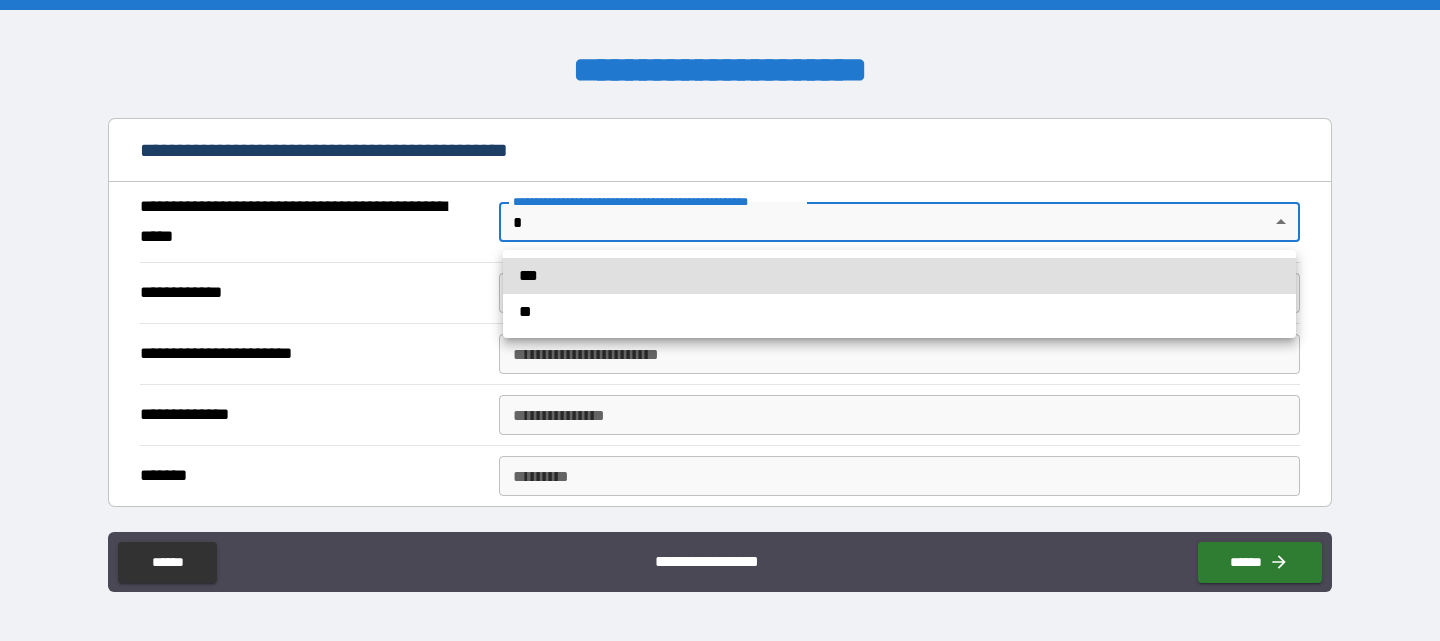 click on "**" at bounding box center [899, 312] 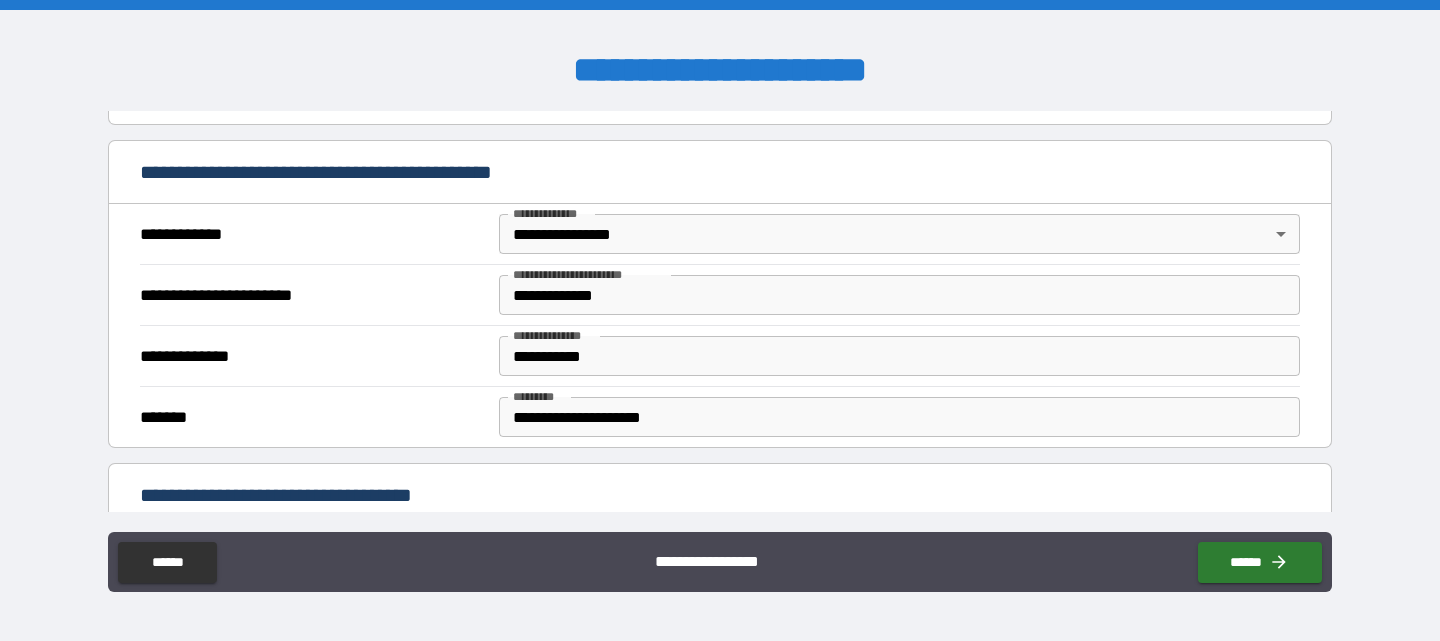 scroll, scrollTop: 400, scrollLeft: 0, axis: vertical 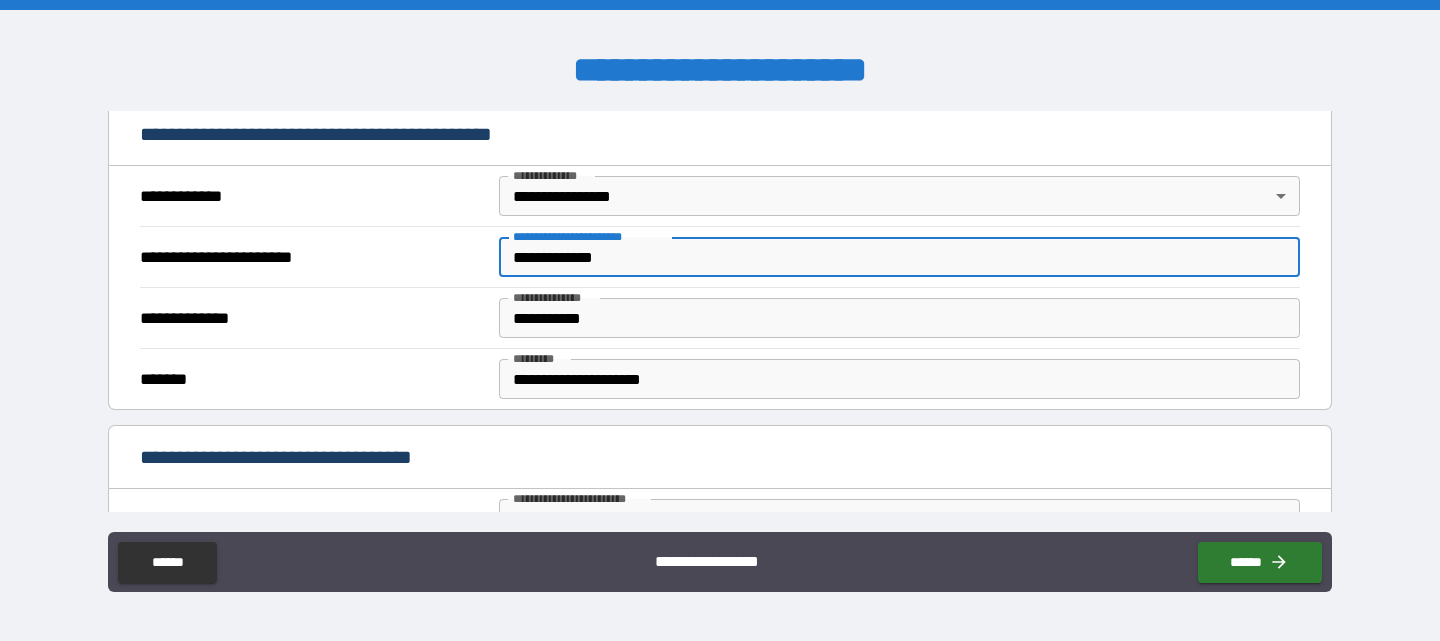 click on "**********" at bounding box center (899, 257) 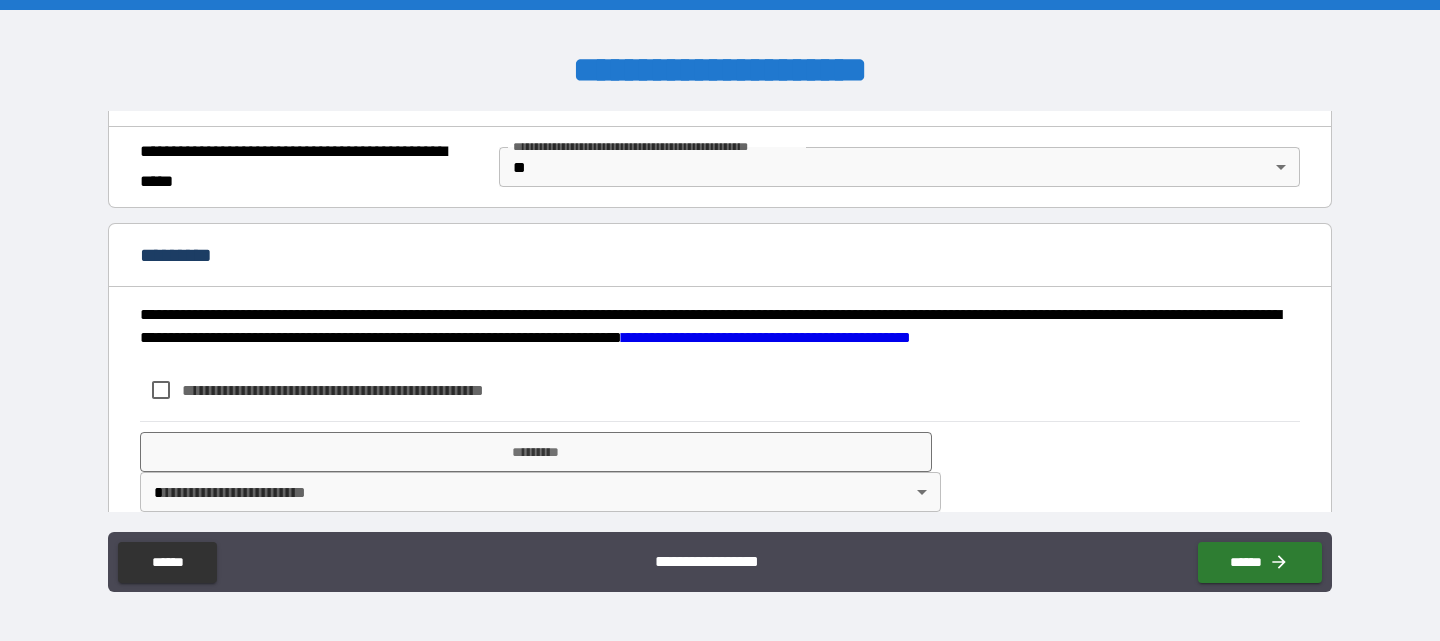 scroll, scrollTop: 1586, scrollLeft: 0, axis: vertical 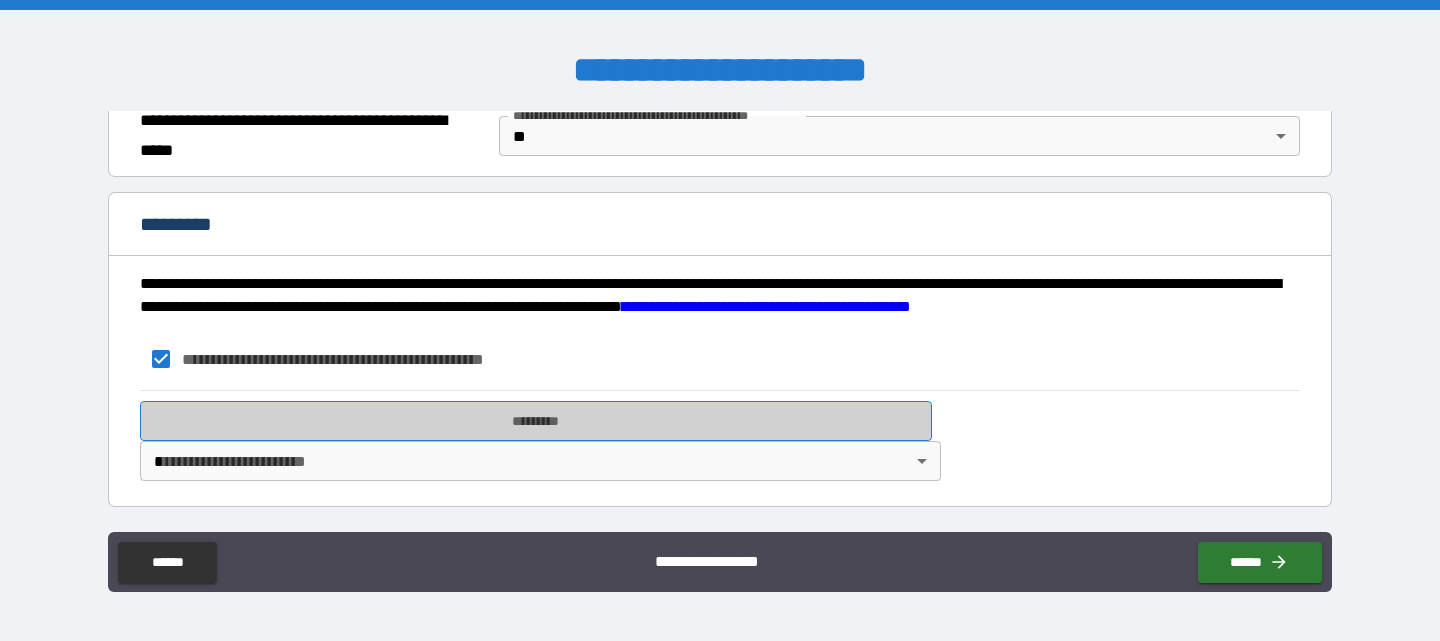 click on "*********" at bounding box center (536, 421) 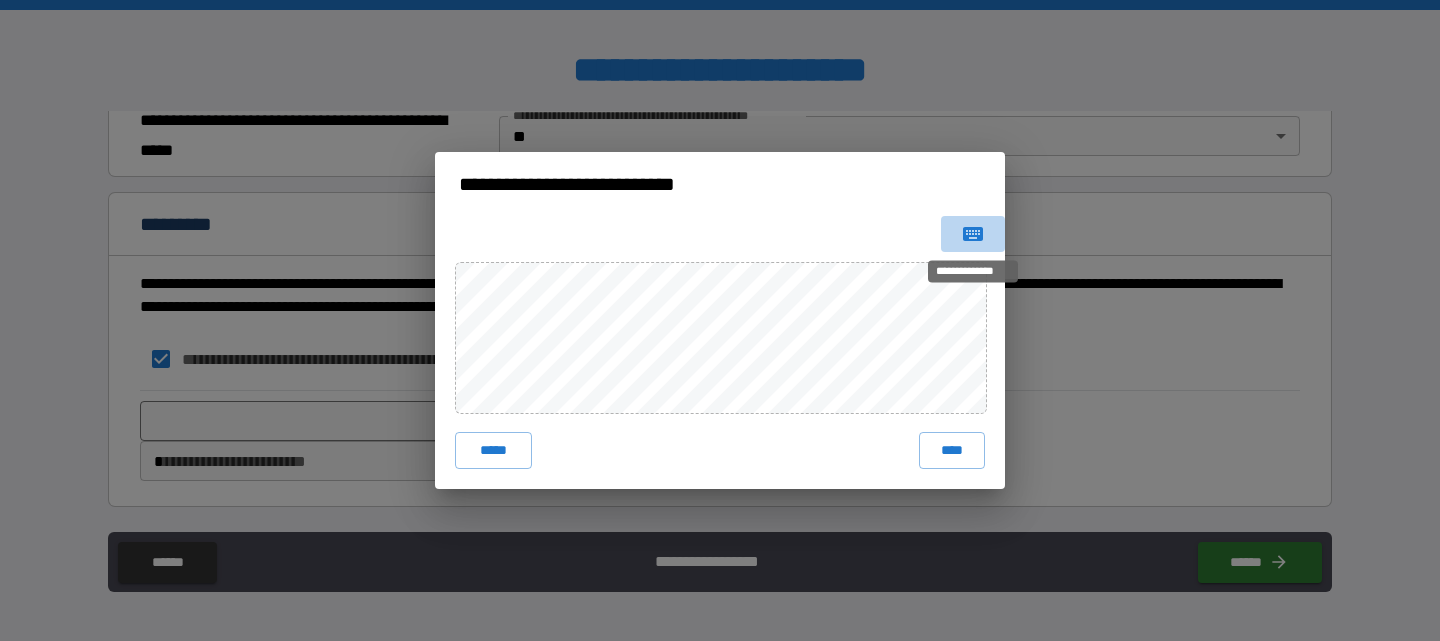 click 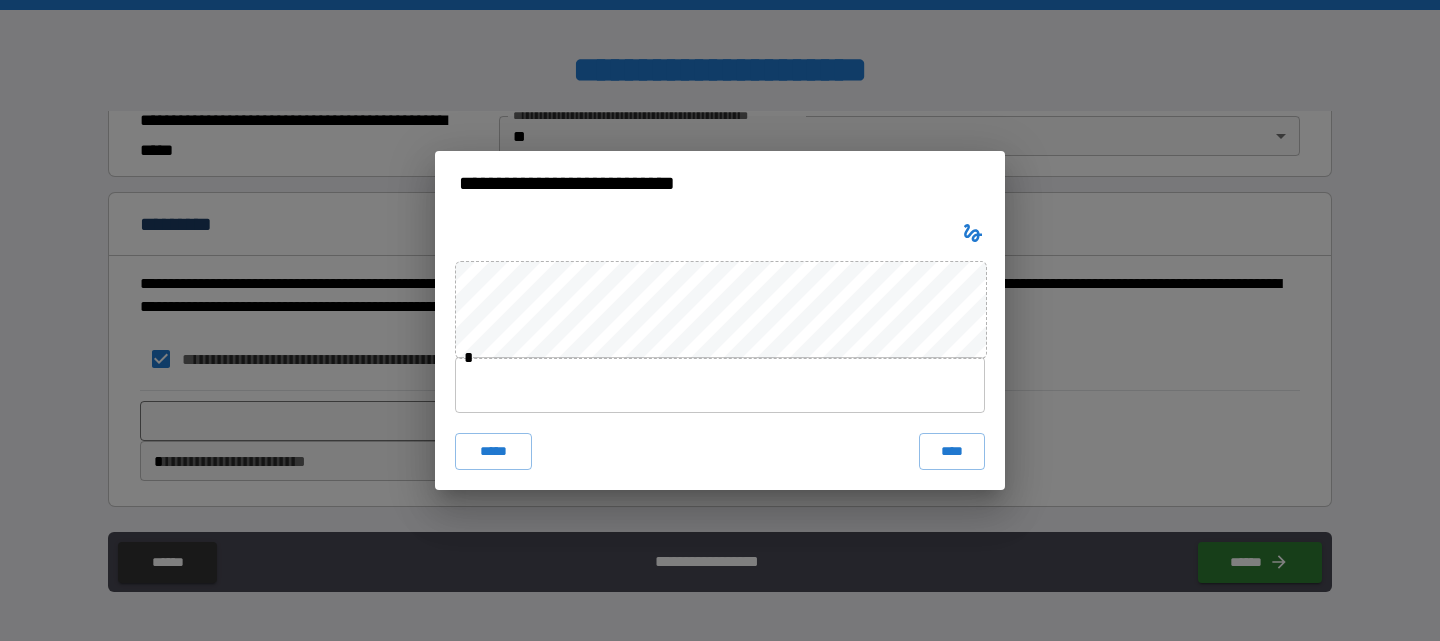 type 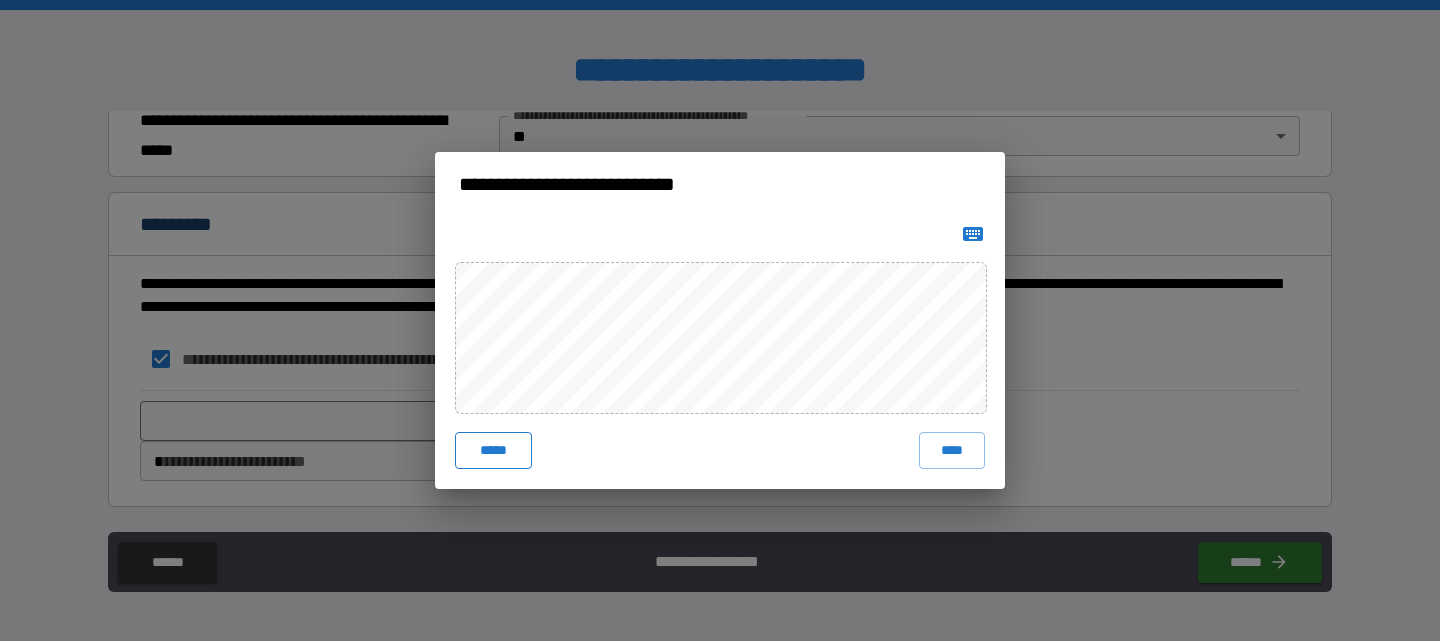 click on "*****" at bounding box center (493, 450) 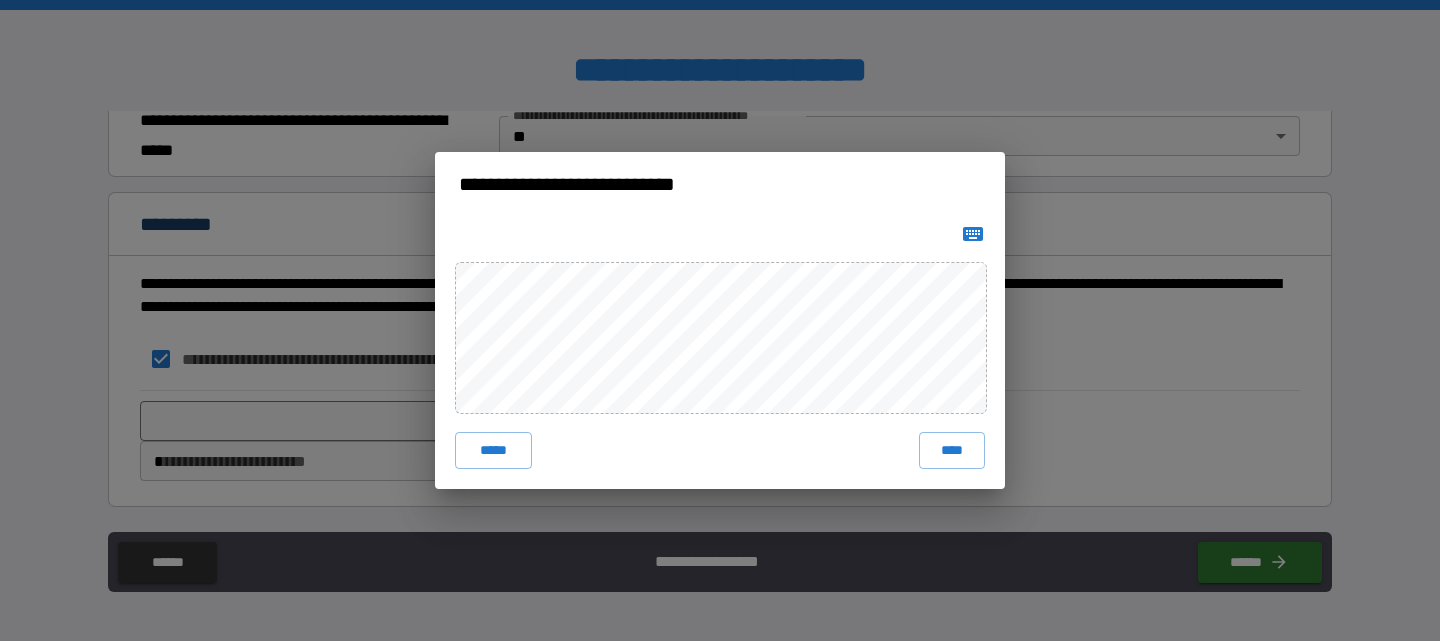 type 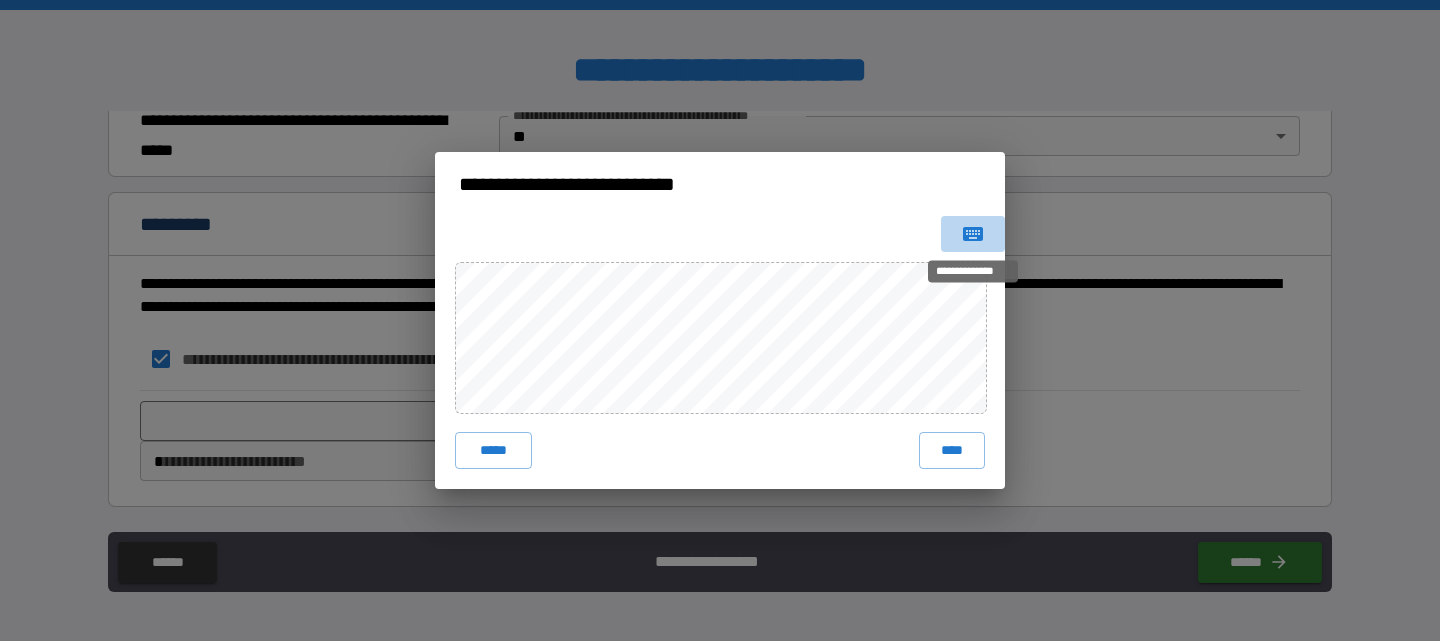 click 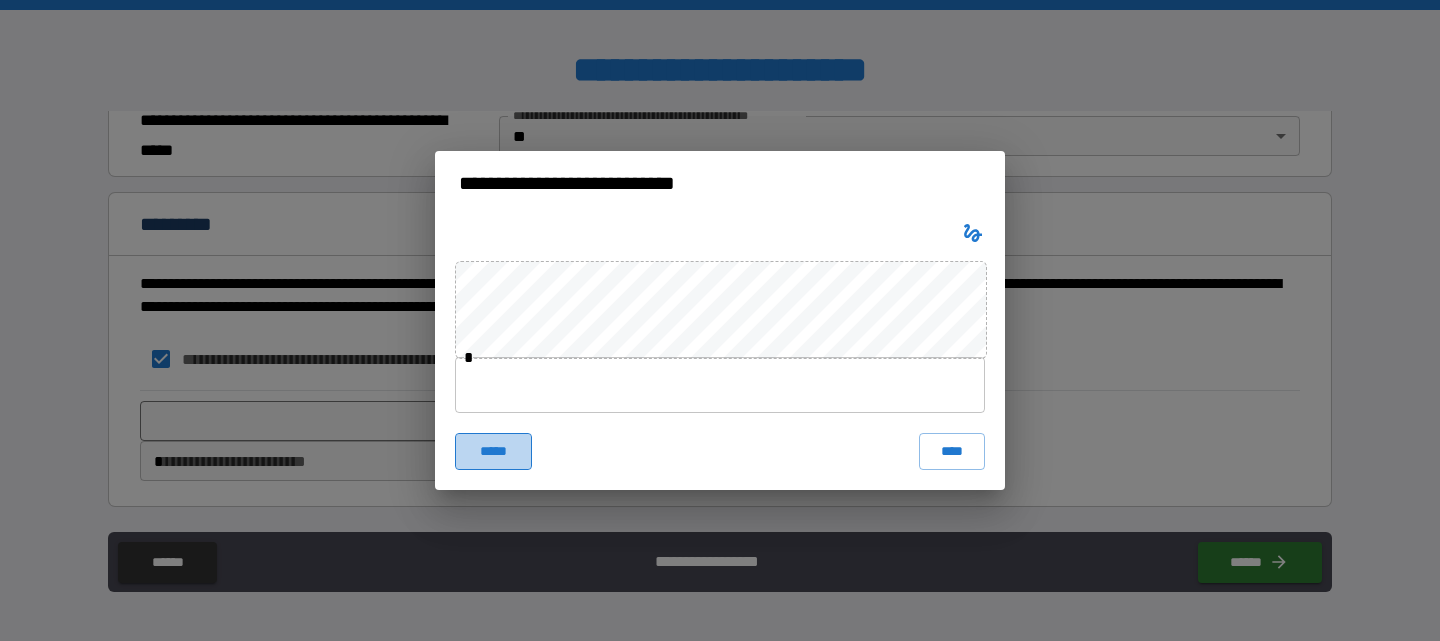 click on "*****" at bounding box center [493, 451] 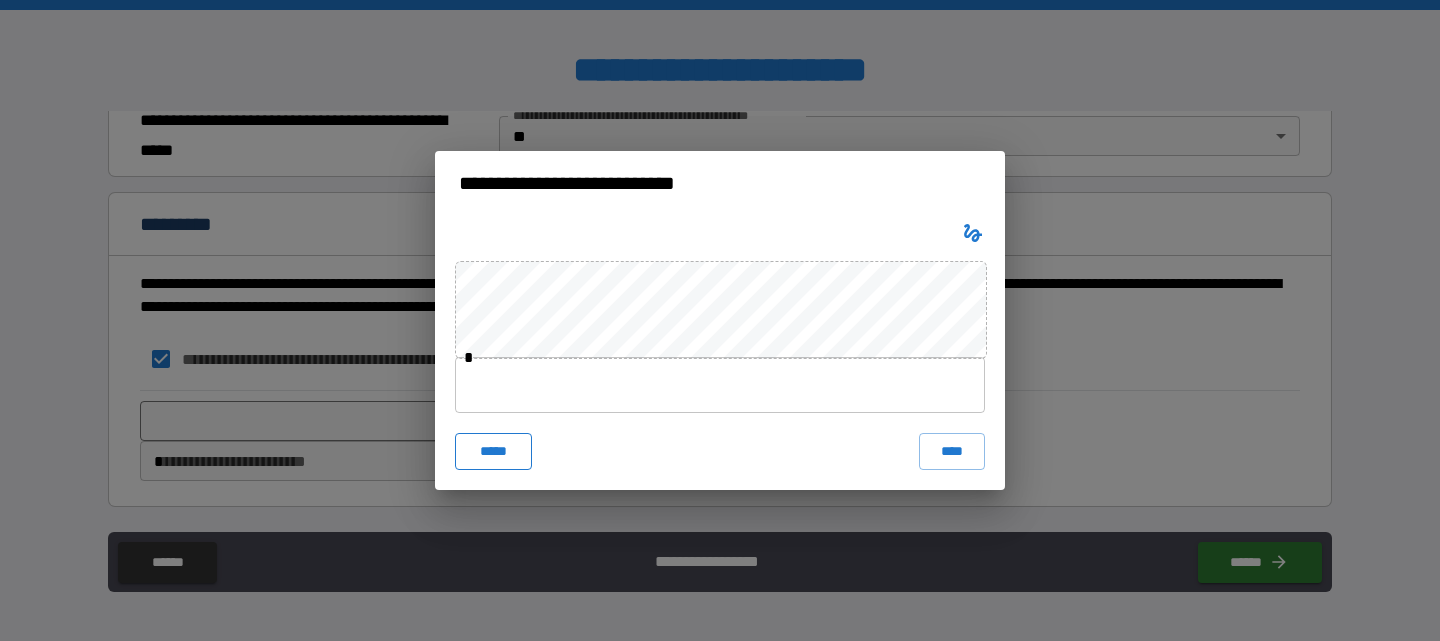 click on "*****" at bounding box center (493, 451) 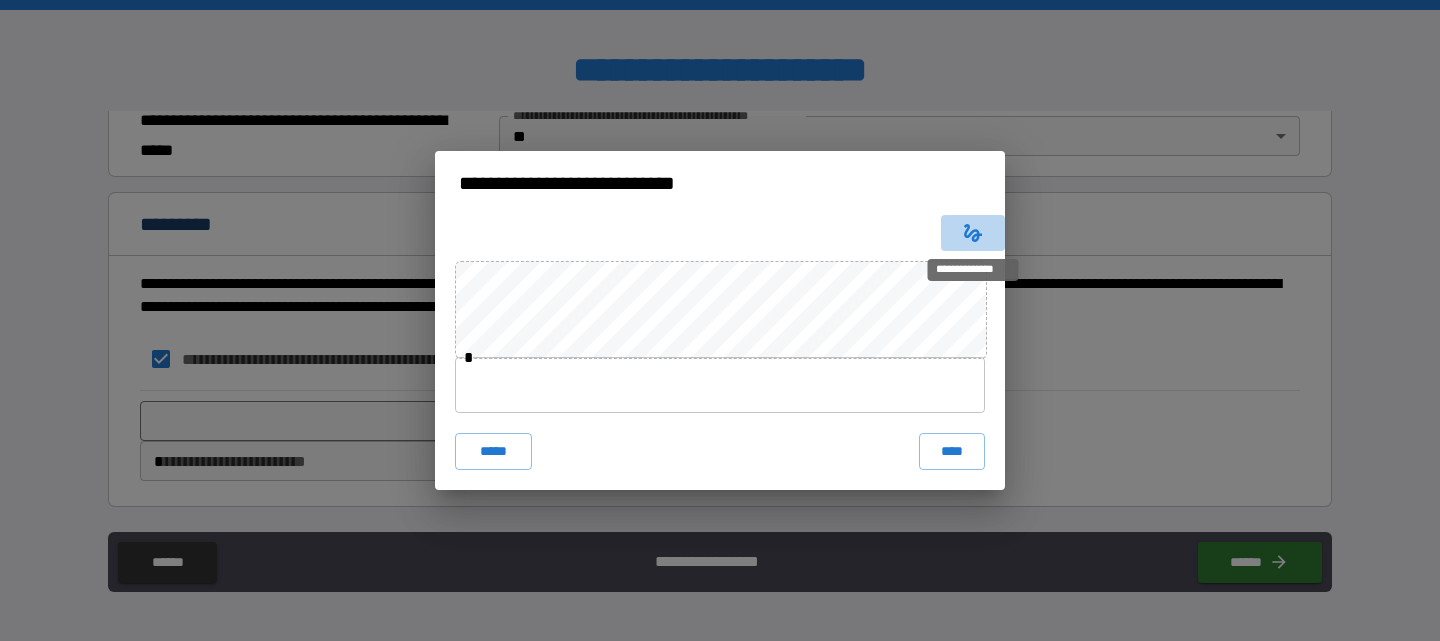 click 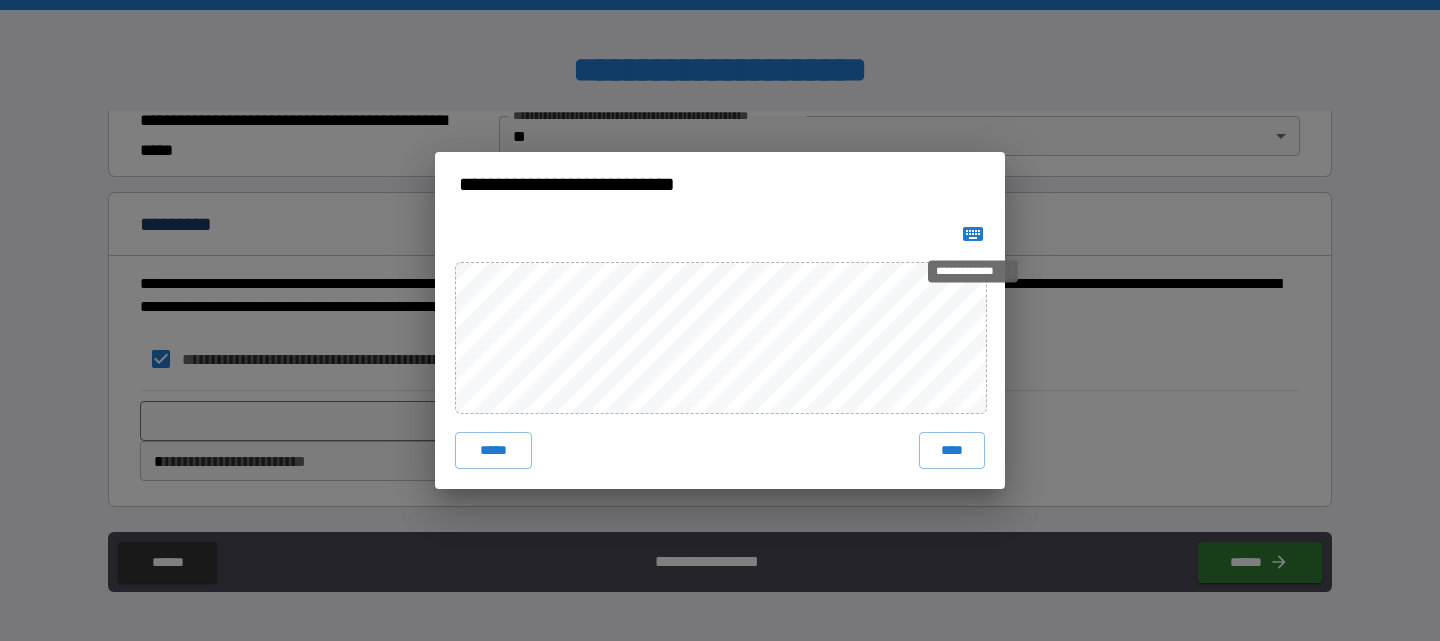click 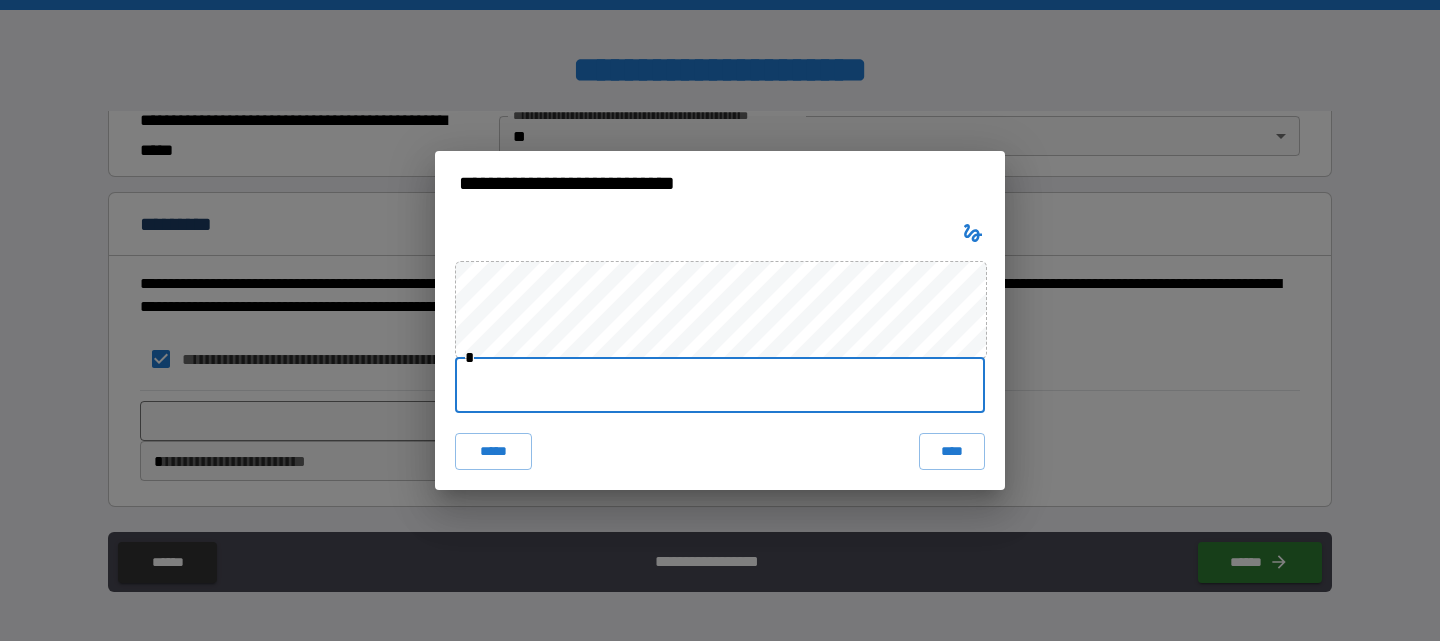 click at bounding box center (720, 385) 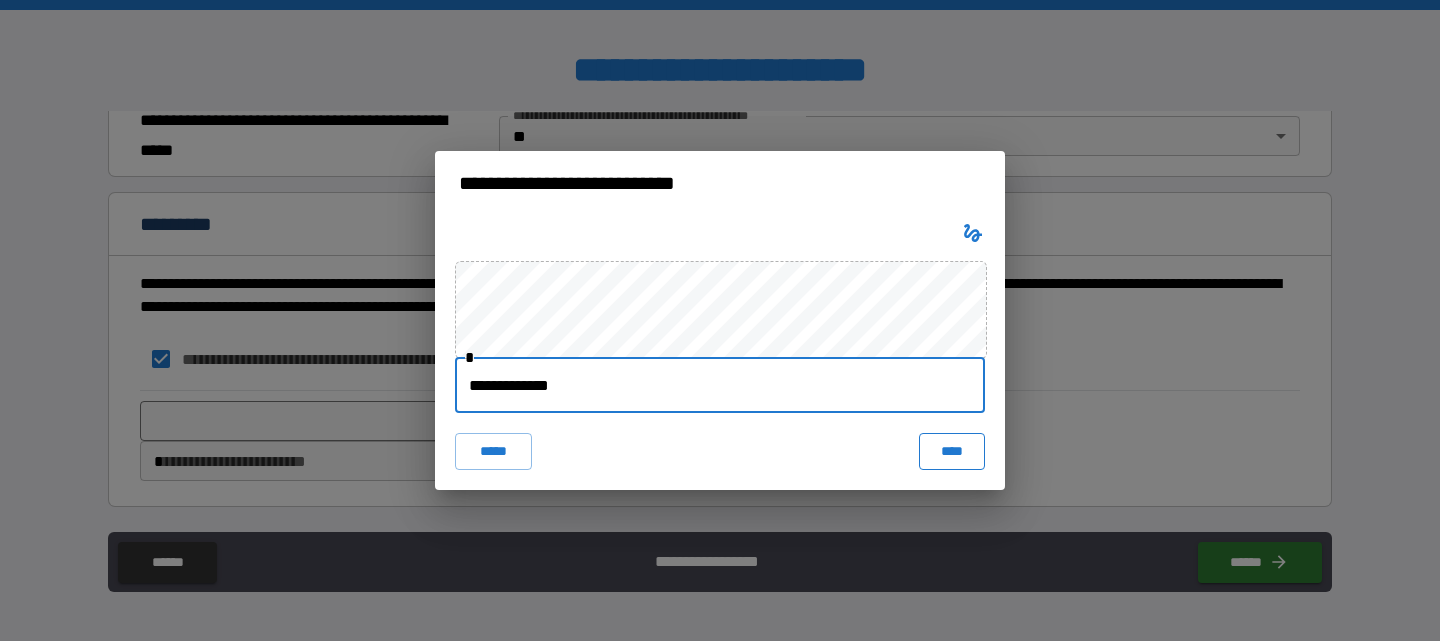type on "**********" 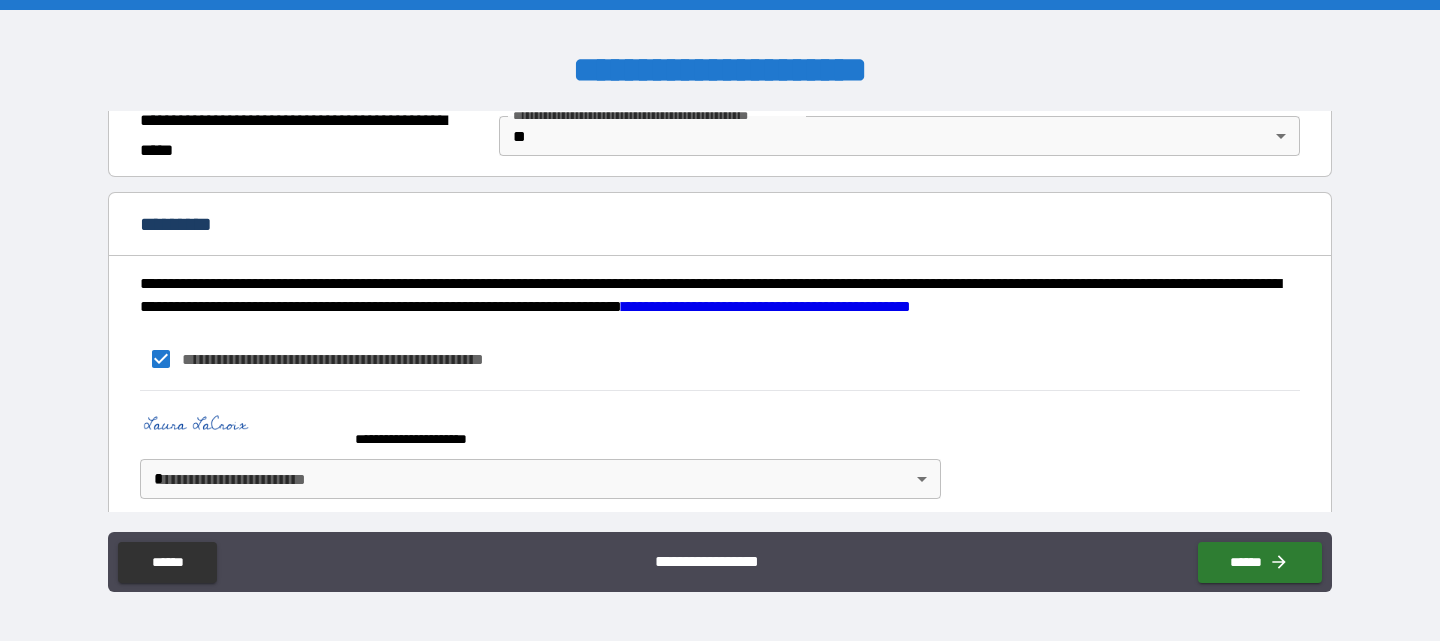 click on "**********" at bounding box center [720, 320] 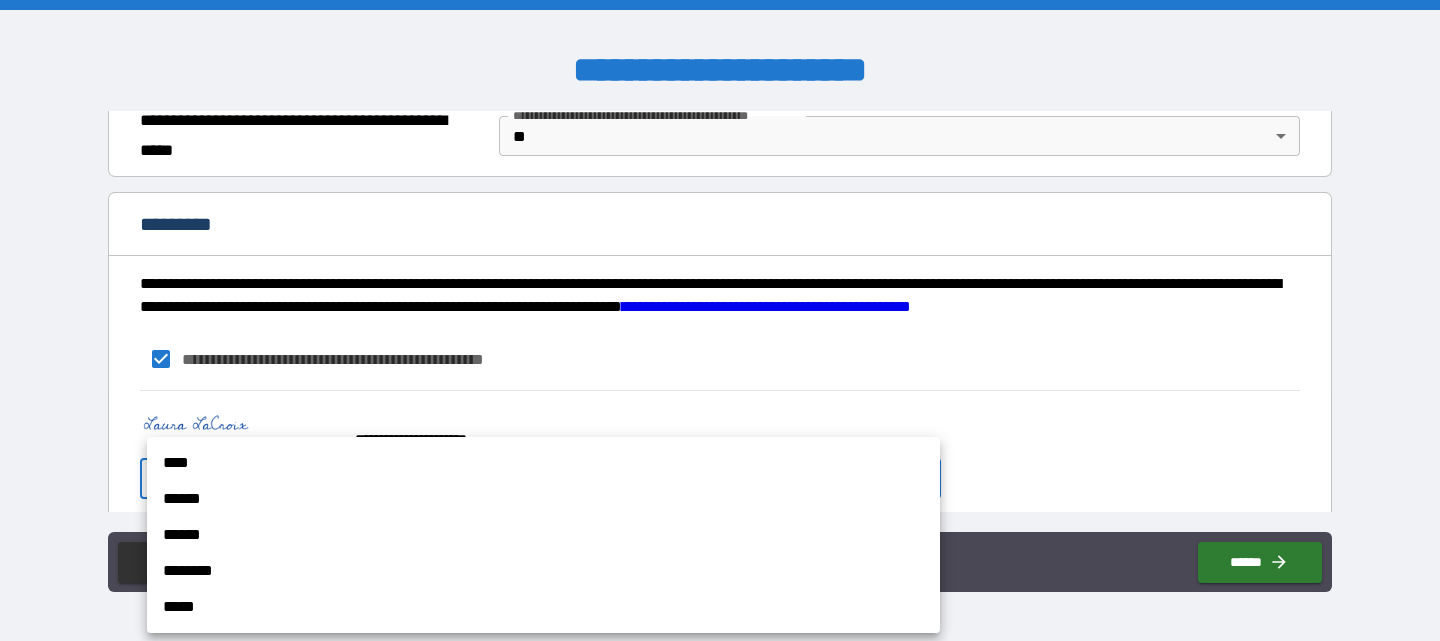 click on "****" at bounding box center (543, 463) 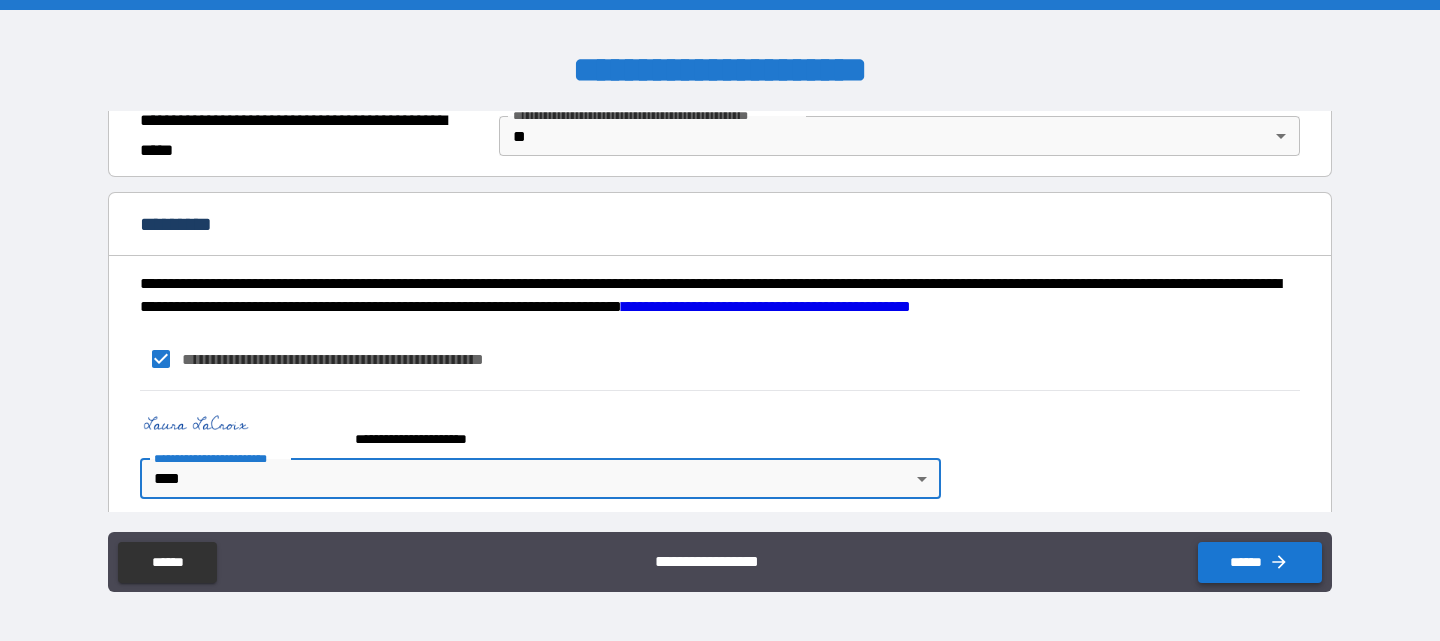 click on "******" at bounding box center [1260, 562] 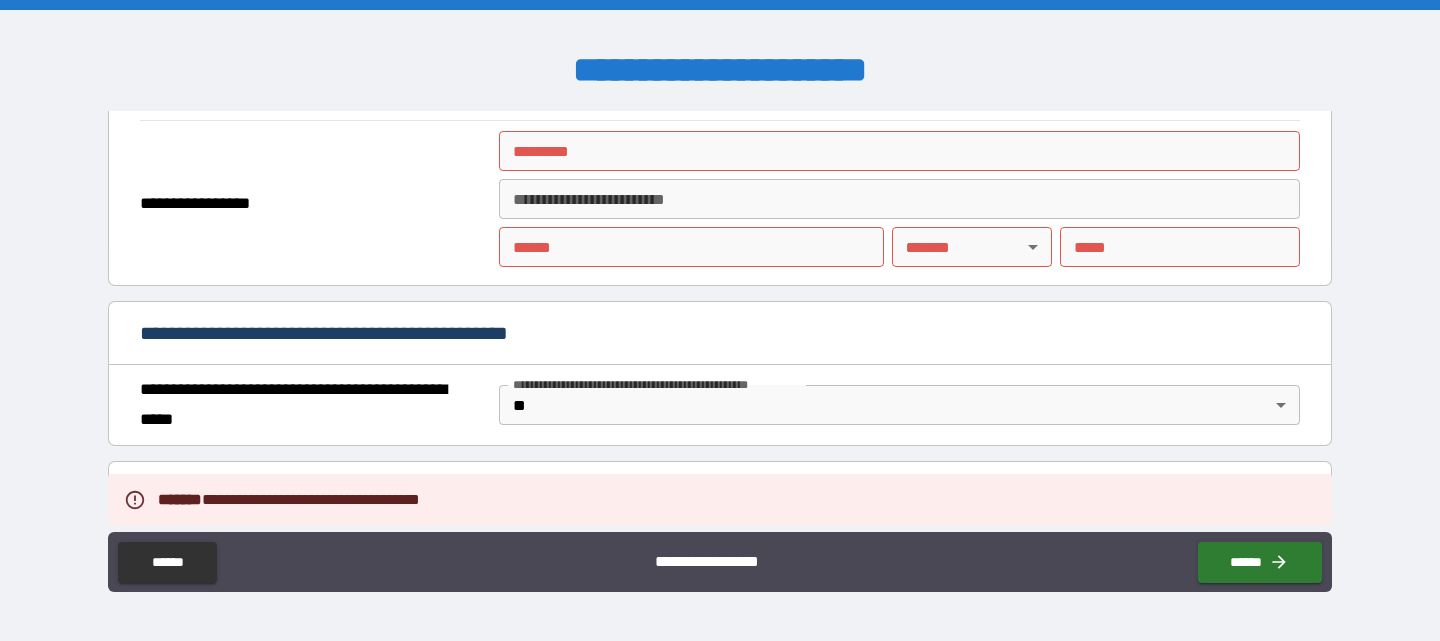 scroll, scrollTop: 1186, scrollLeft: 0, axis: vertical 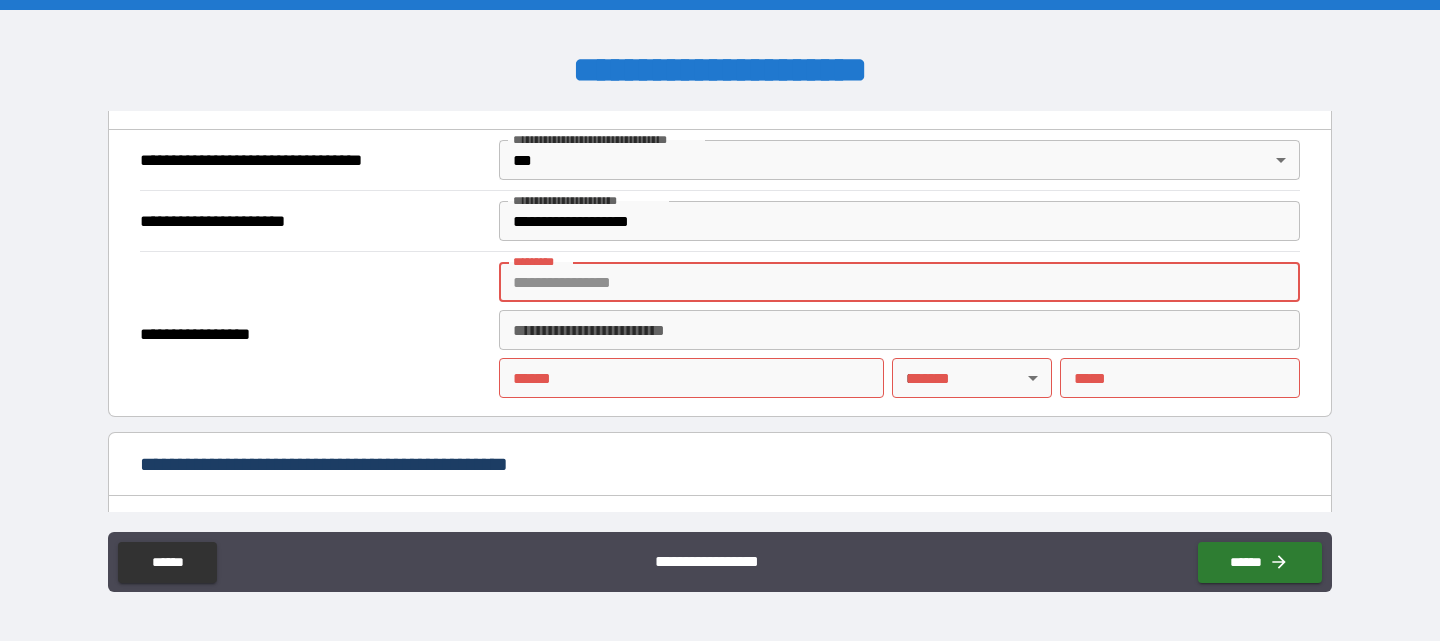 click on "*******   *" at bounding box center (899, 282) 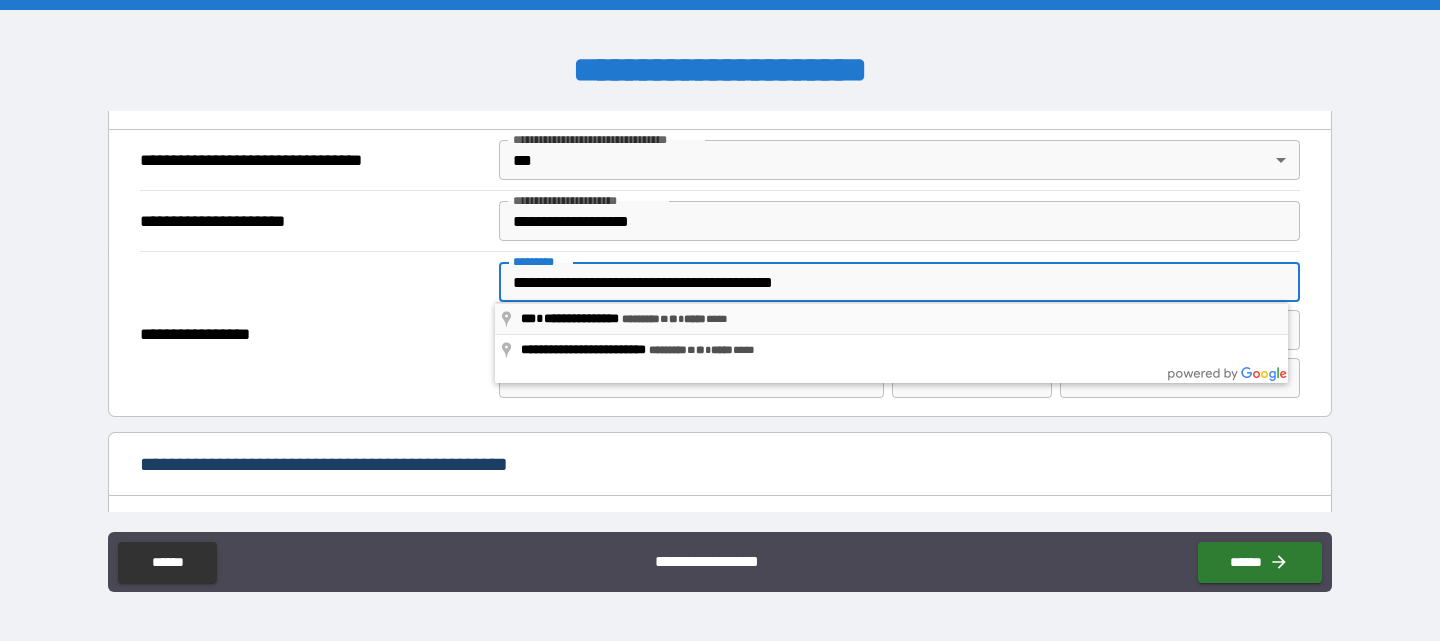 type on "**********" 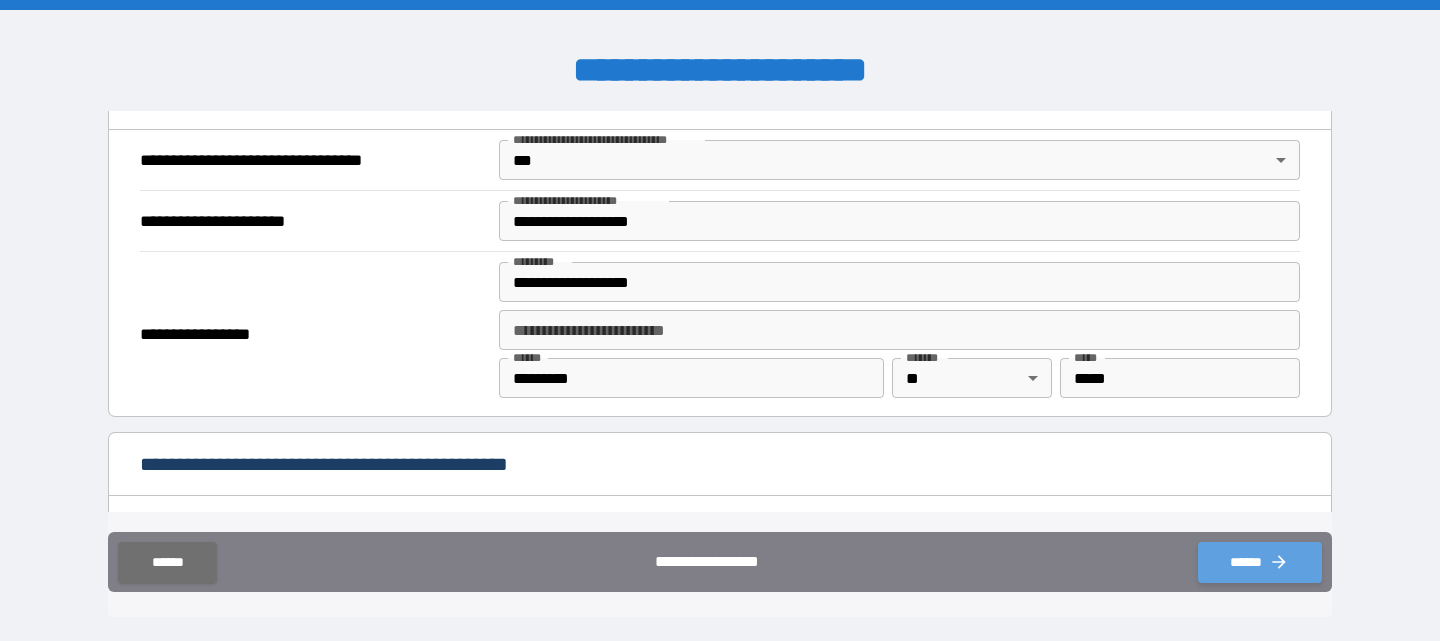 click on "******" at bounding box center (1260, 562) 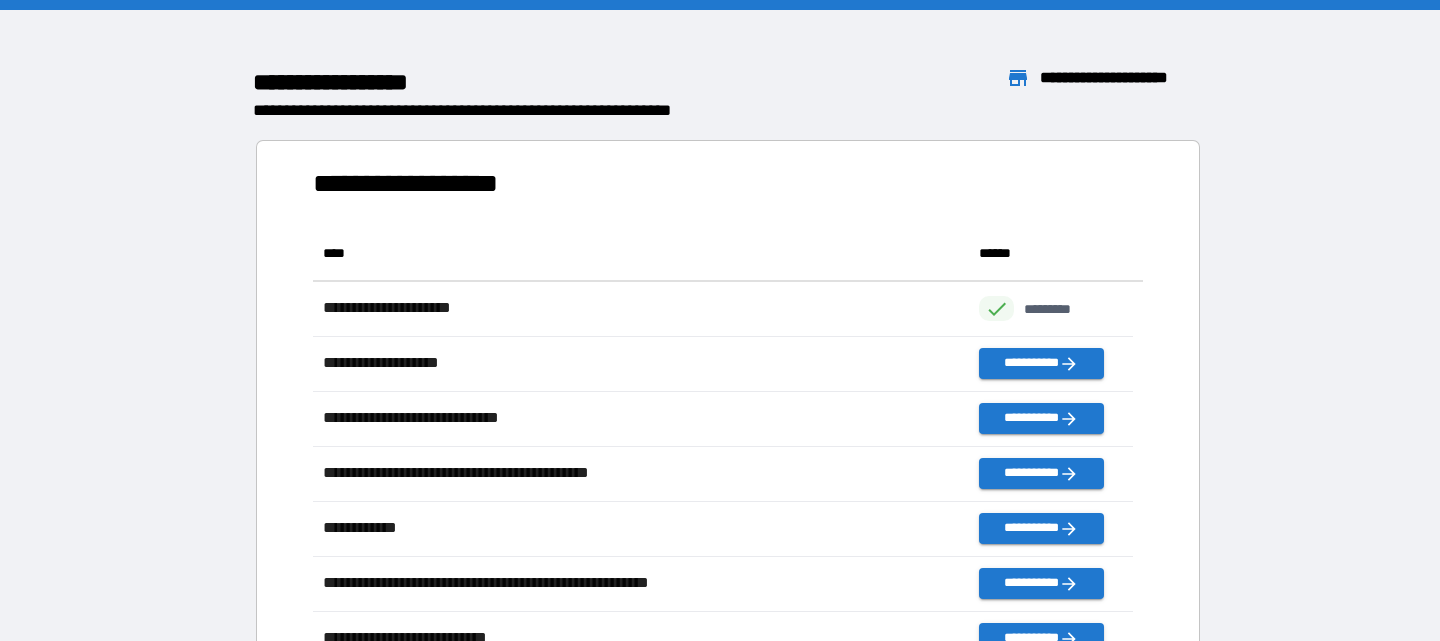 scroll, scrollTop: 16, scrollLeft: 16, axis: both 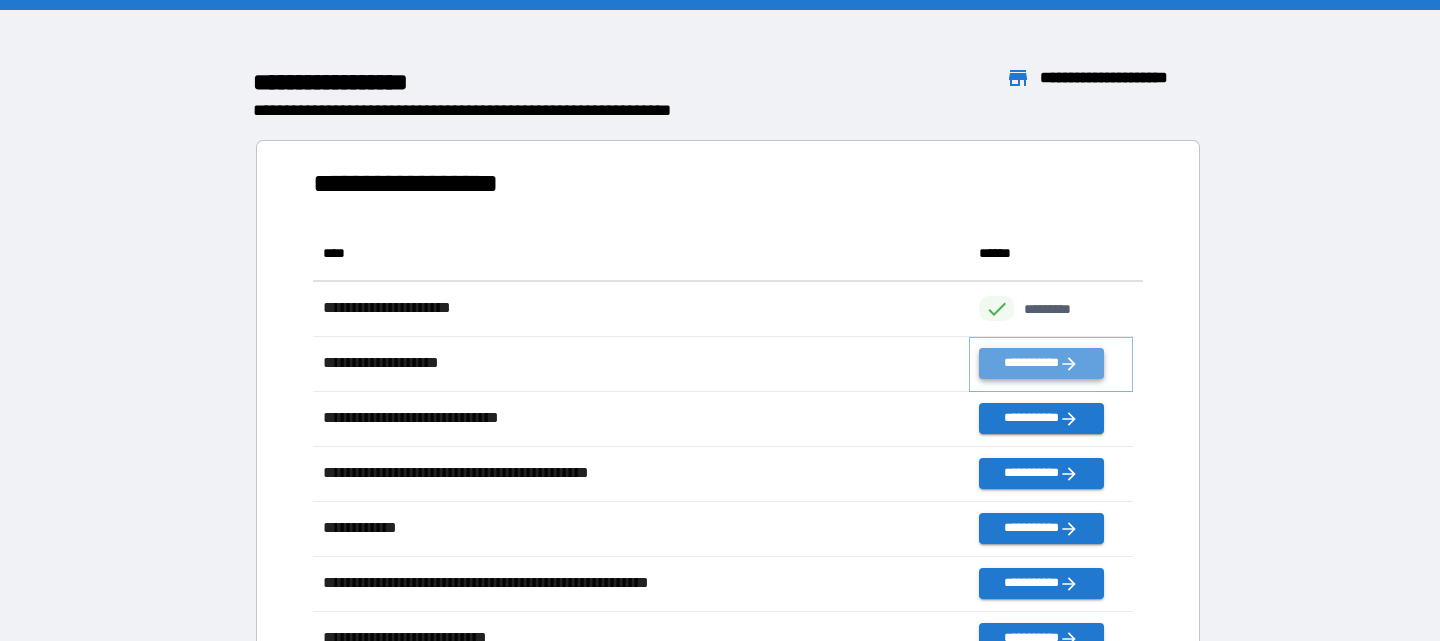 click on "**********" at bounding box center (1041, 363) 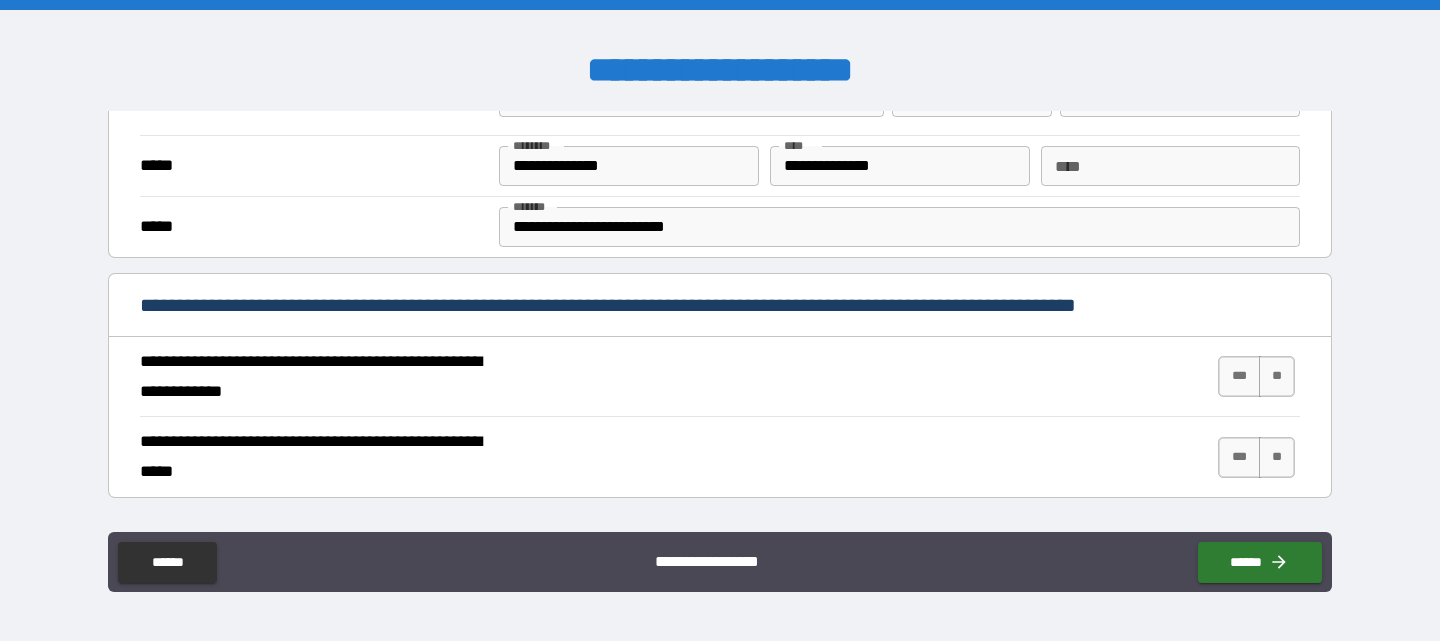 scroll, scrollTop: 700, scrollLeft: 0, axis: vertical 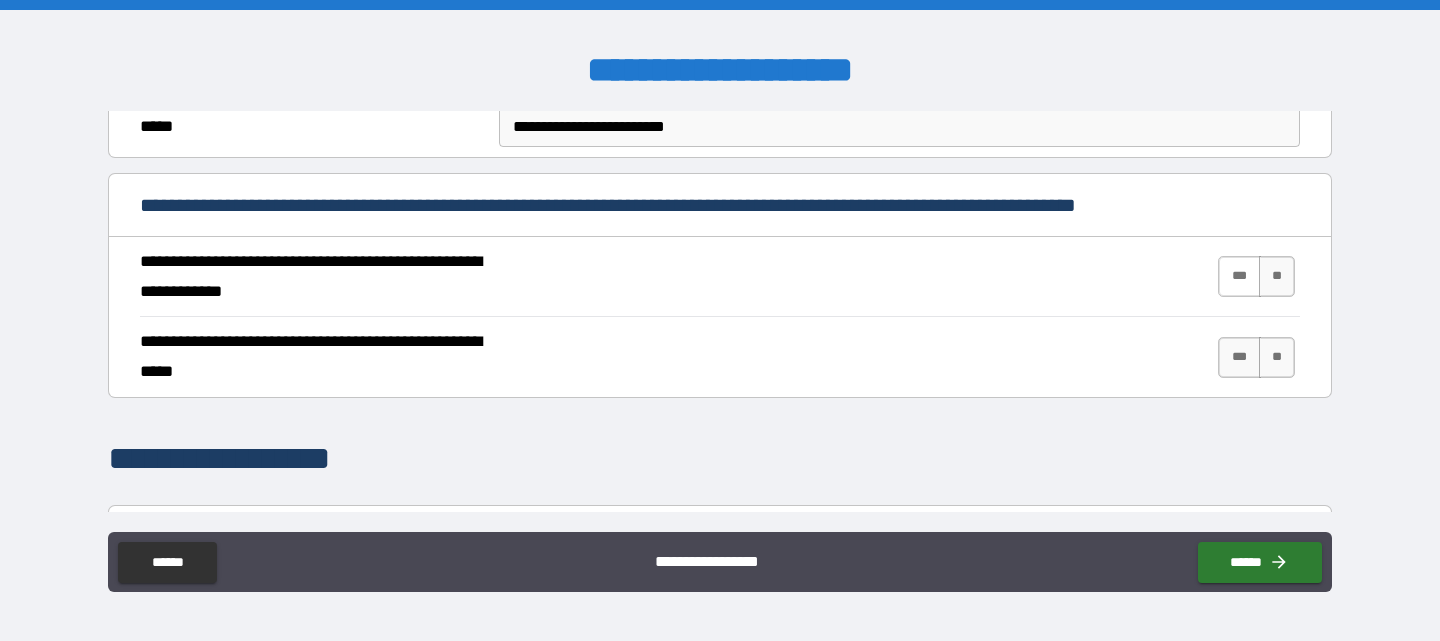 click on "***" at bounding box center (1239, 276) 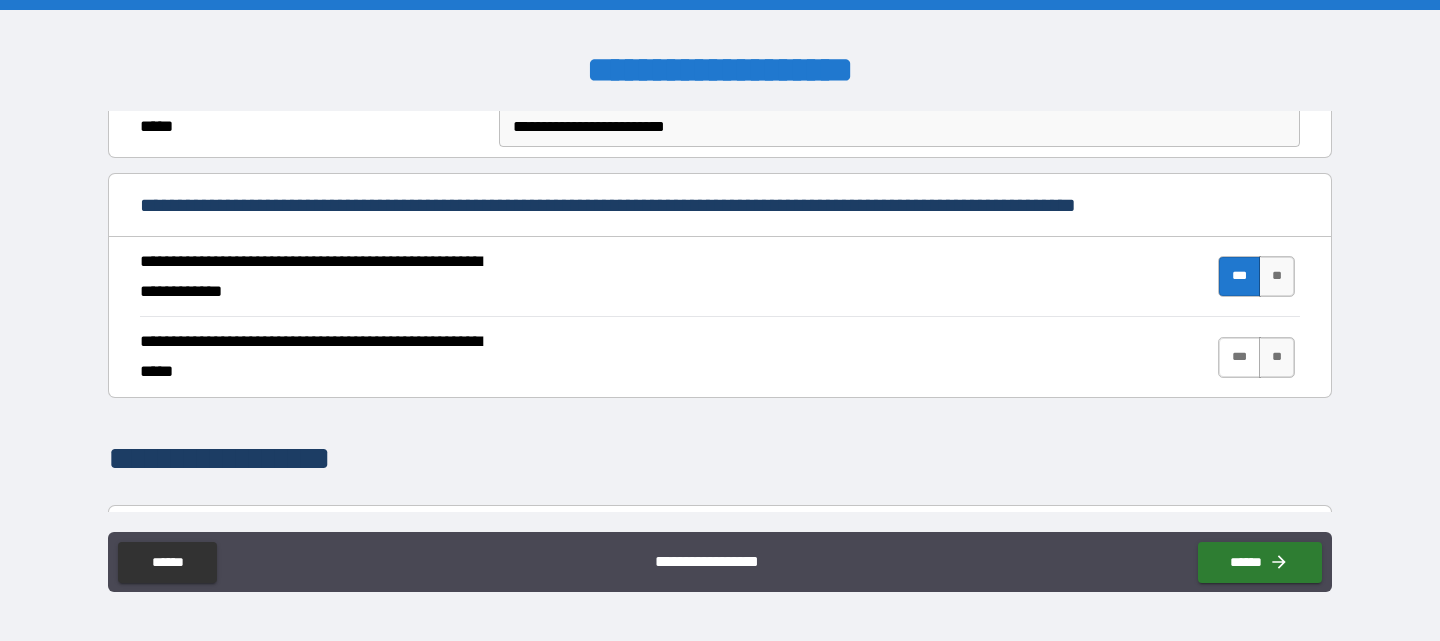 click on "***" at bounding box center (1239, 357) 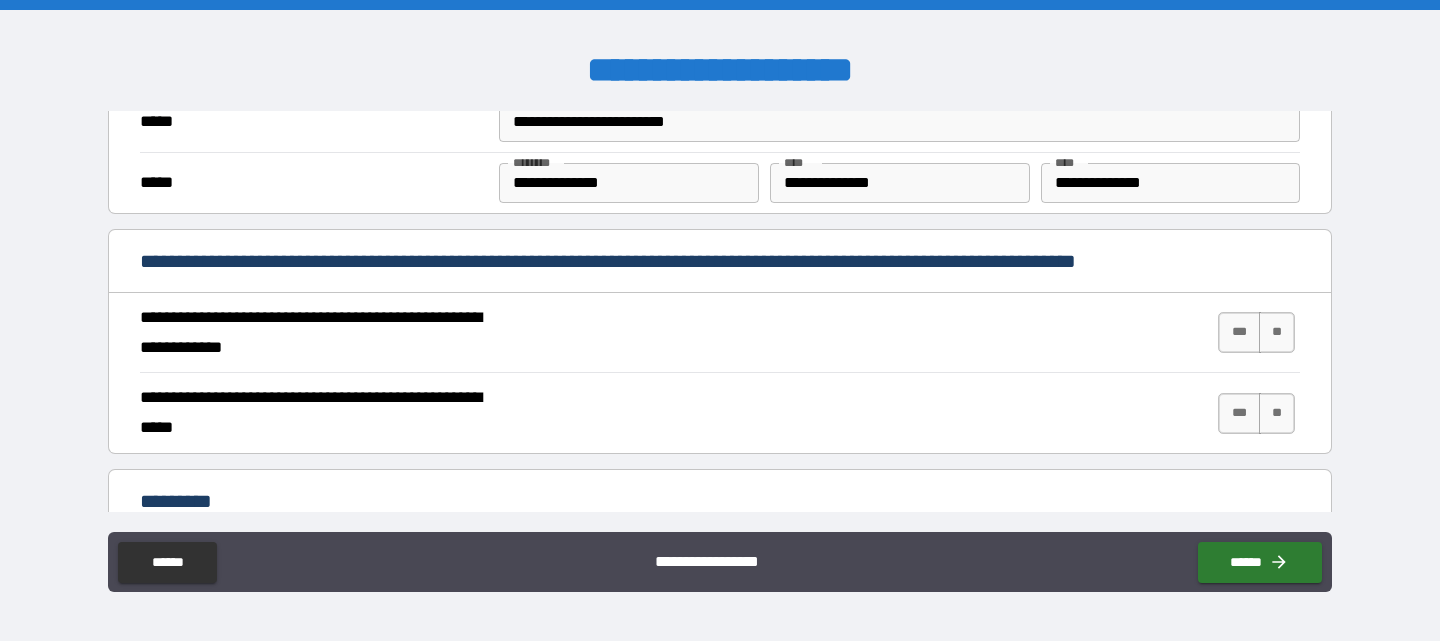 scroll, scrollTop: 1700, scrollLeft: 0, axis: vertical 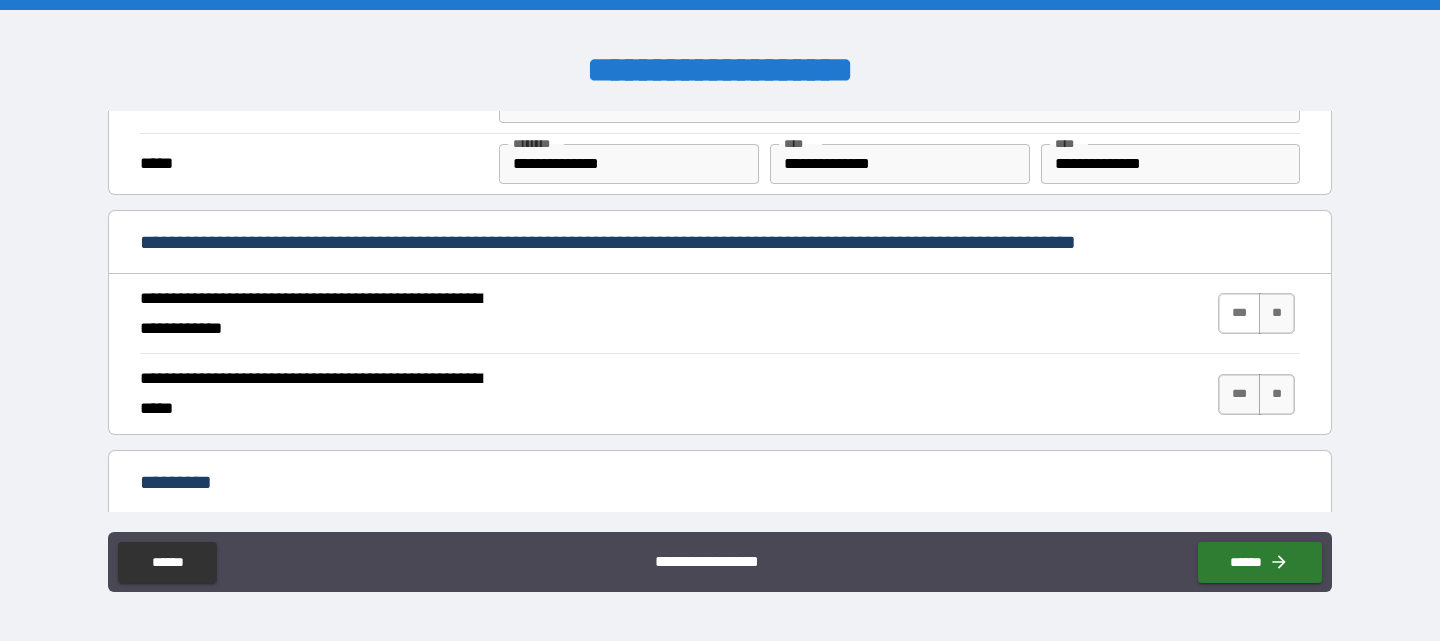click on "***" at bounding box center [1239, 313] 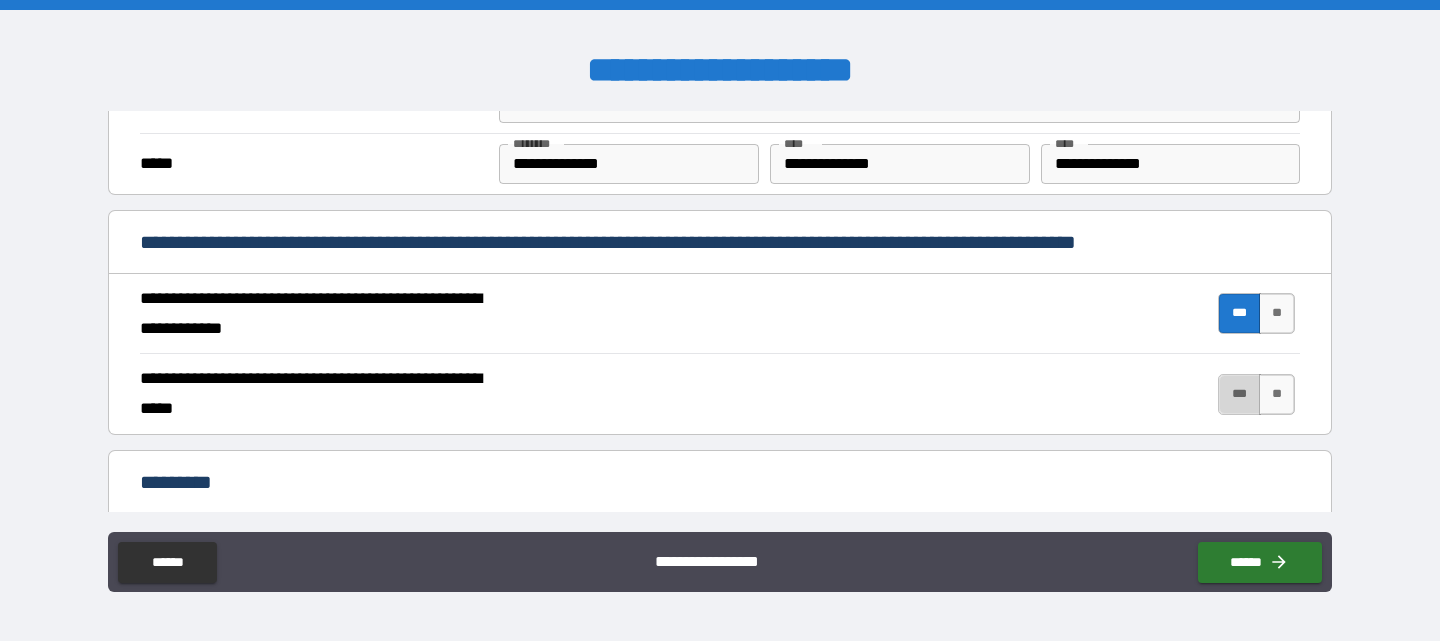click on "***" at bounding box center [1239, 394] 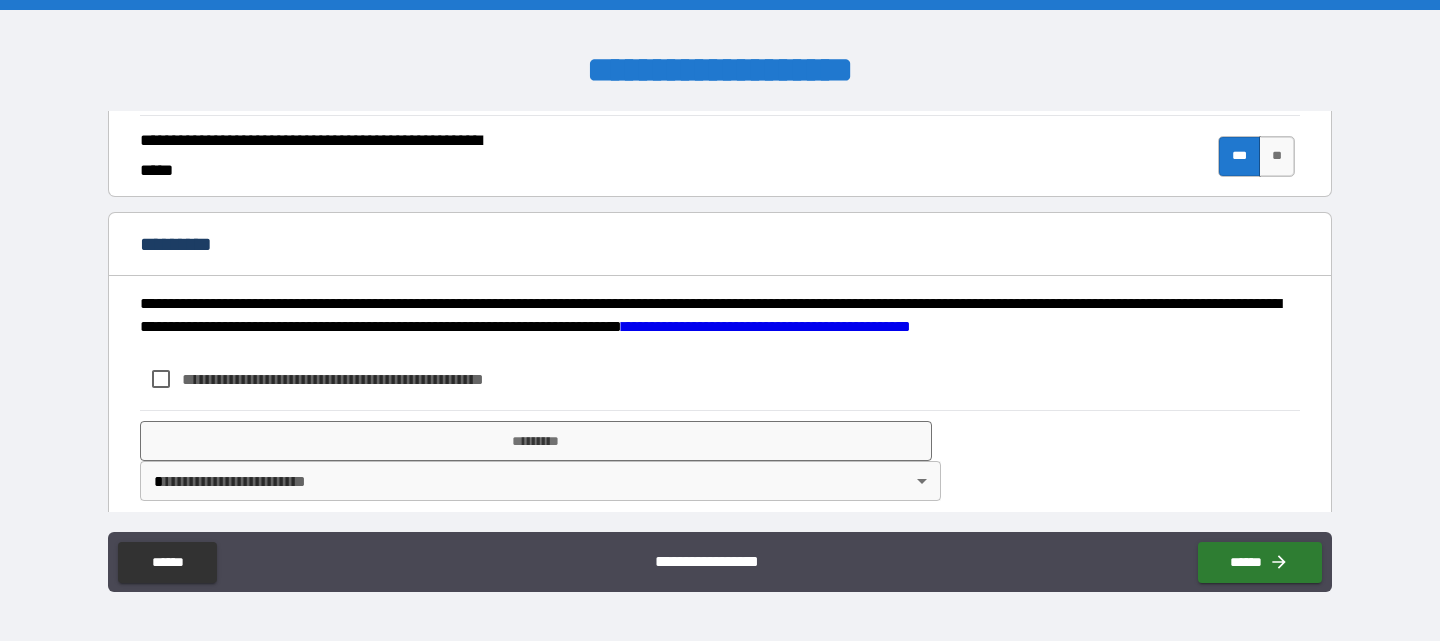scroll, scrollTop: 1958, scrollLeft: 0, axis: vertical 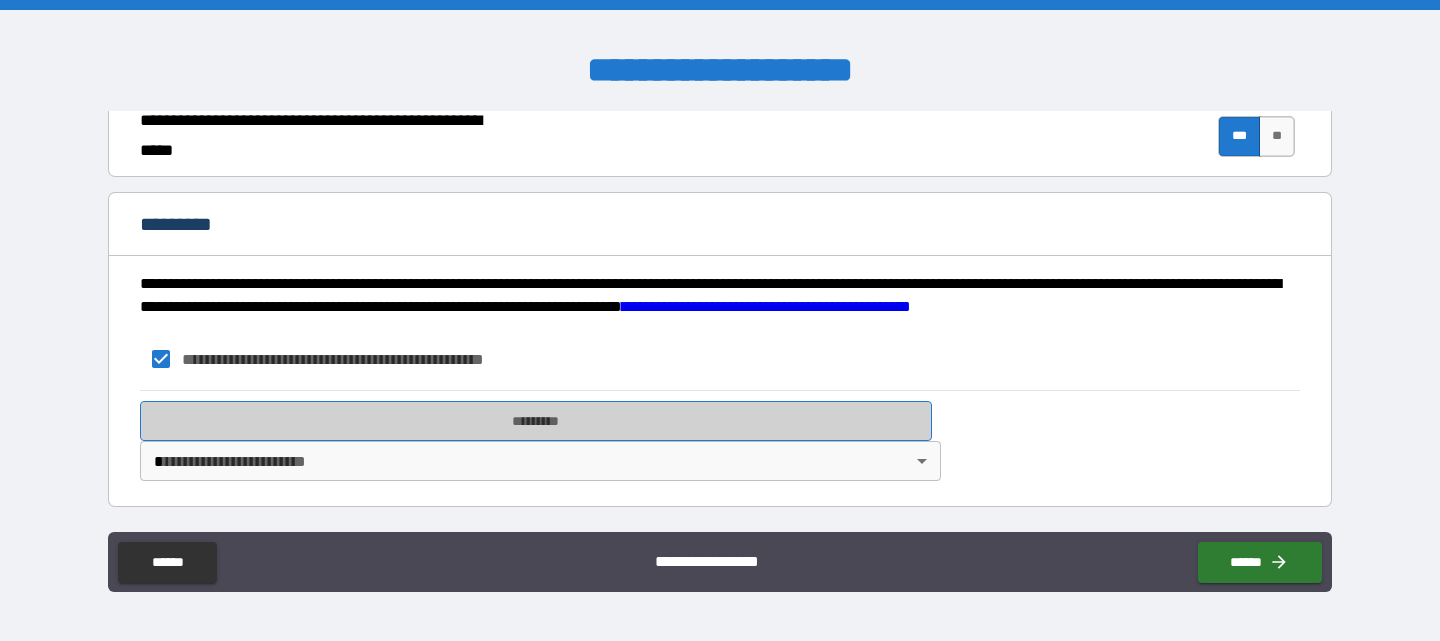click on "*********" at bounding box center (536, 421) 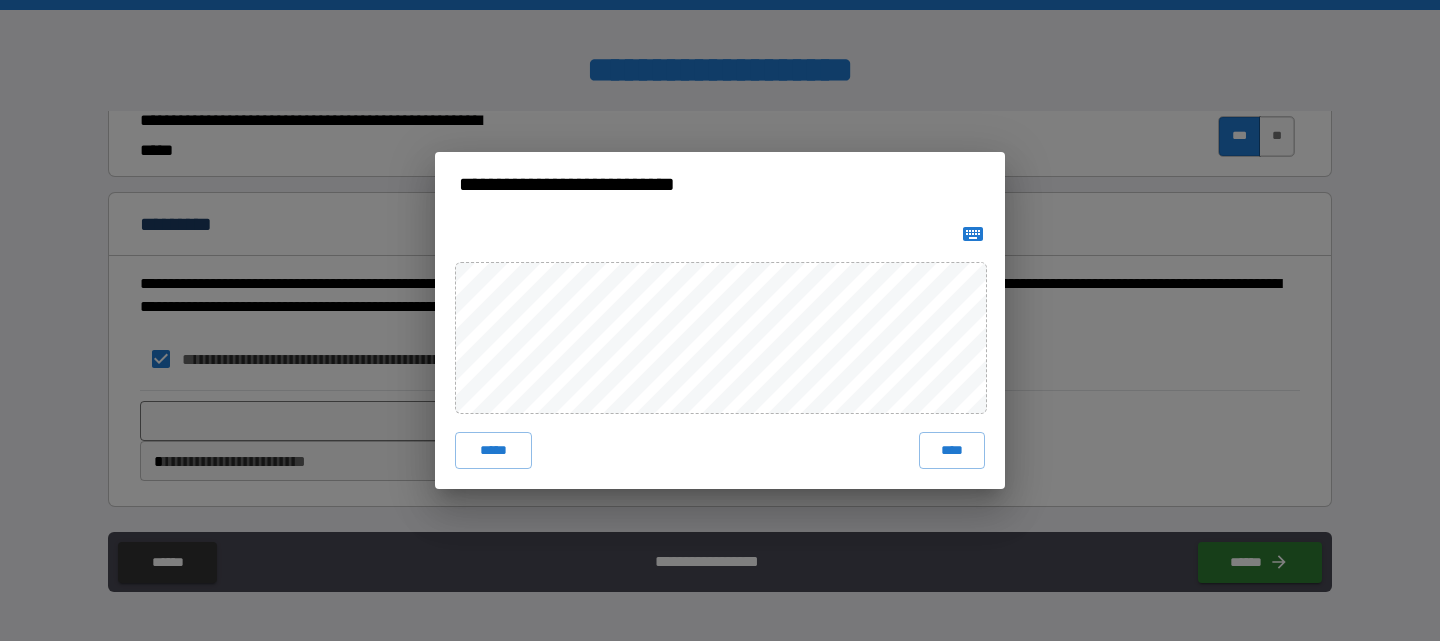 drag, startPoint x: 978, startPoint y: 232, endPoint x: 956, endPoint y: 242, distance: 24.166092 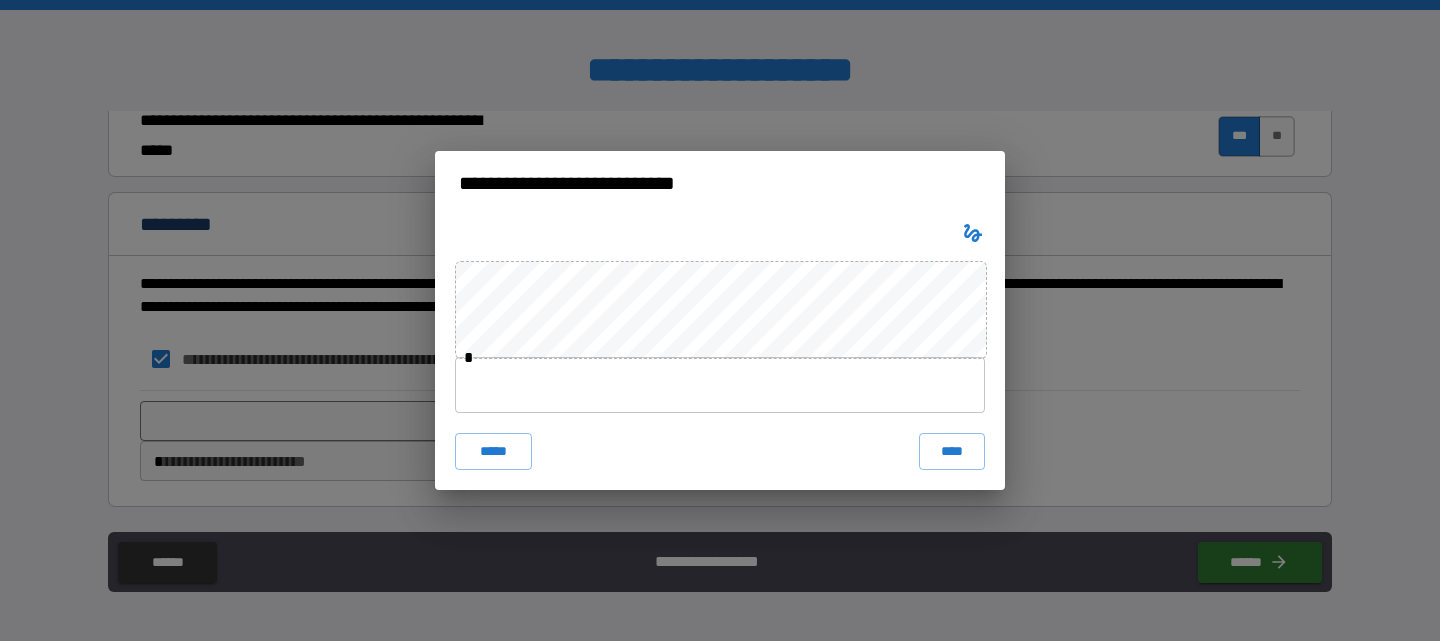 click at bounding box center [720, 385] 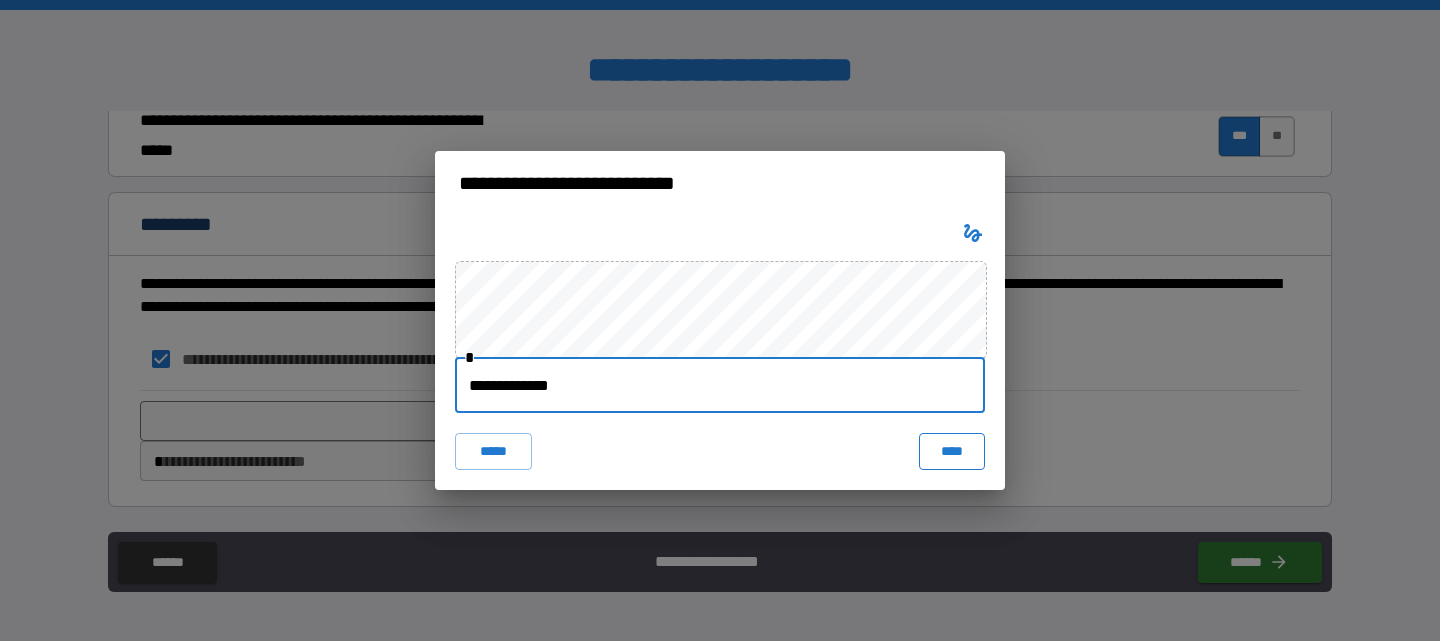 type on "**********" 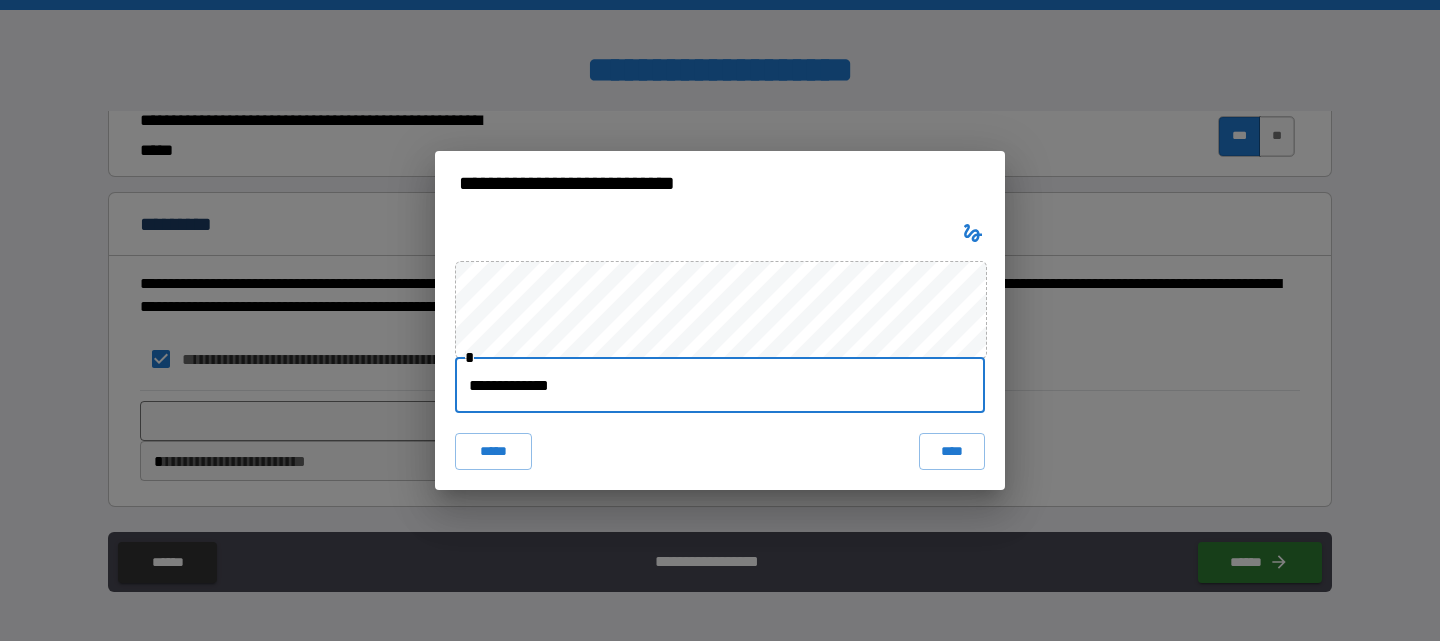 click on "****" at bounding box center (952, 451) 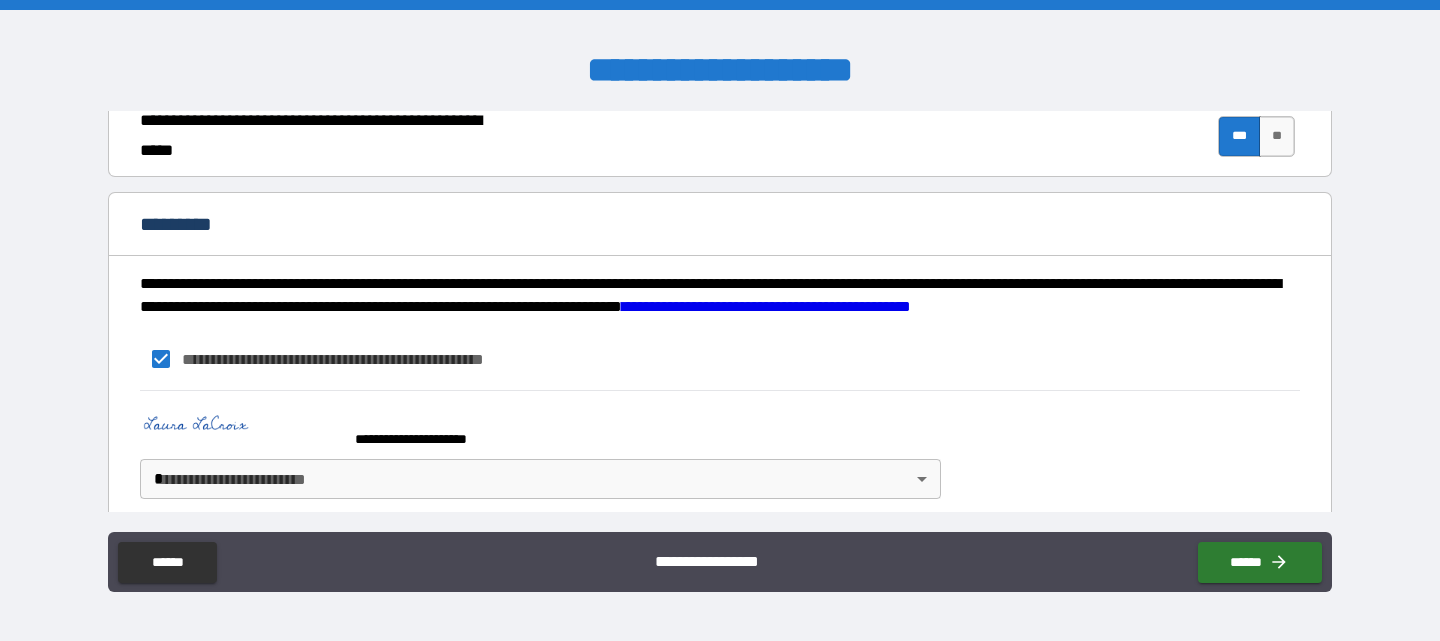 click on "**********" at bounding box center (720, 320) 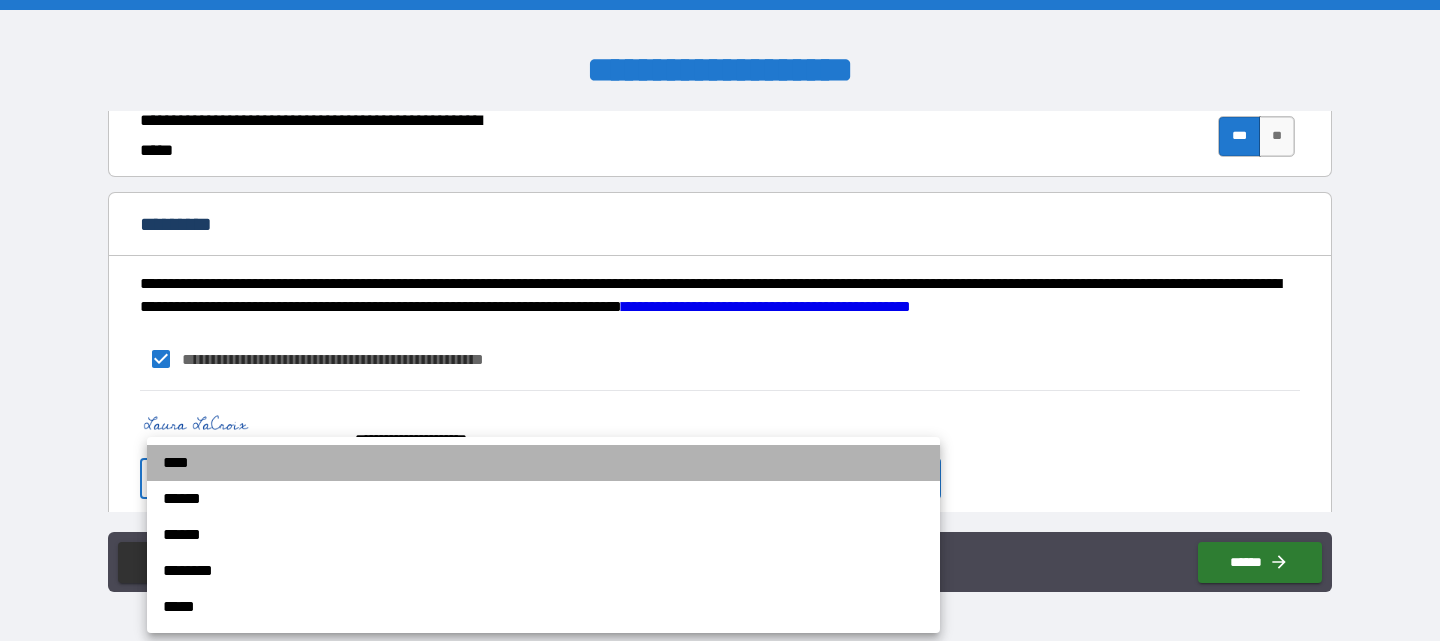 click on "****" at bounding box center (543, 463) 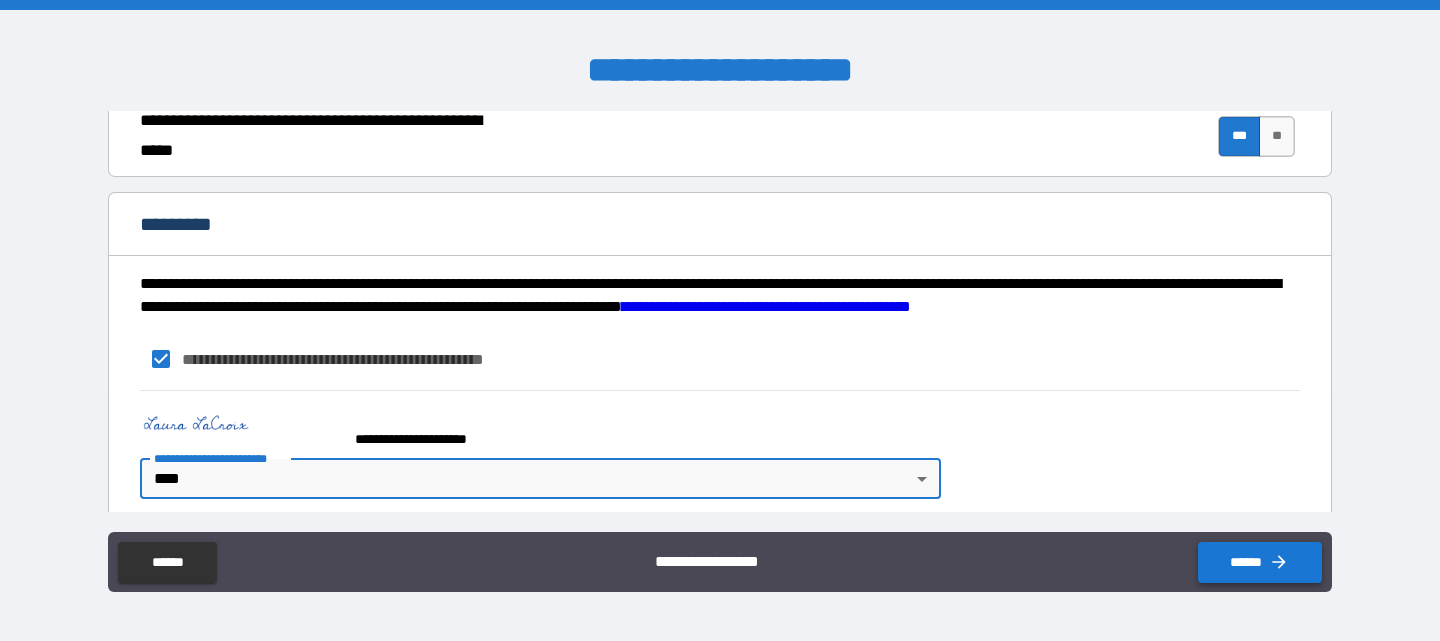 click on "******" at bounding box center (1260, 562) 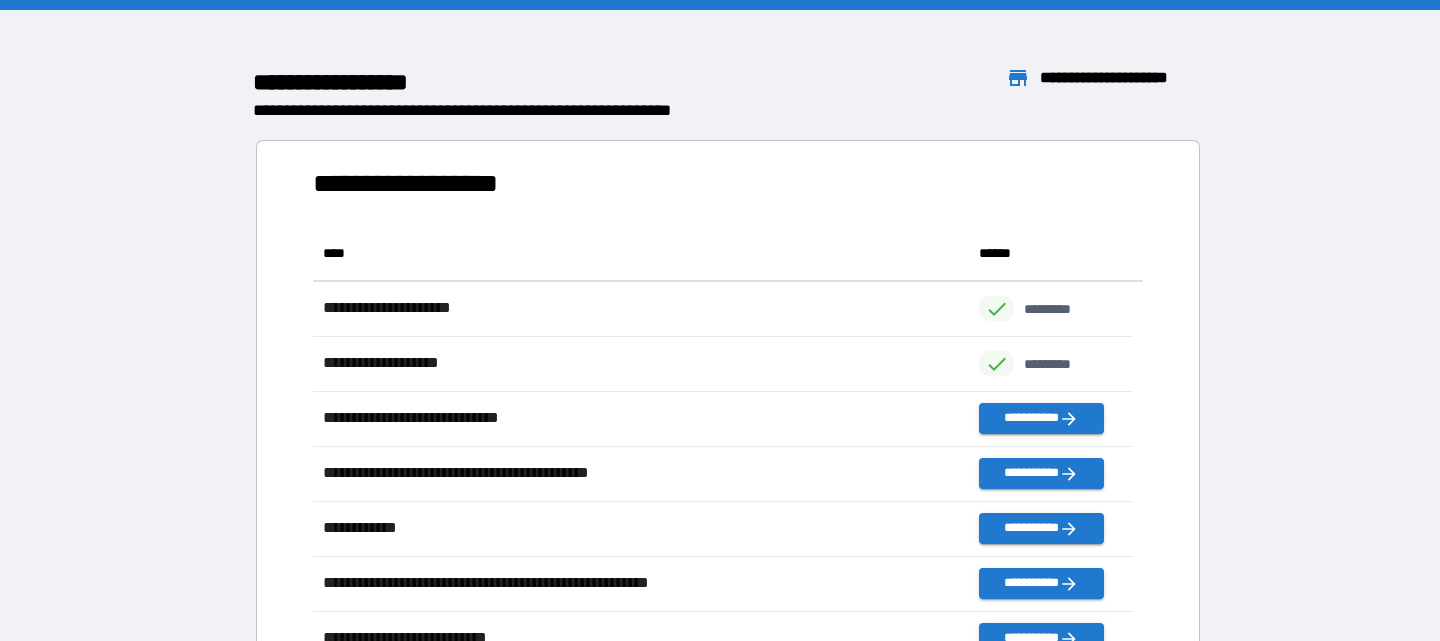 scroll, scrollTop: 16, scrollLeft: 16, axis: both 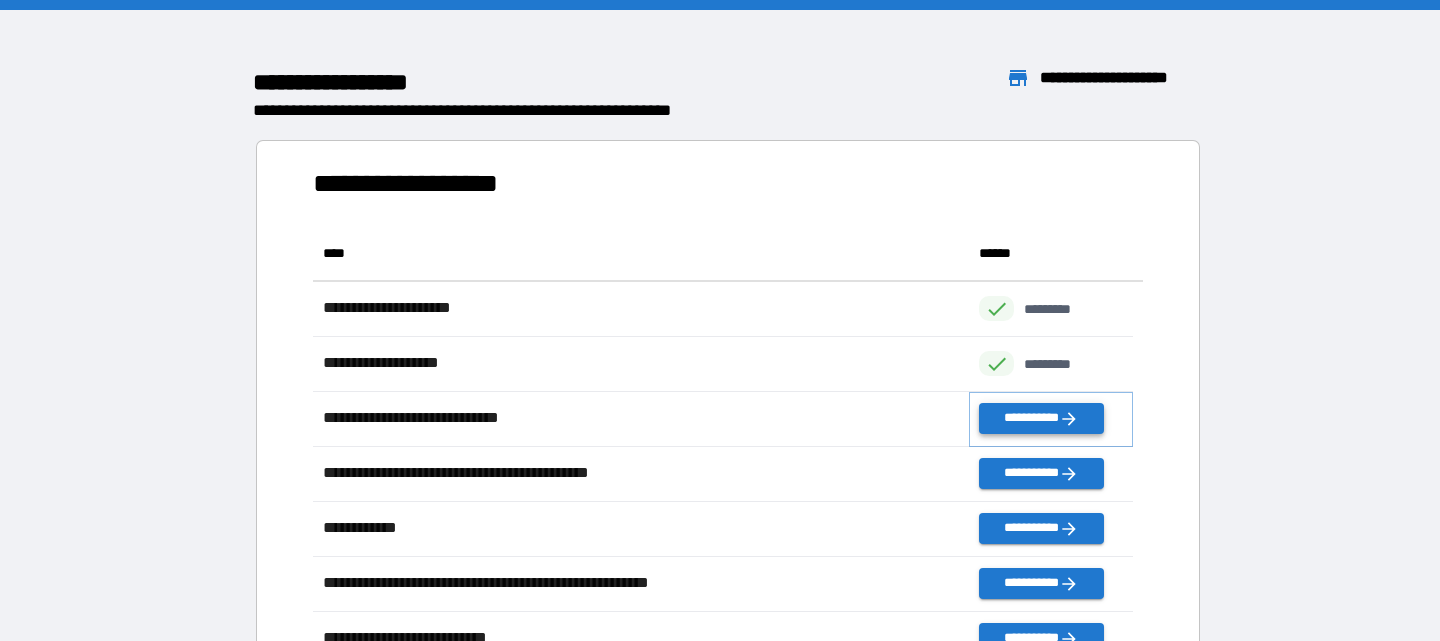 click on "**********" at bounding box center [1041, 418] 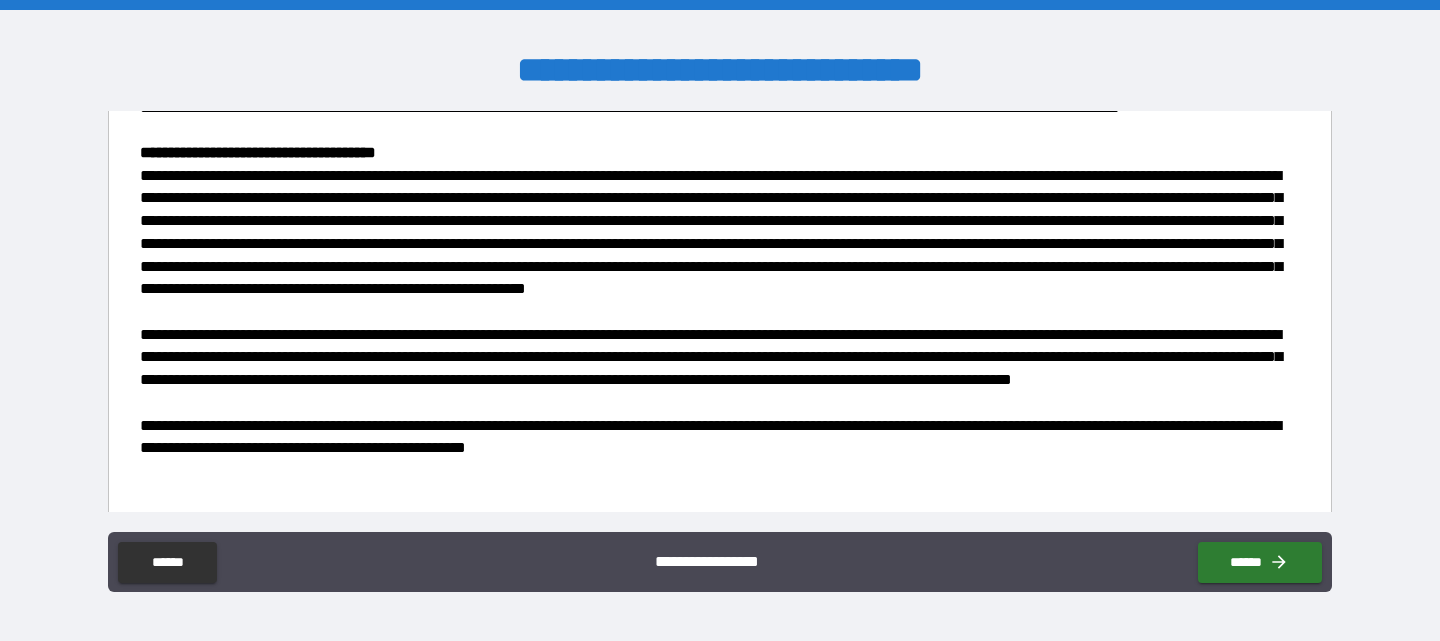 scroll, scrollTop: 784, scrollLeft: 0, axis: vertical 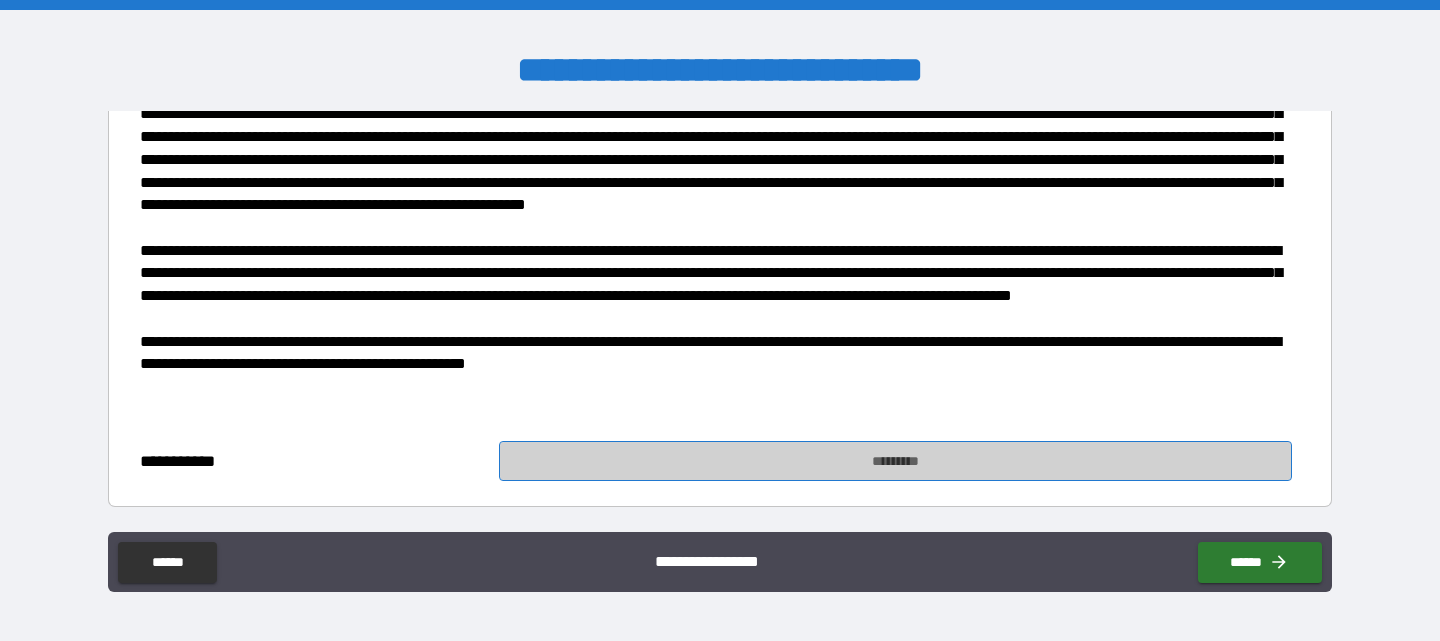 click on "*********" at bounding box center [895, 461] 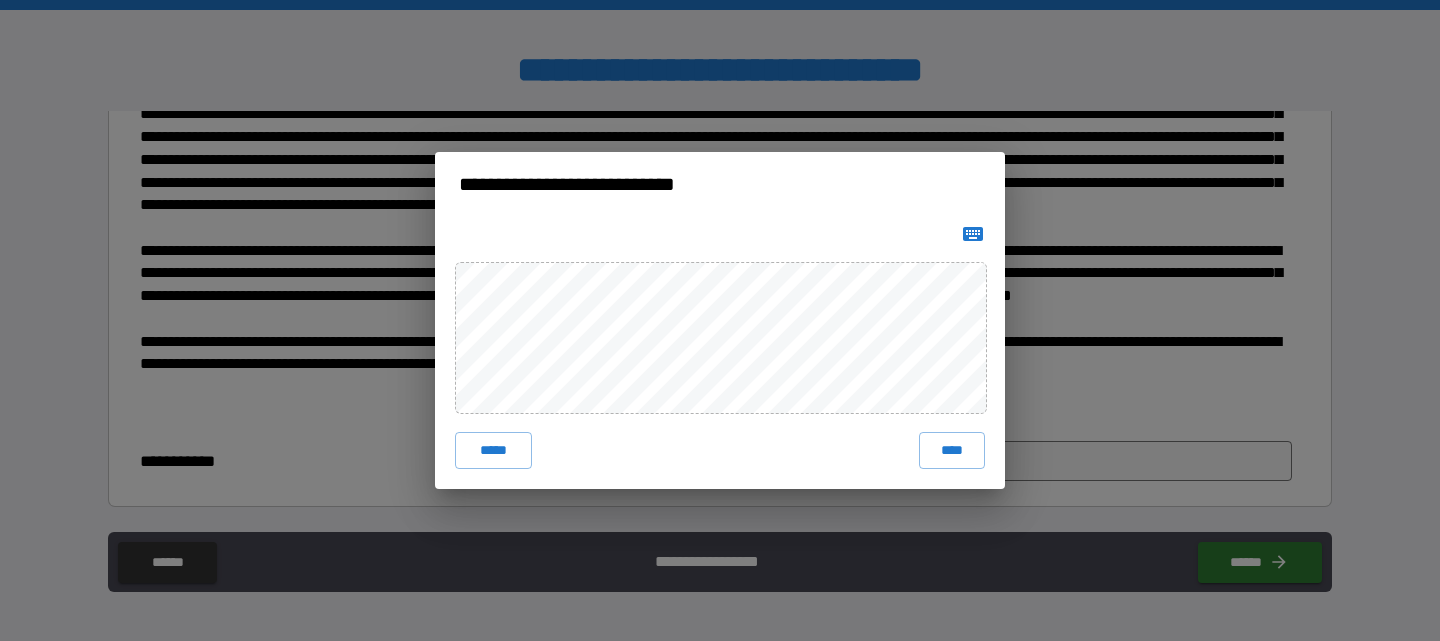click 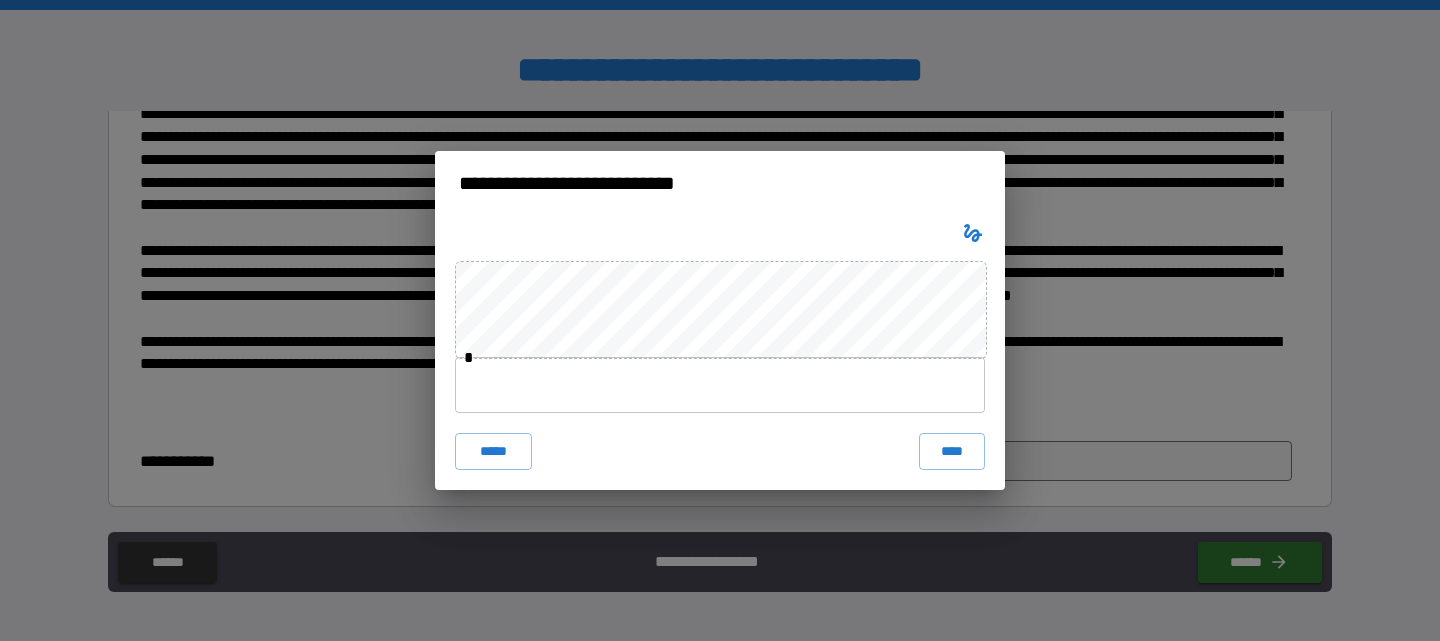 click at bounding box center (720, 385) 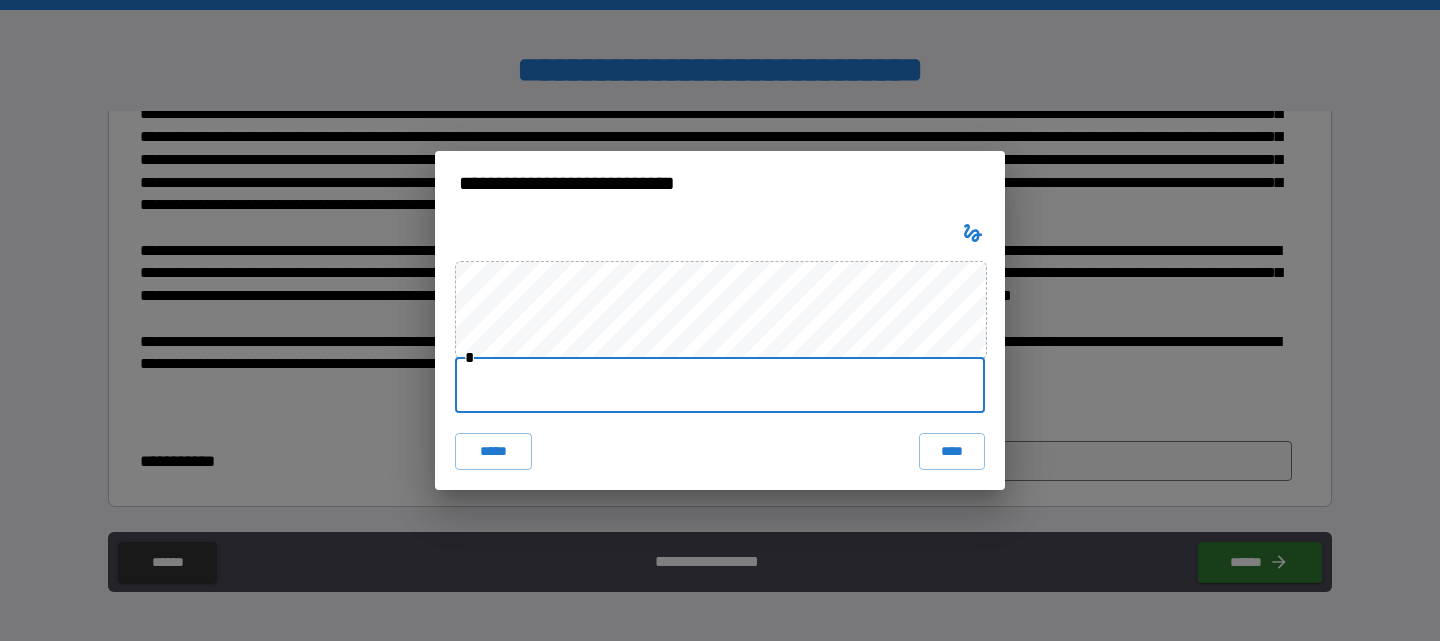 type on "**********" 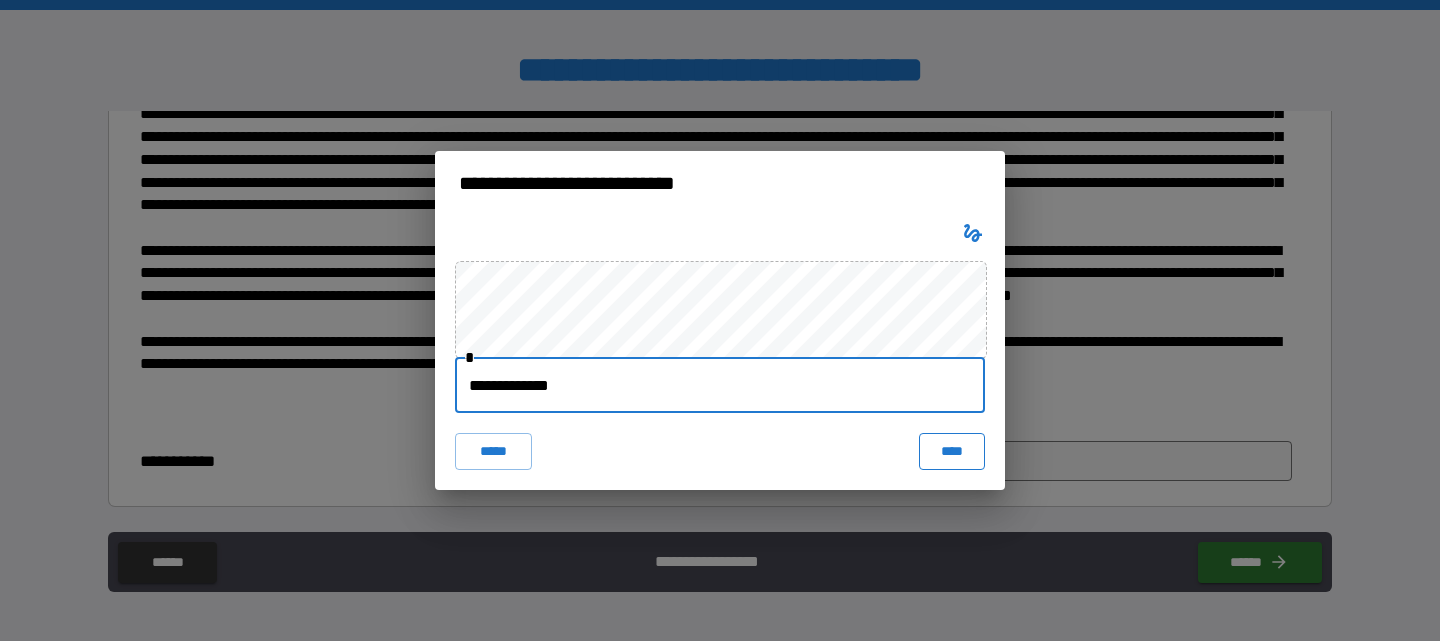 click on "****" at bounding box center [952, 451] 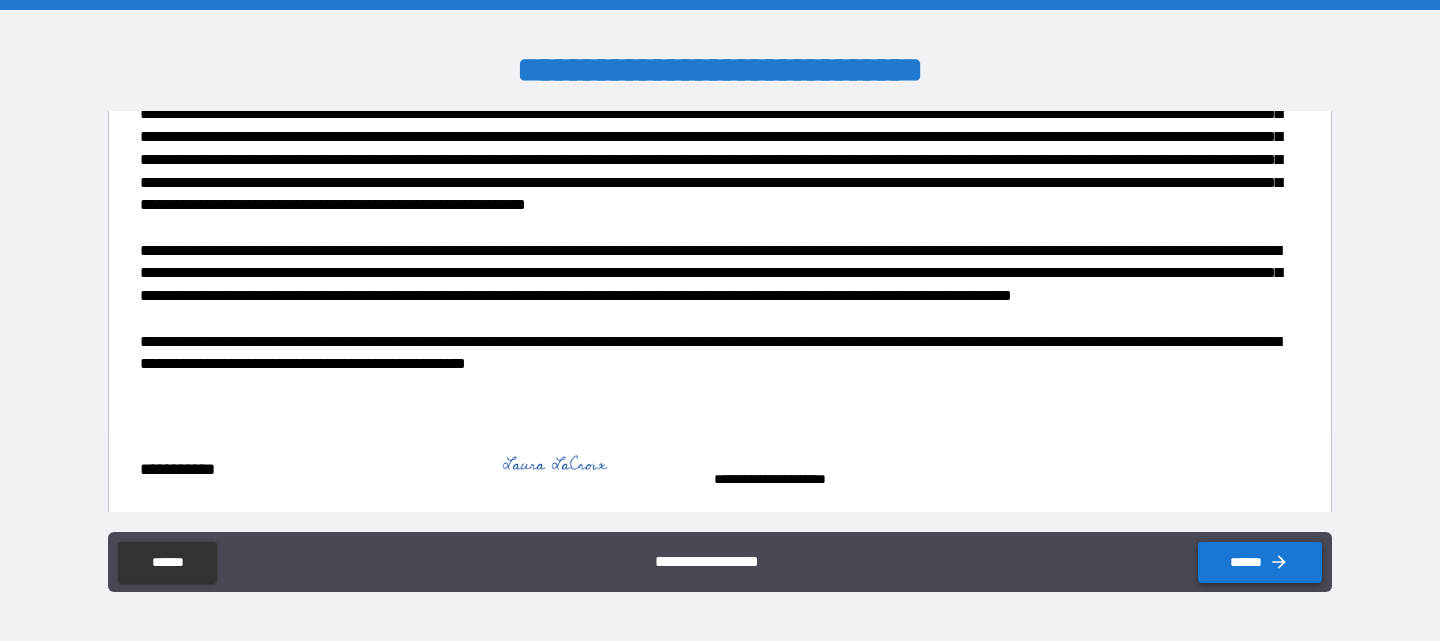 click on "******" at bounding box center [1260, 562] 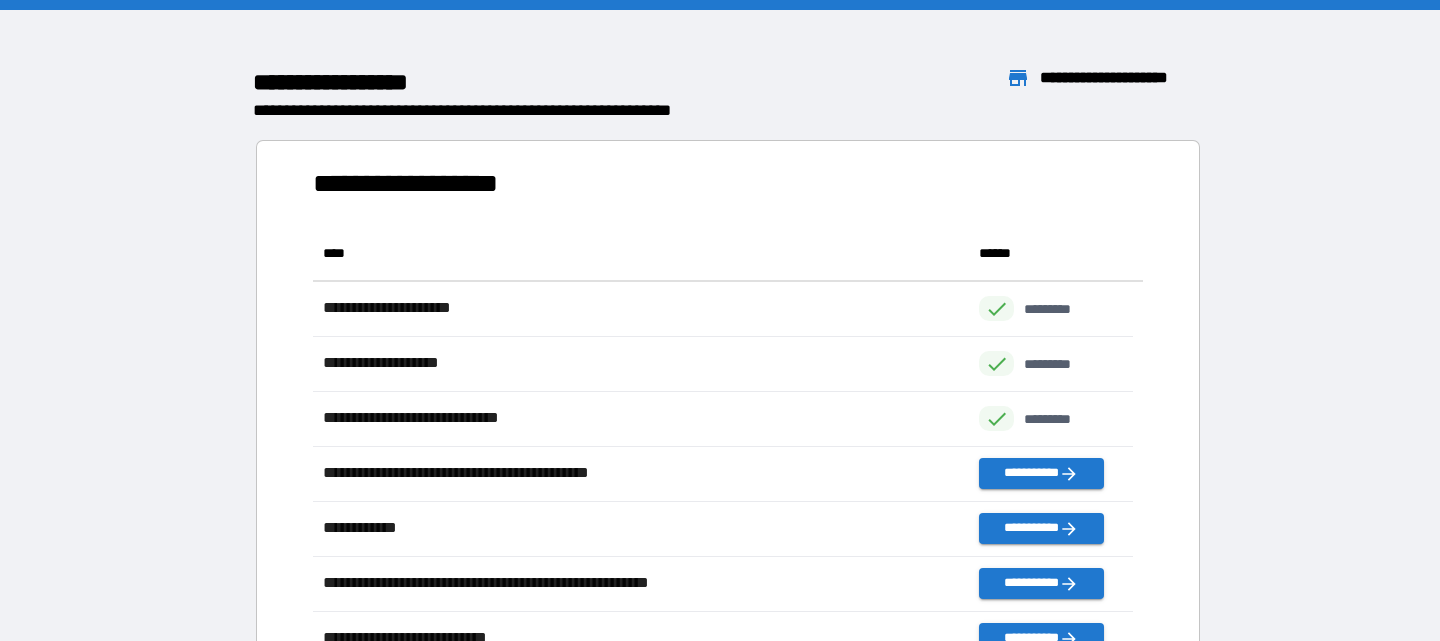 scroll, scrollTop: 16, scrollLeft: 16, axis: both 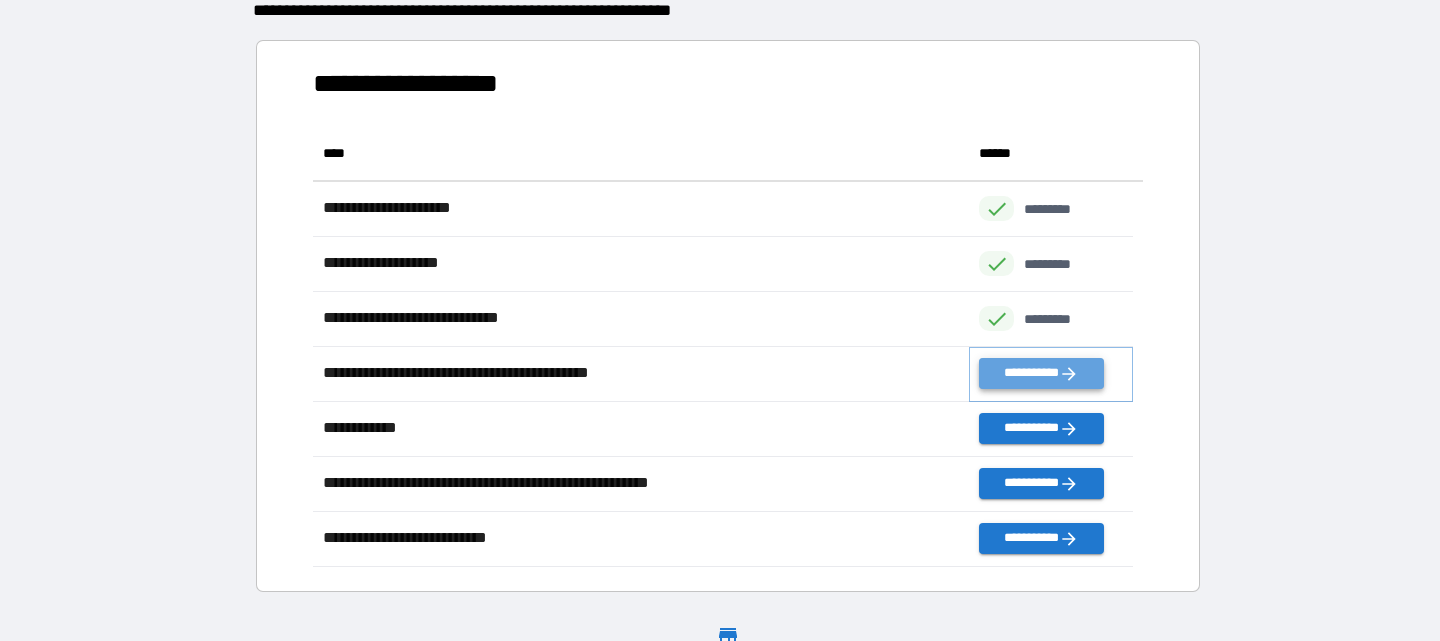 click on "**********" at bounding box center (1041, 373) 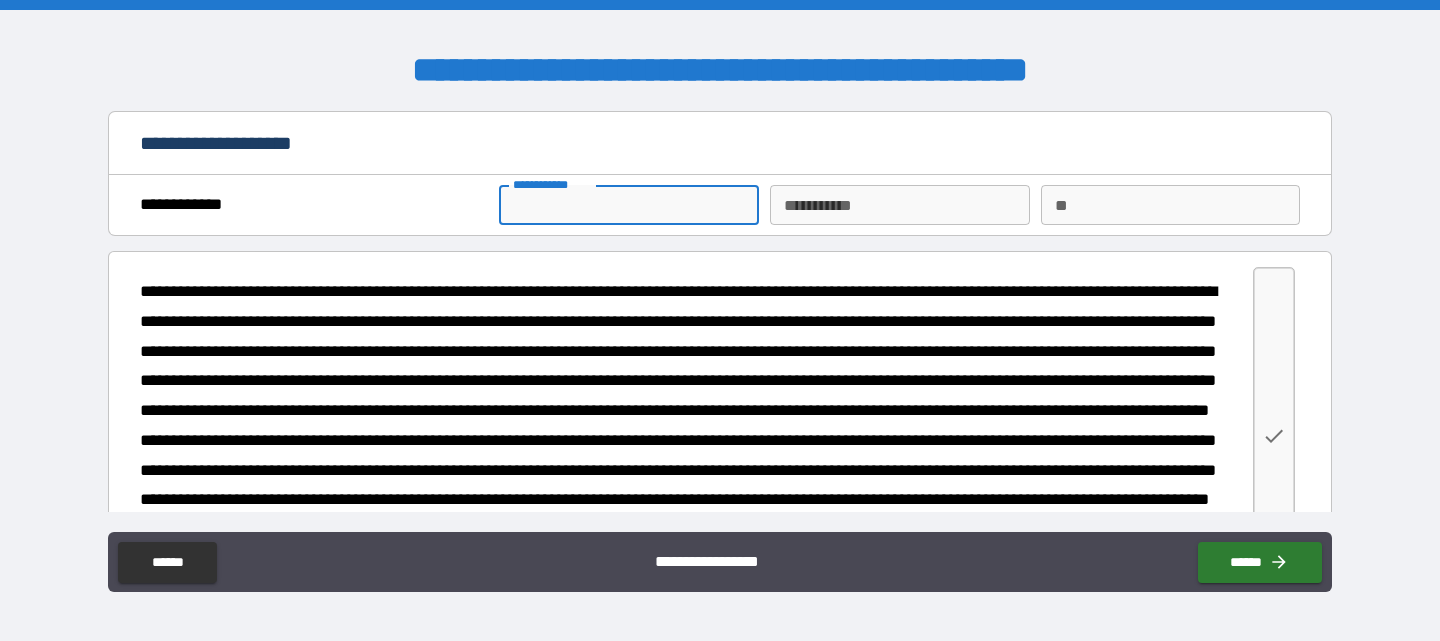 click on "**********" at bounding box center [628, 205] 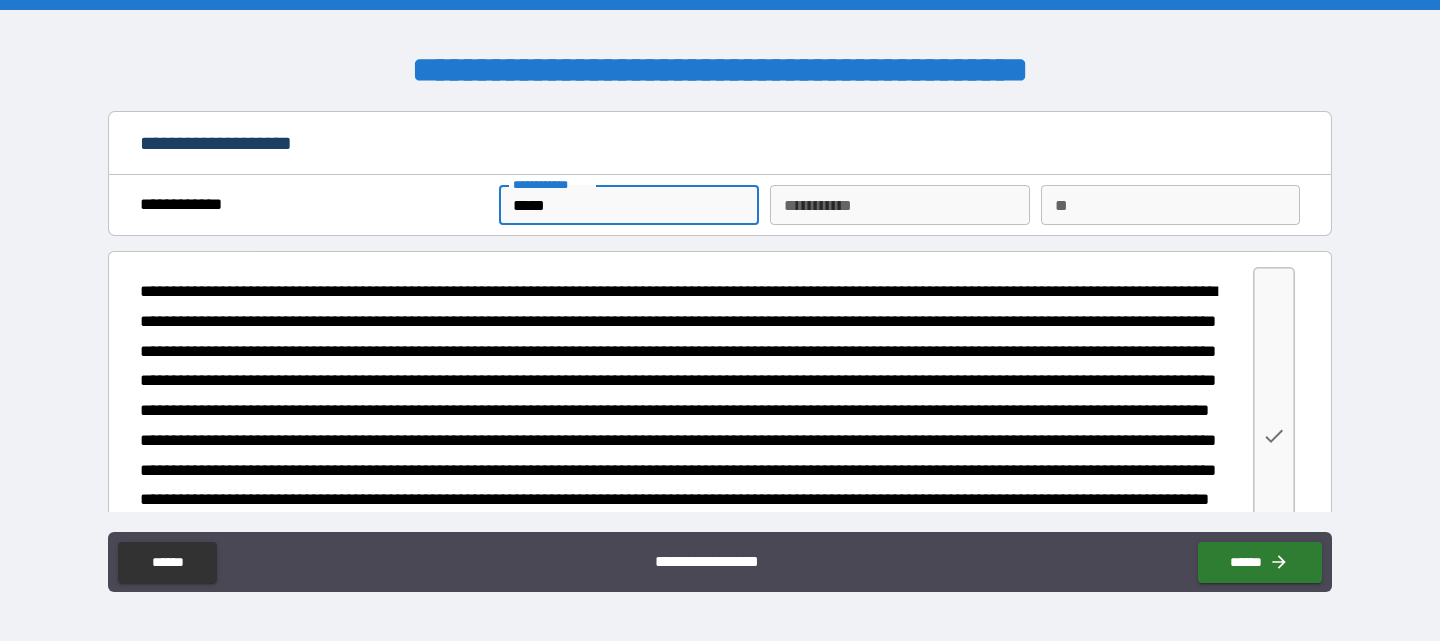 type on "*******" 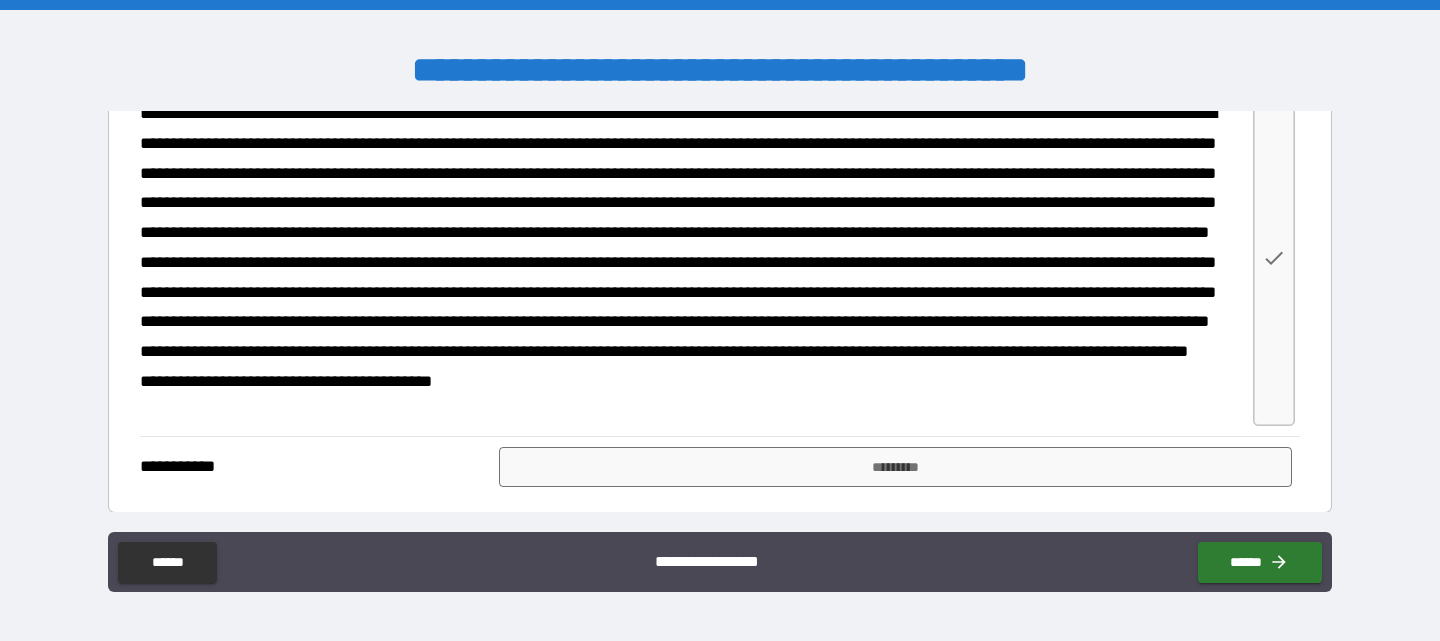 scroll, scrollTop: 184, scrollLeft: 0, axis: vertical 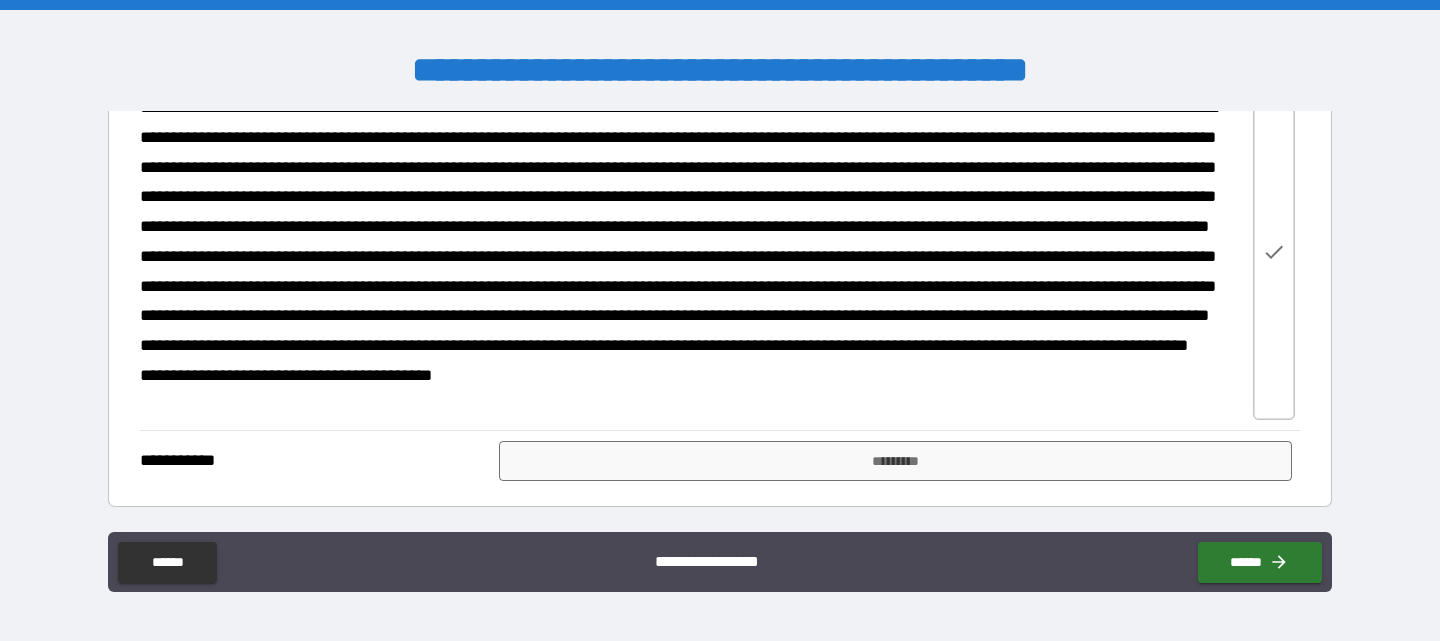 click 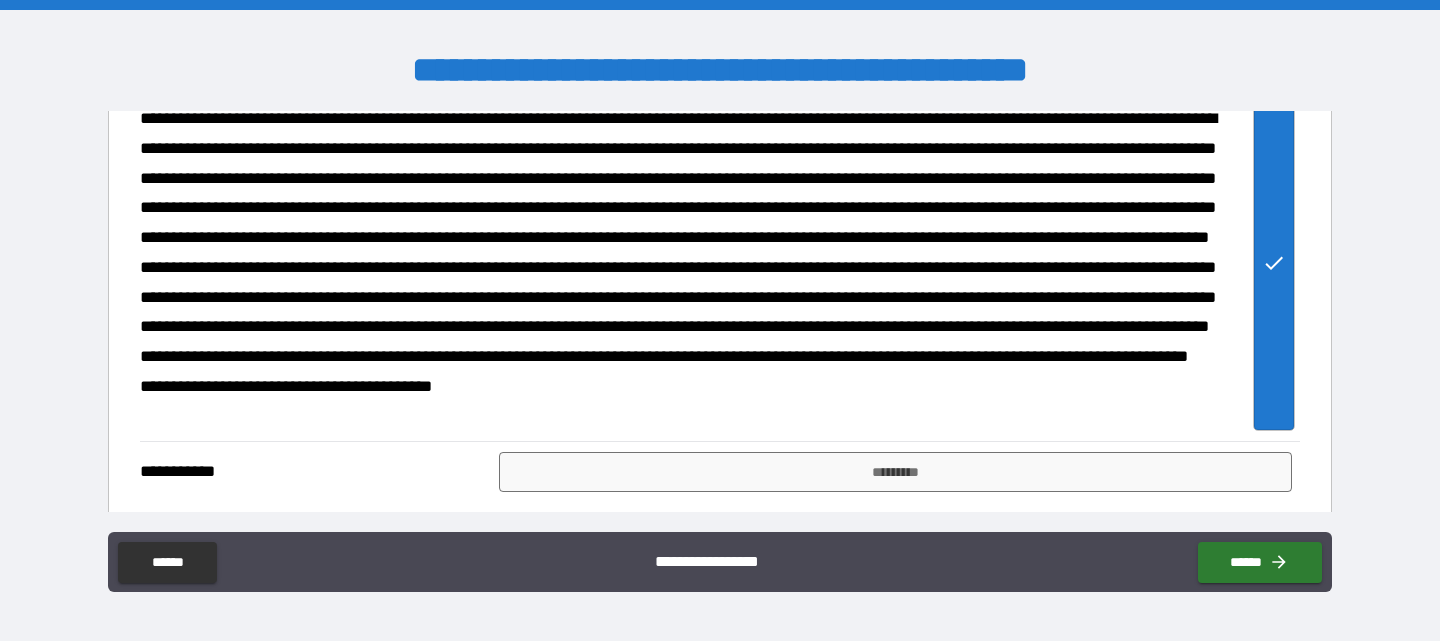 scroll, scrollTop: 184, scrollLeft: 0, axis: vertical 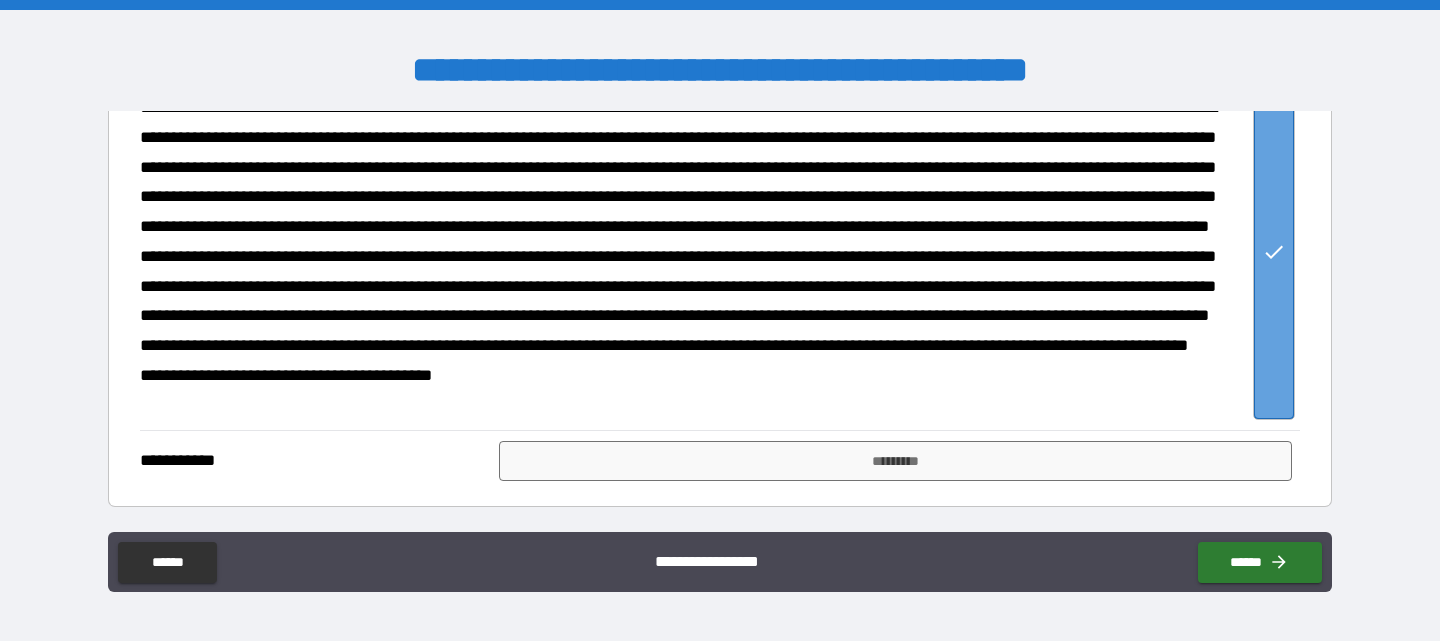 click 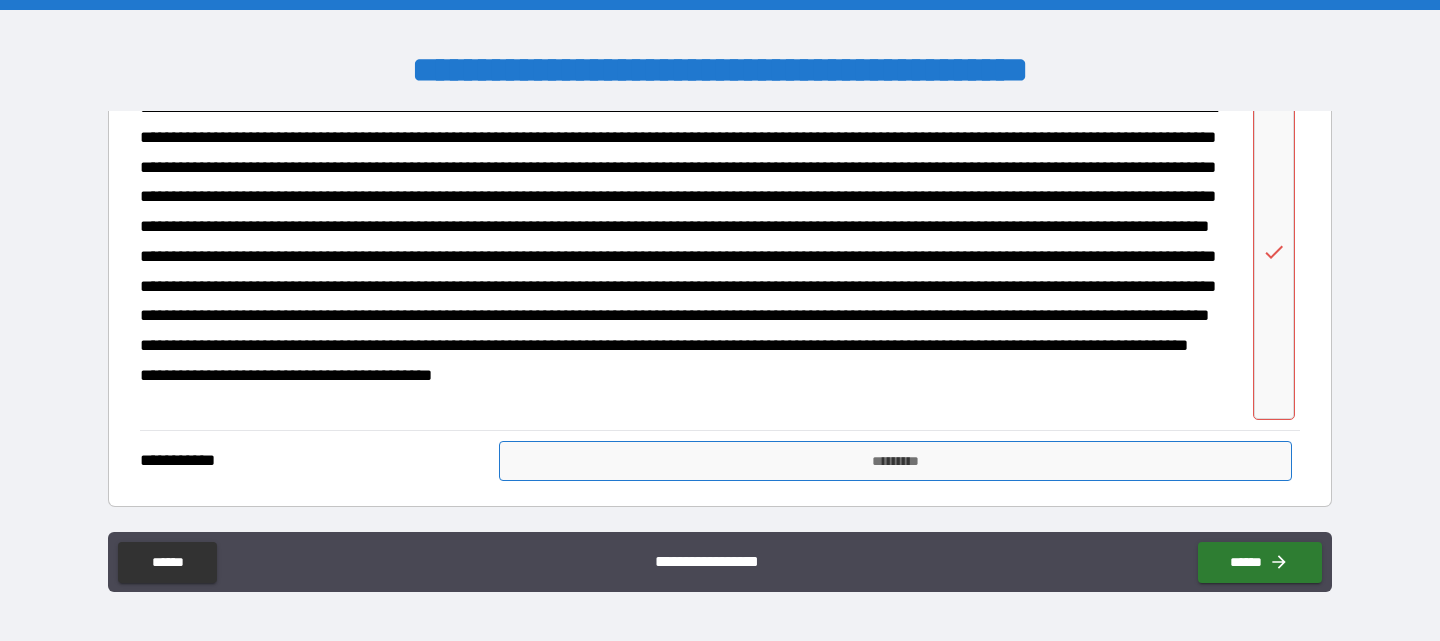 click on "*********" at bounding box center [895, 461] 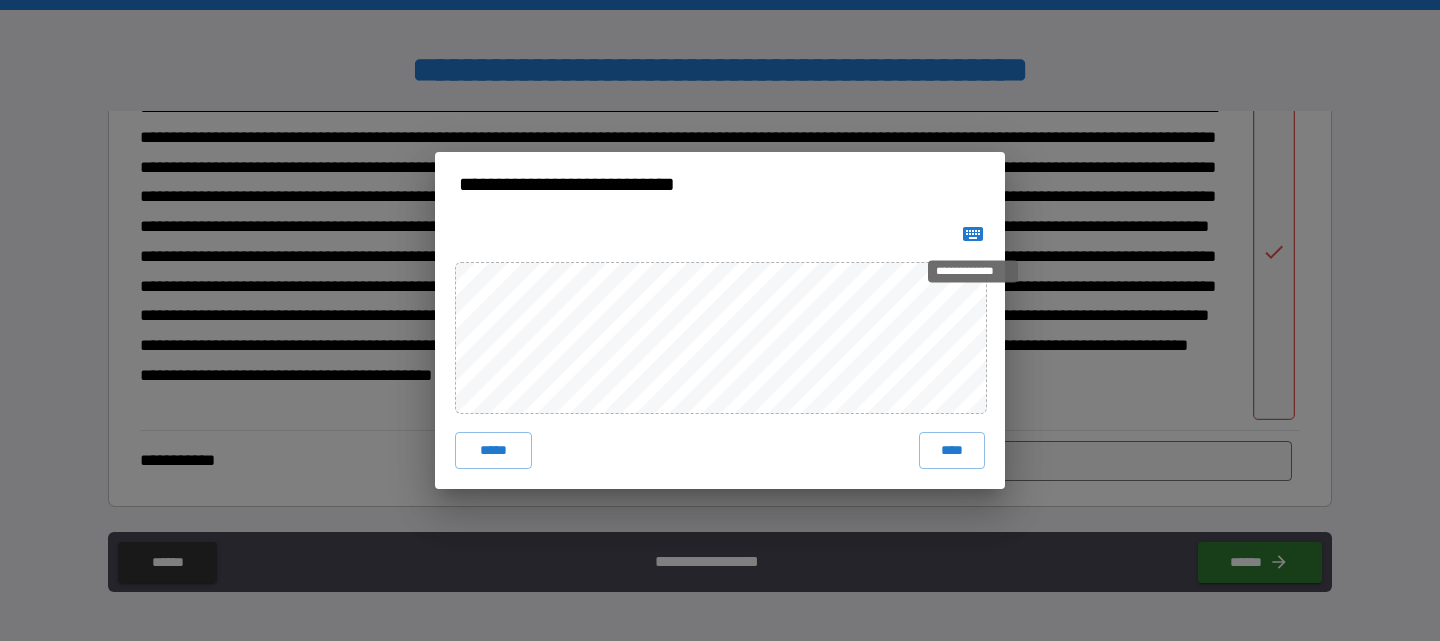 click 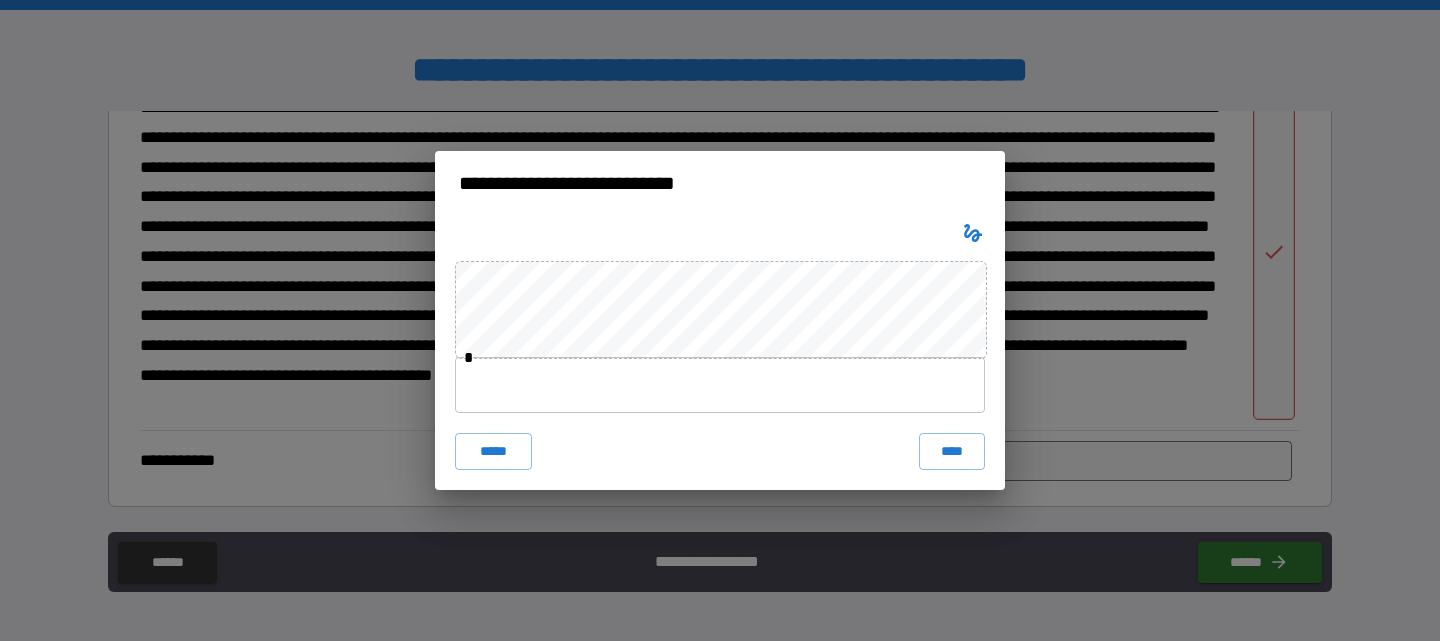 click at bounding box center [720, 385] 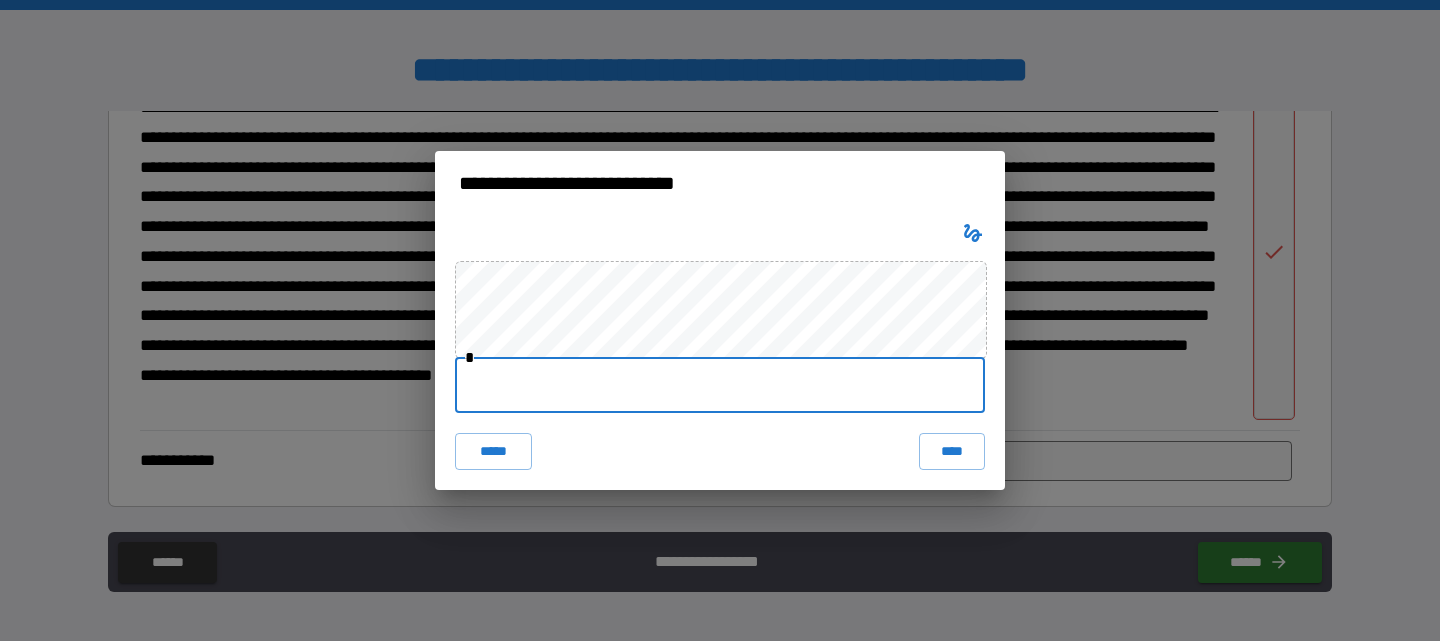 type on "**********" 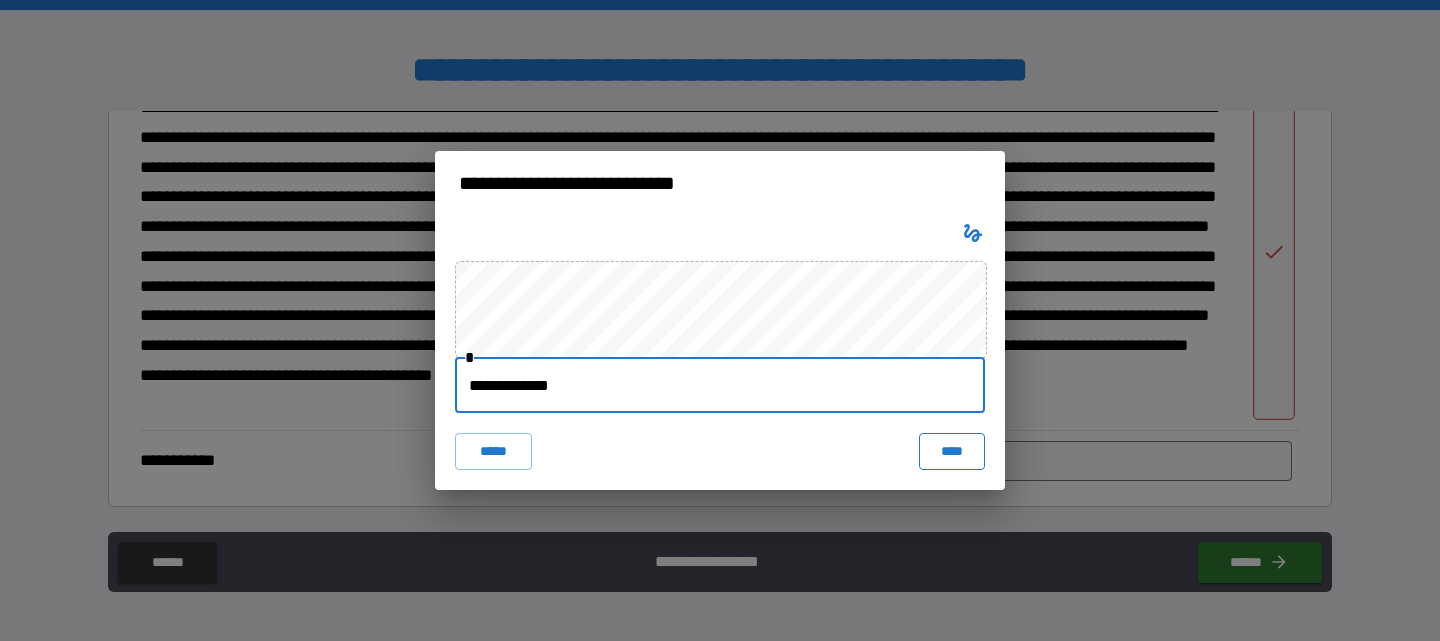 click on "****" at bounding box center [952, 451] 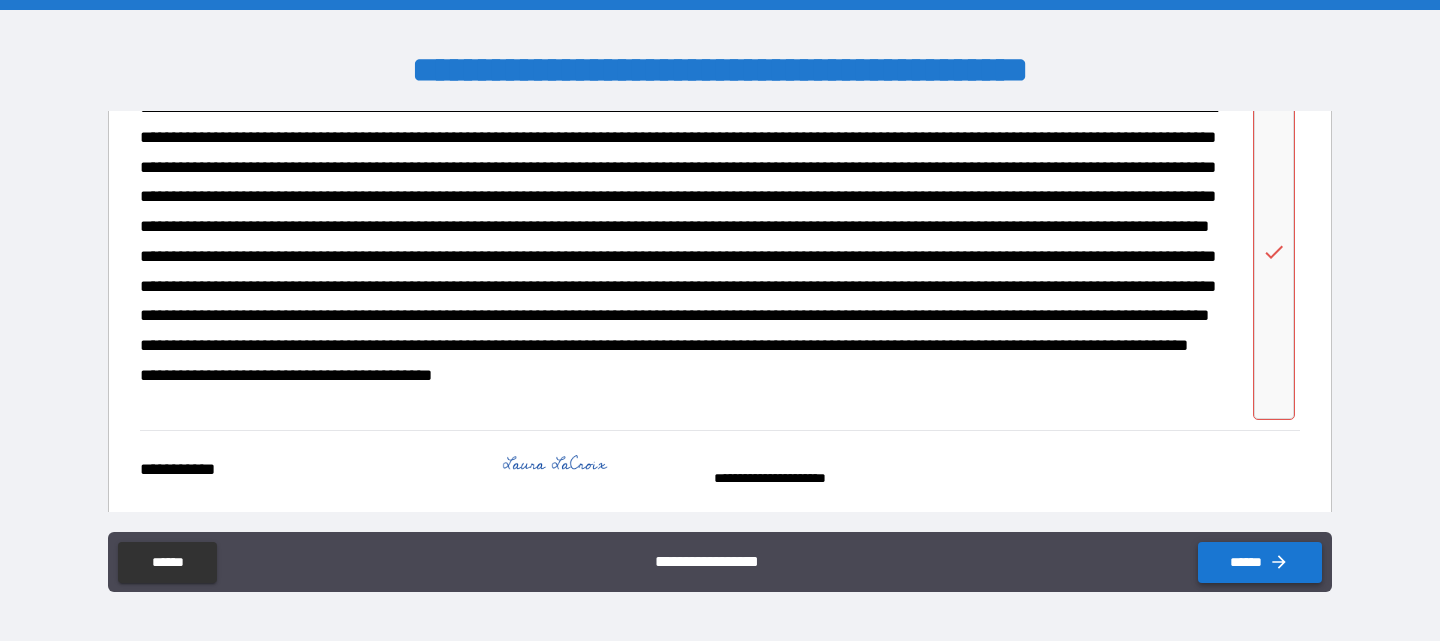 click on "******" at bounding box center (1260, 562) 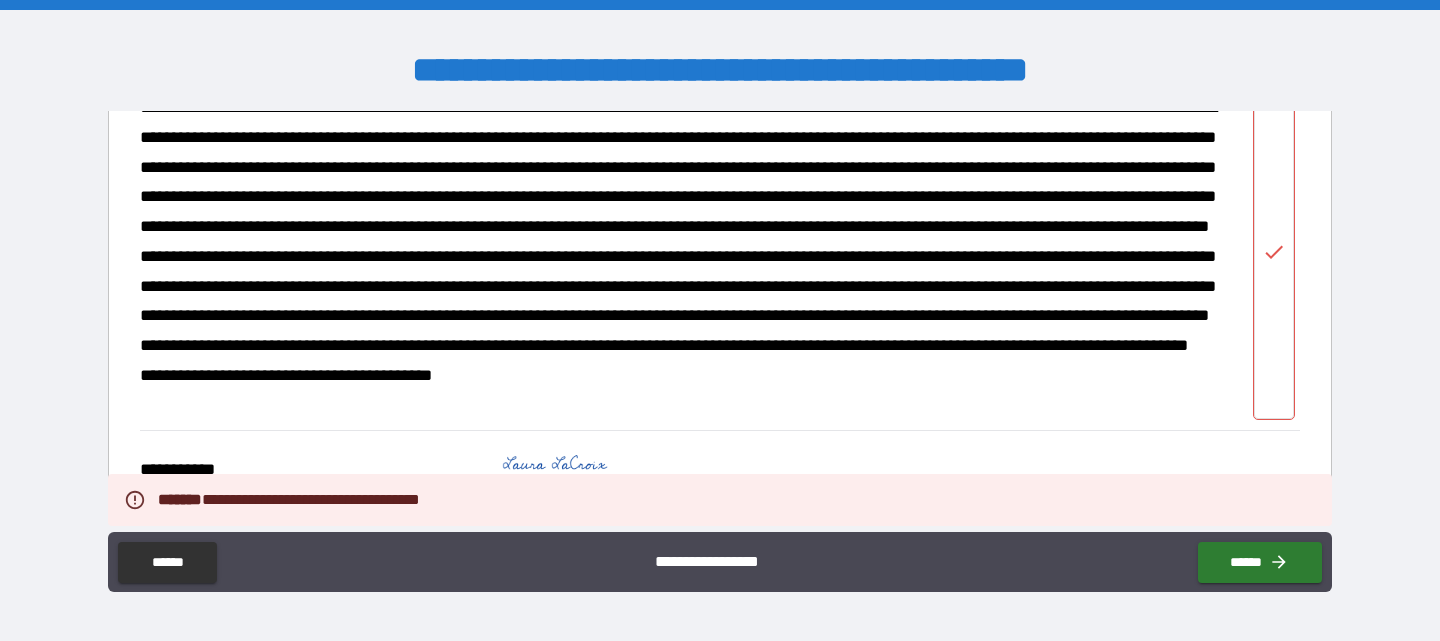 click at bounding box center [1274, 251] 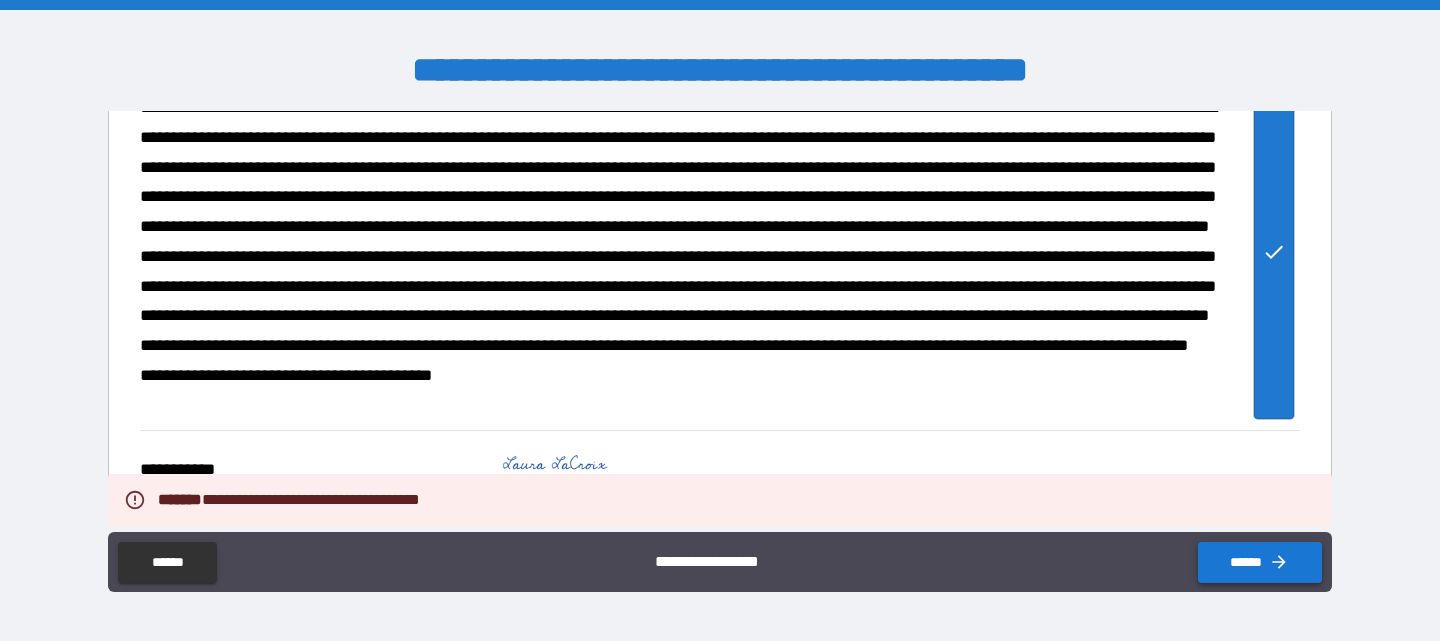 click on "******" at bounding box center [1260, 562] 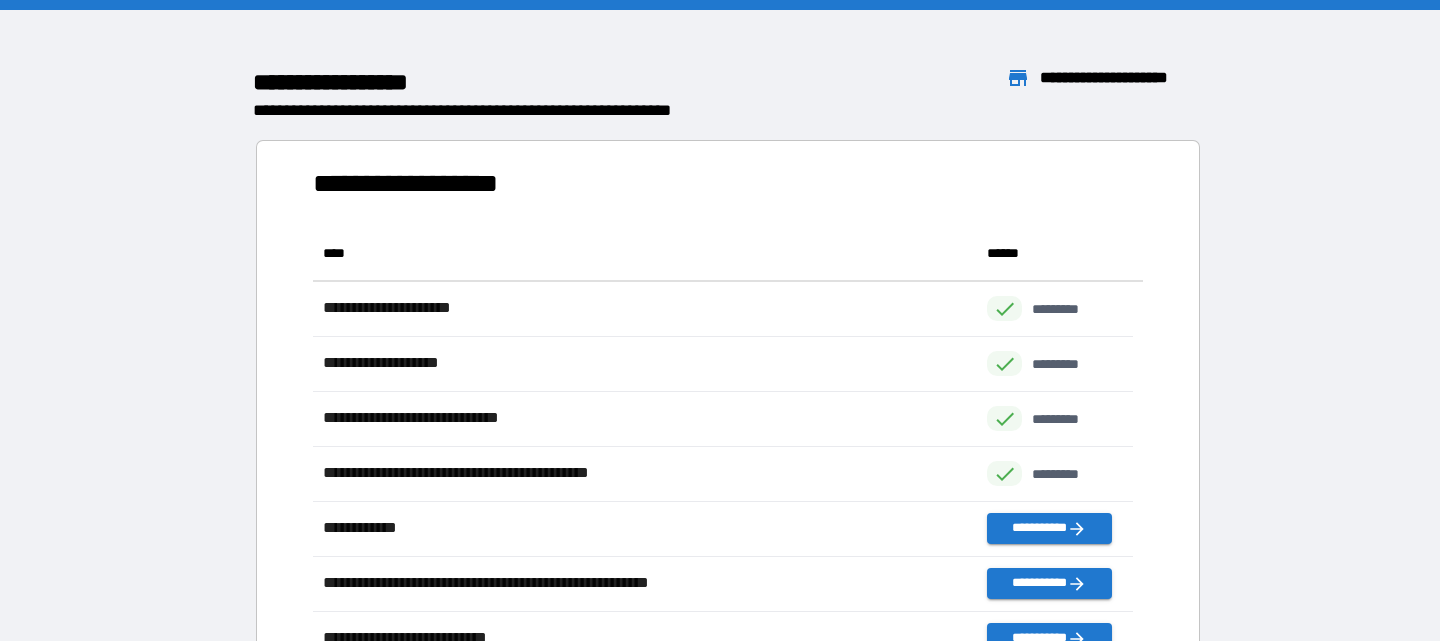 scroll, scrollTop: 426, scrollLeft: 805, axis: both 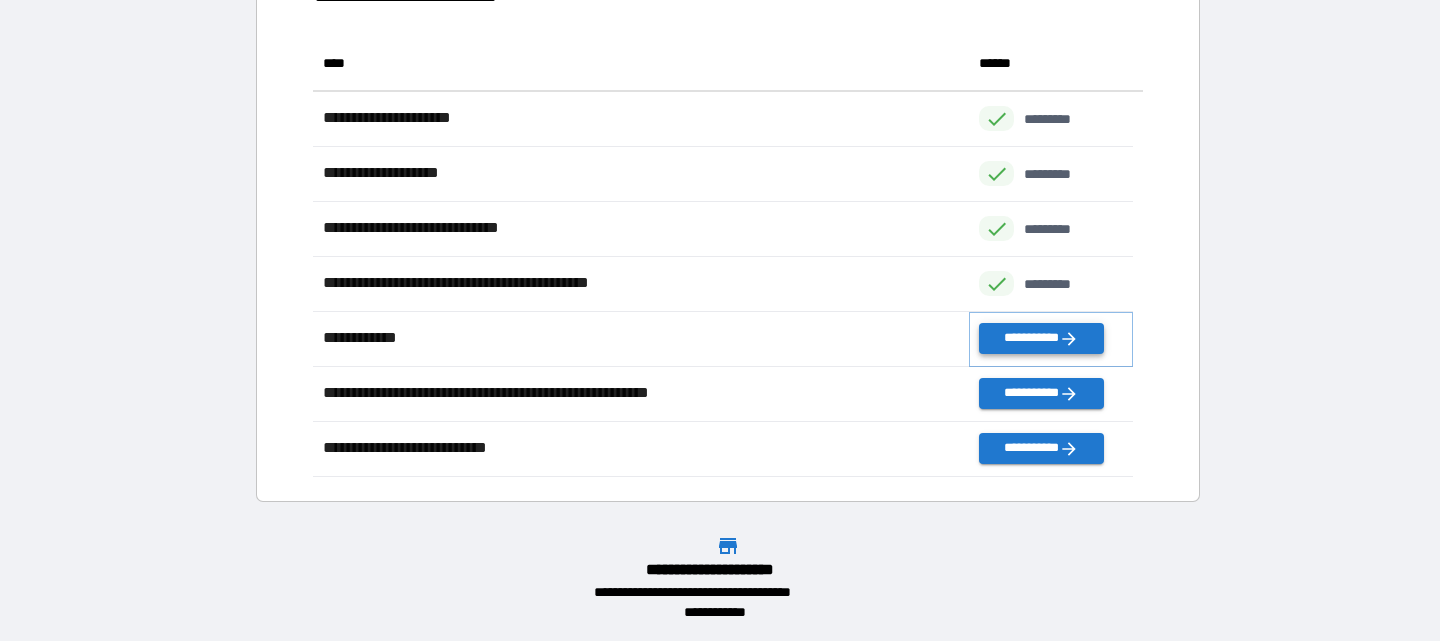 click on "**********" at bounding box center (1041, 338) 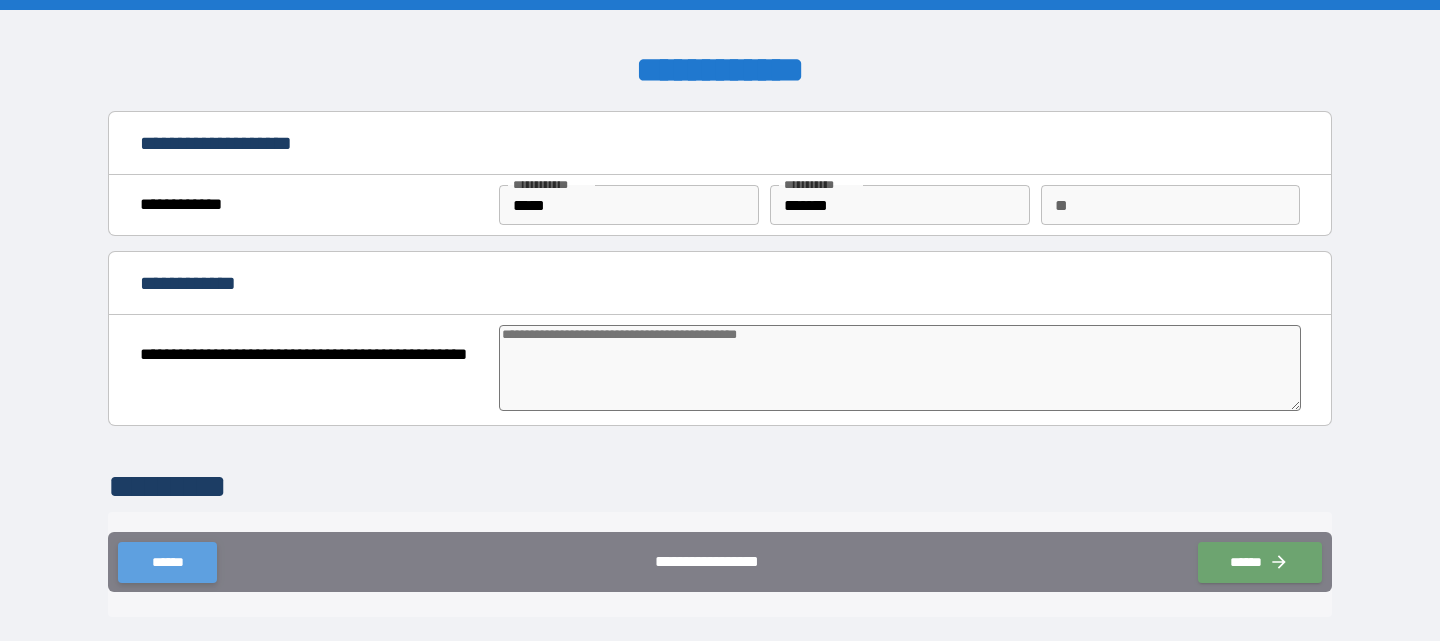 click on "******" at bounding box center (167, 562) 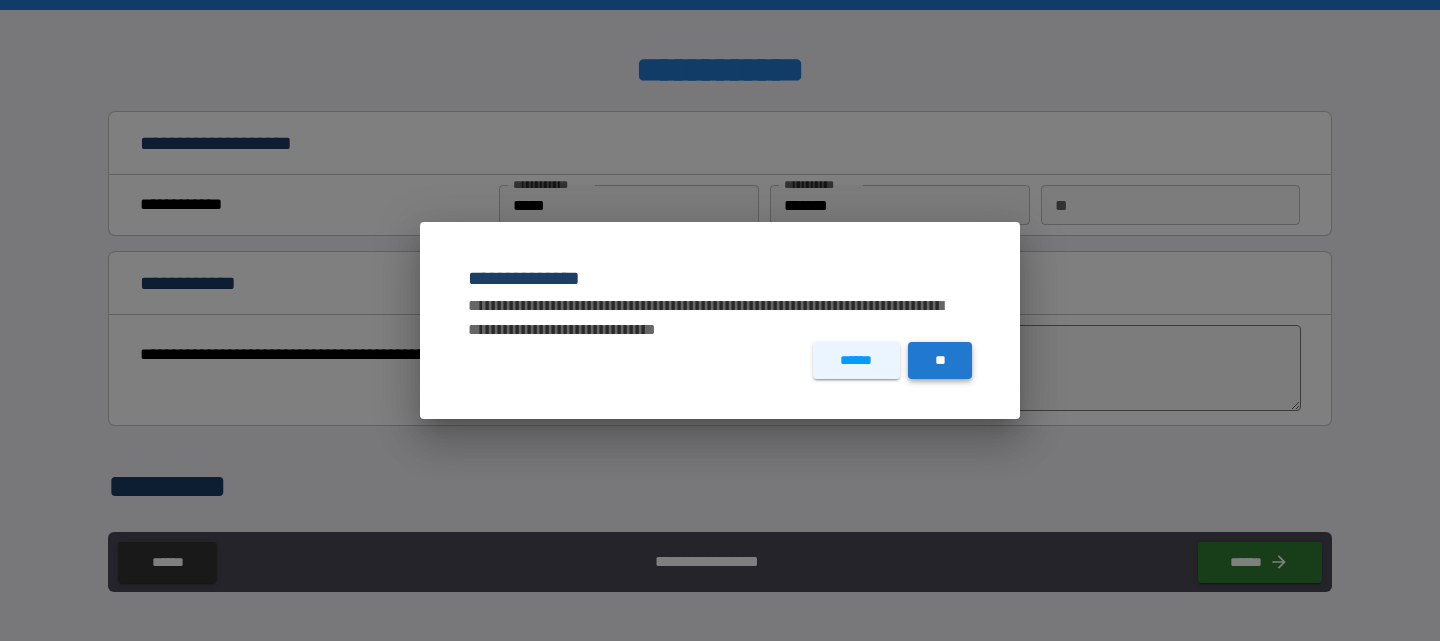 click on "**" at bounding box center (940, 360) 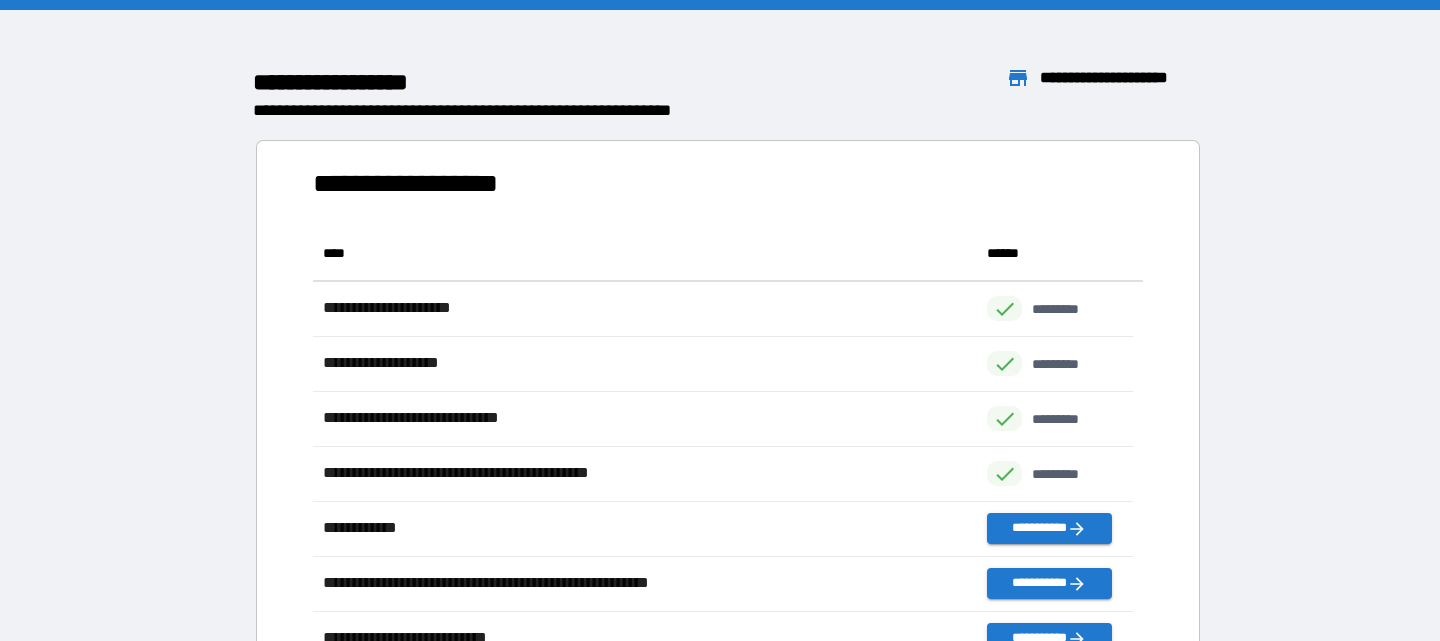 scroll, scrollTop: 16, scrollLeft: 16, axis: both 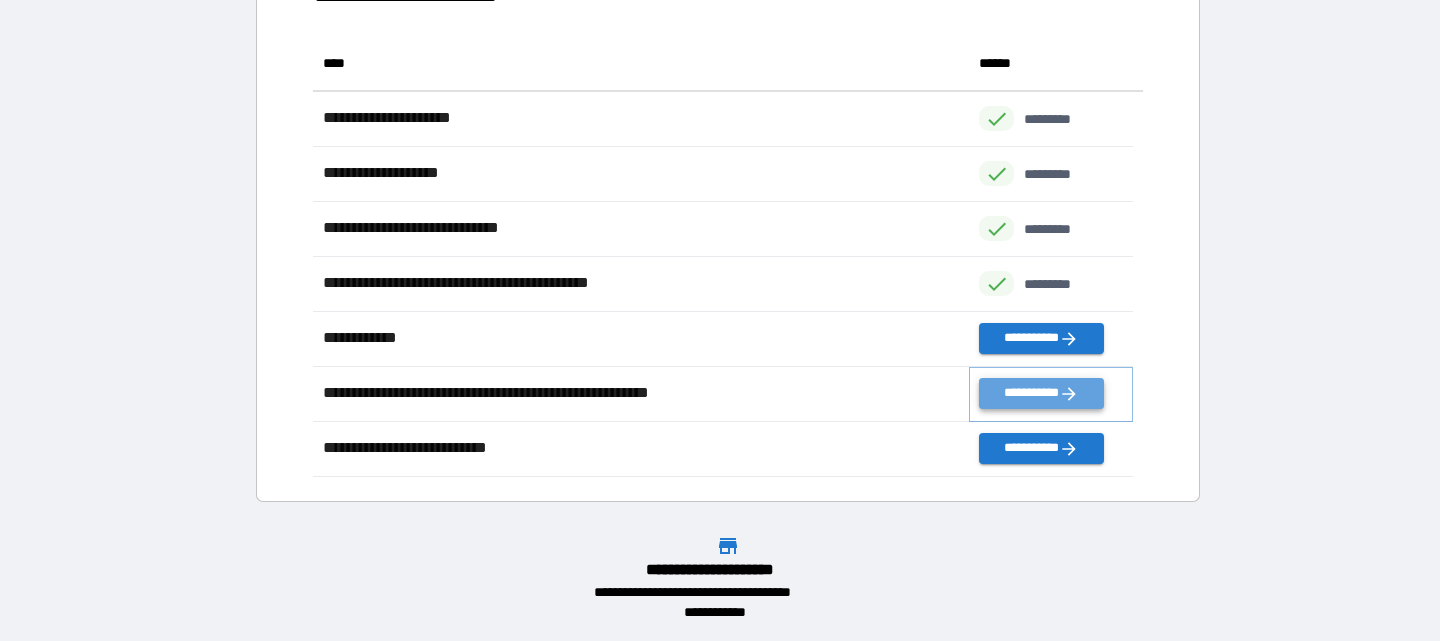 click on "**********" at bounding box center (1041, 393) 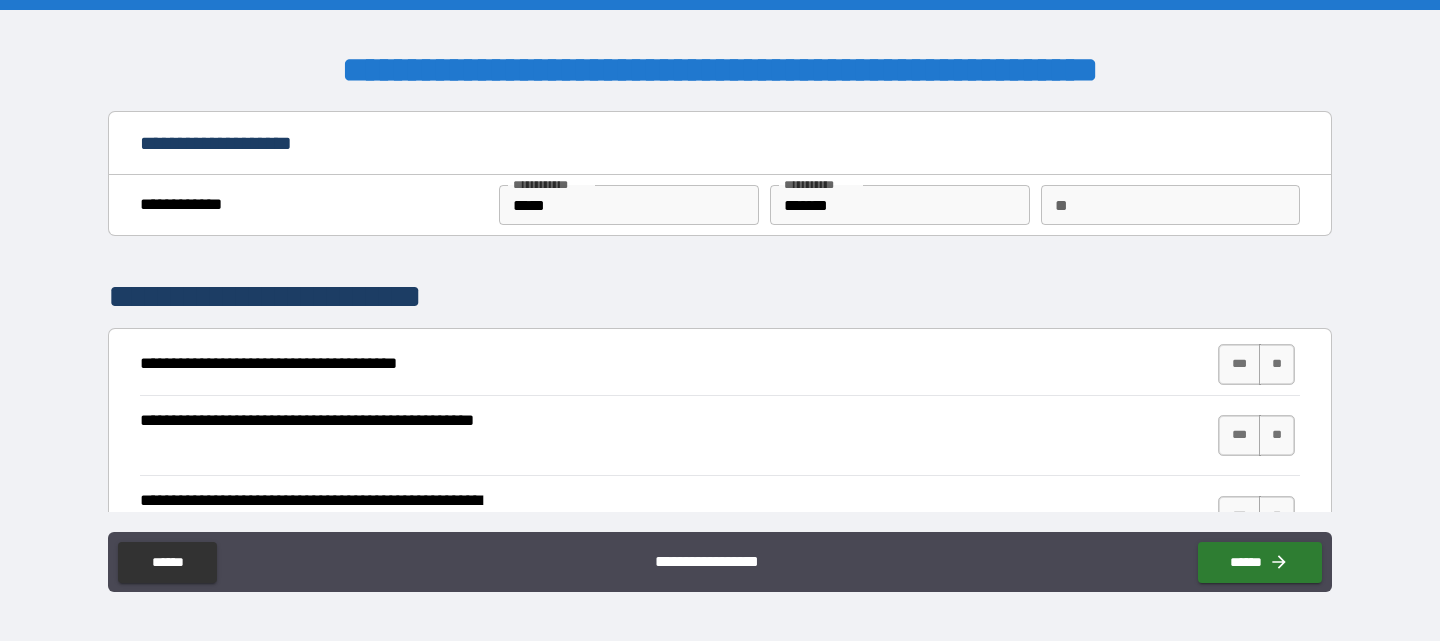 scroll, scrollTop: 100, scrollLeft: 0, axis: vertical 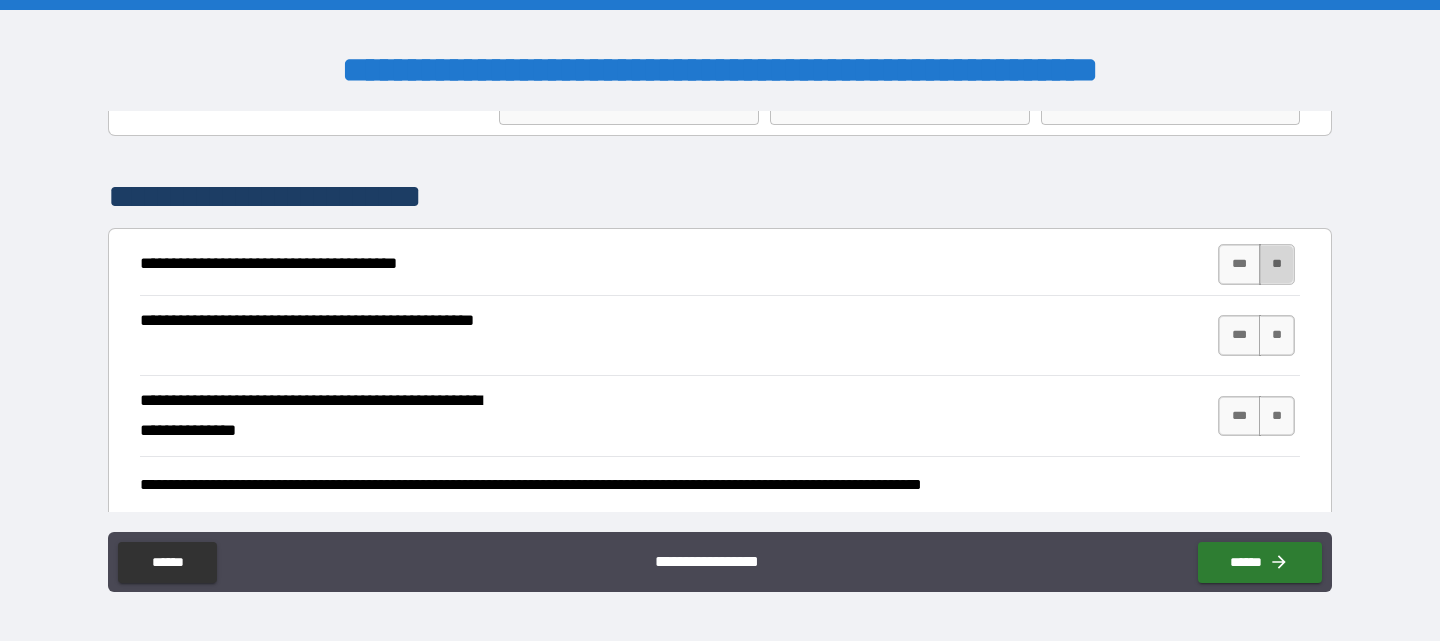 click on "**" at bounding box center [1277, 264] 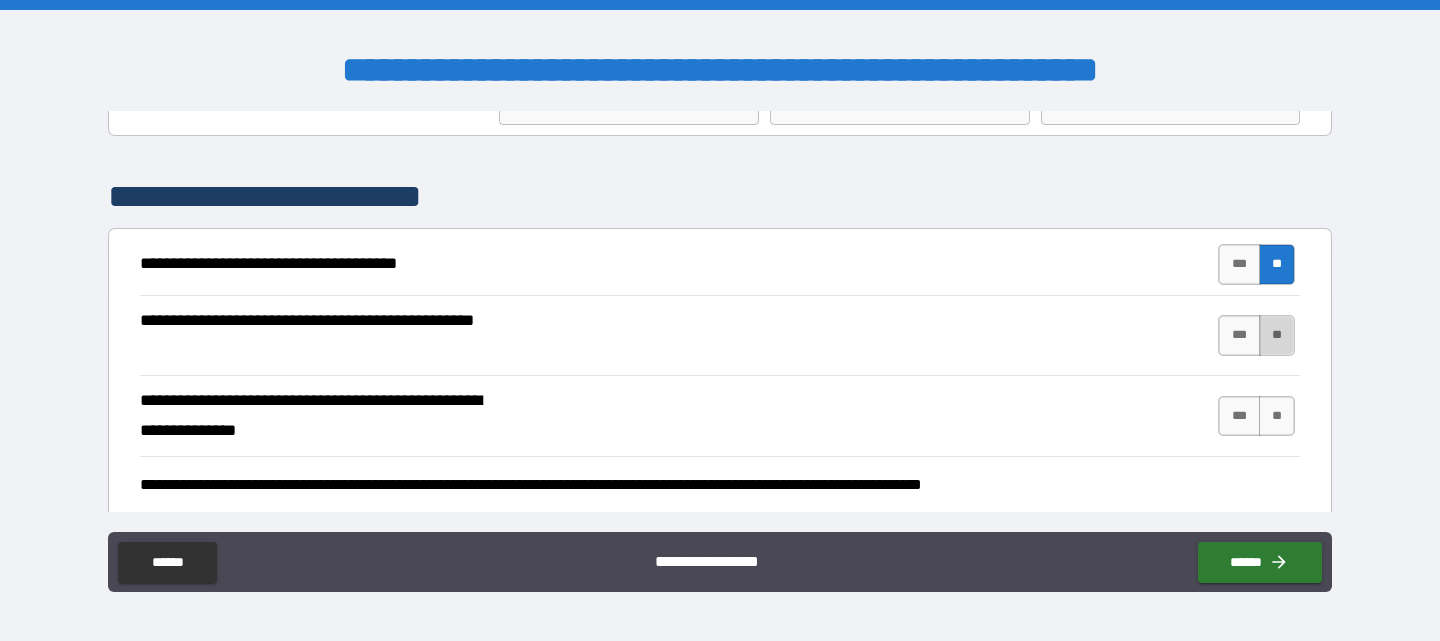 click on "**" at bounding box center (1277, 335) 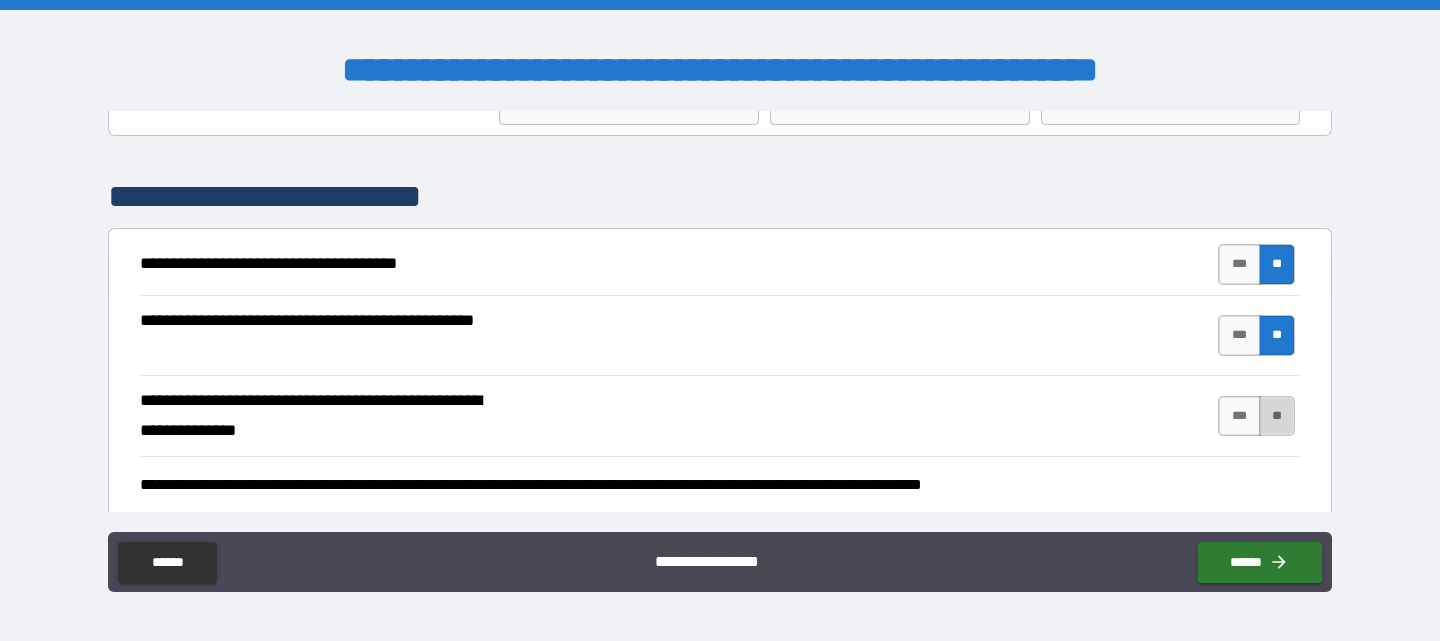 click on "**" at bounding box center [1277, 416] 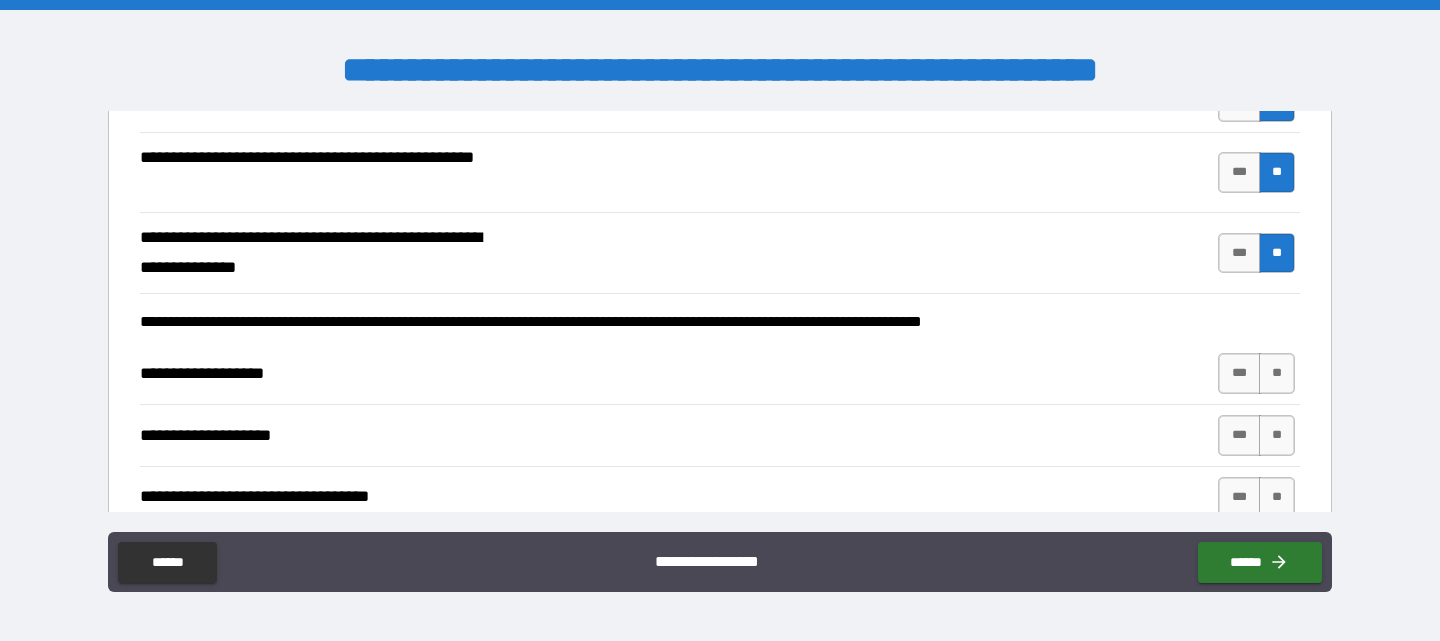 scroll, scrollTop: 300, scrollLeft: 0, axis: vertical 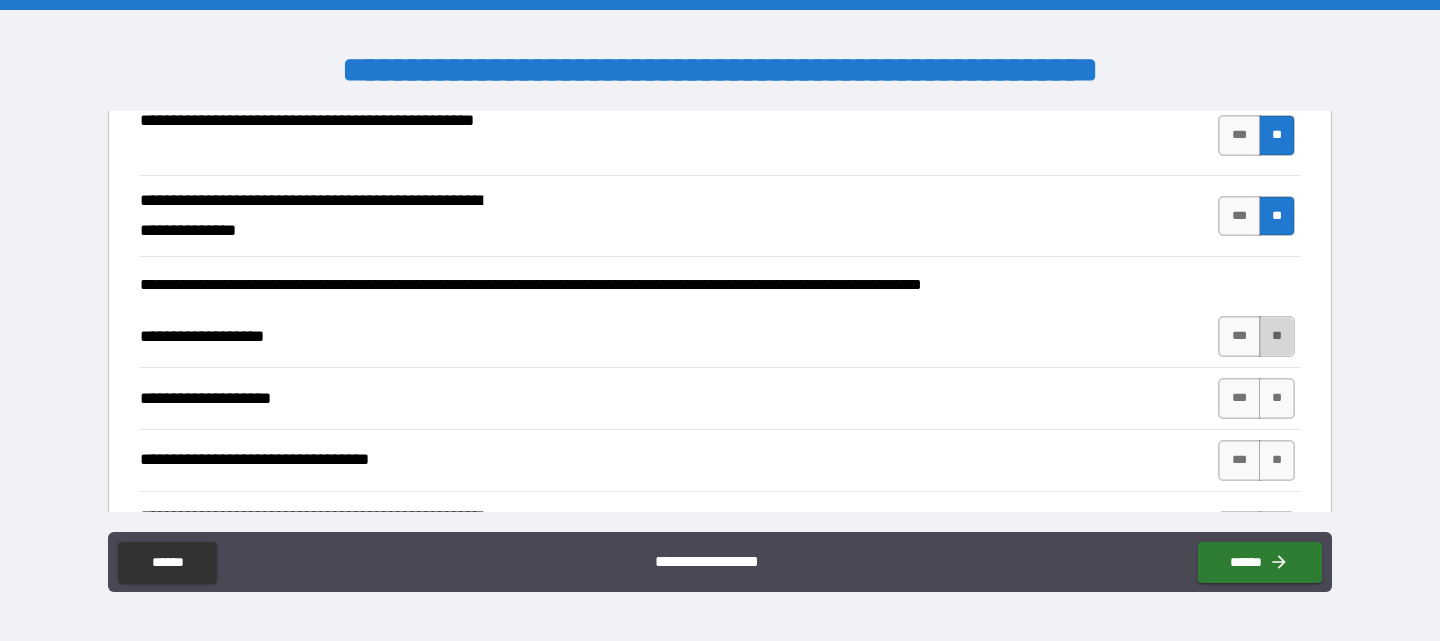 click on "**" at bounding box center (1277, 336) 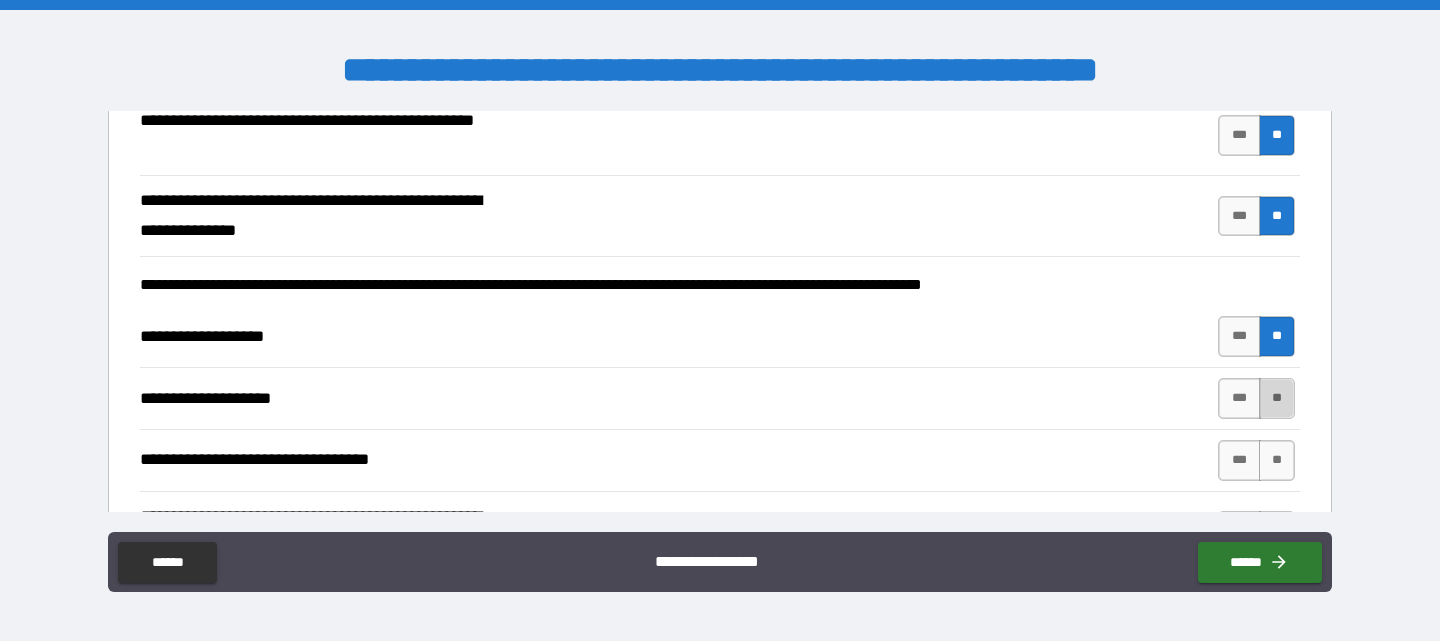 click on "**" at bounding box center (1277, 398) 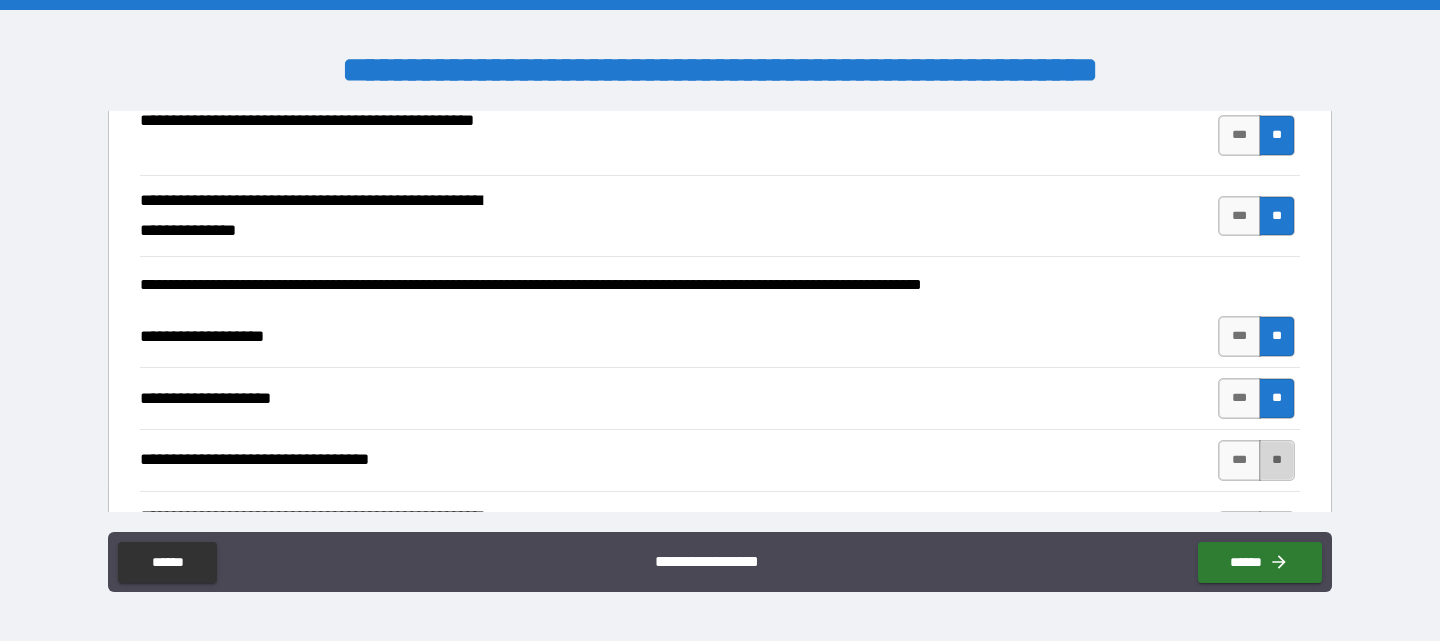 click on "**" at bounding box center (1277, 460) 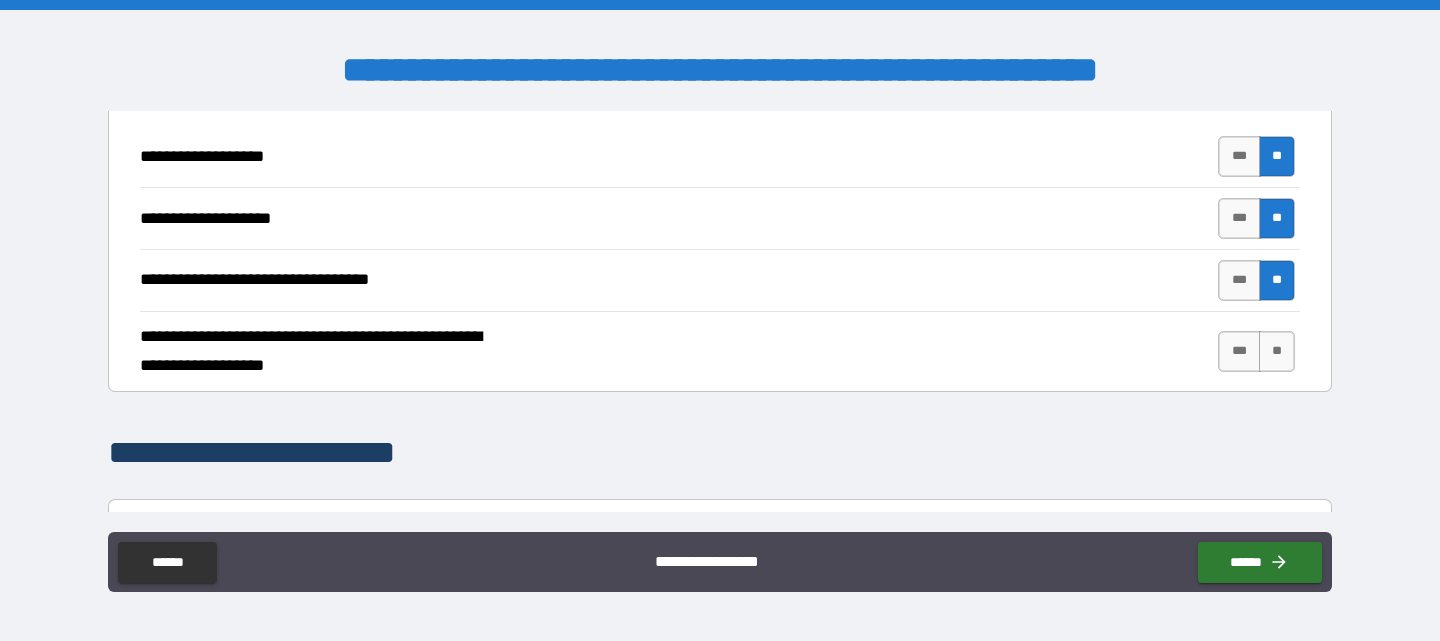 scroll, scrollTop: 500, scrollLeft: 0, axis: vertical 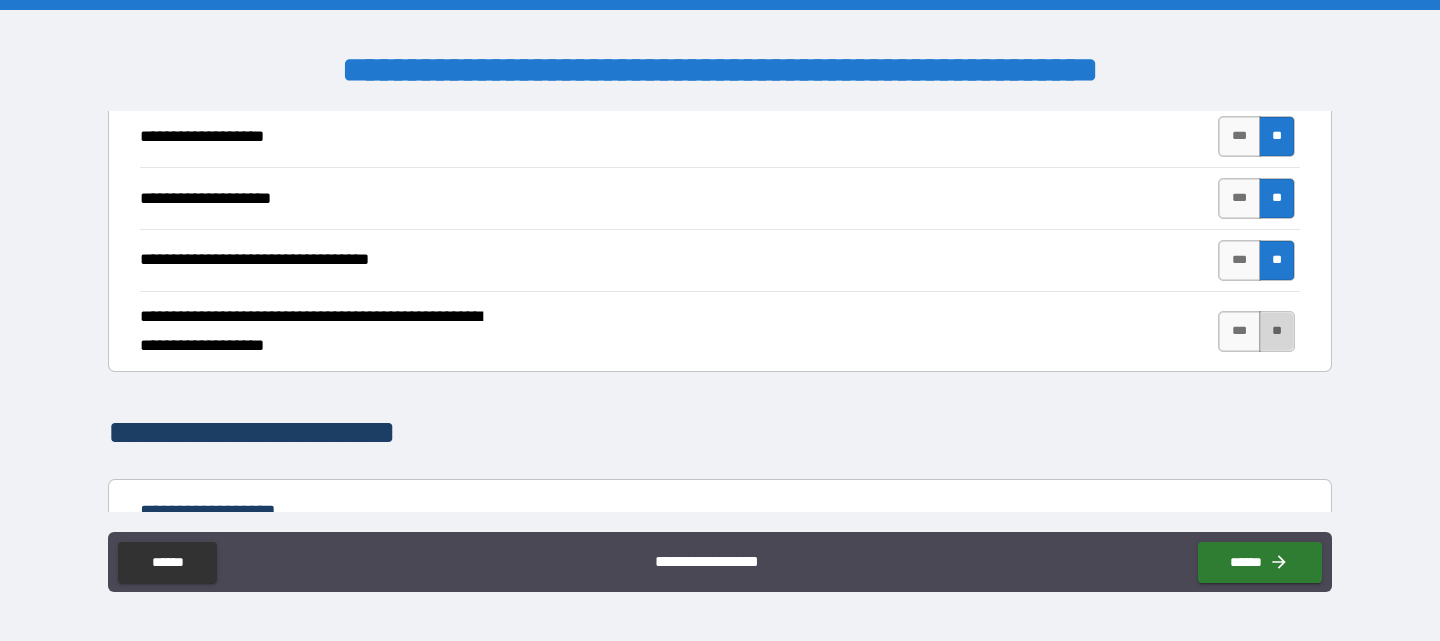 click on "**" at bounding box center (1277, 331) 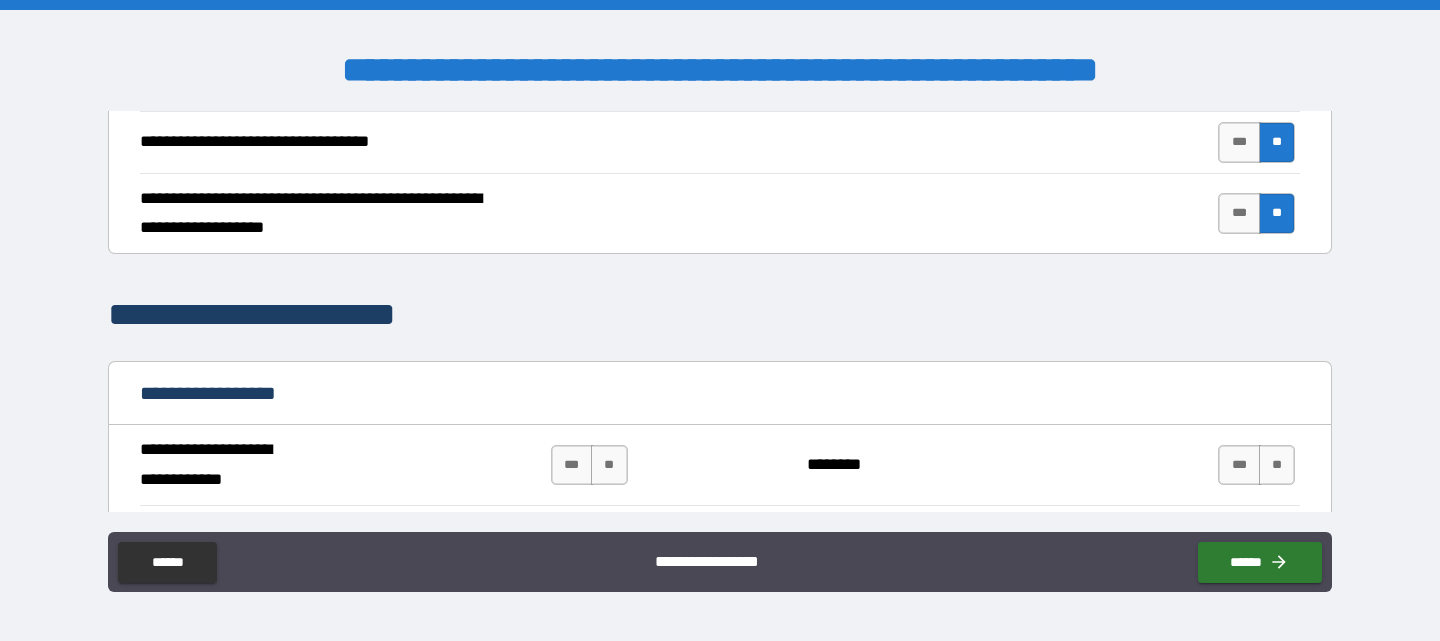 scroll, scrollTop: 800, scrollLeft: 0, axis: vertical 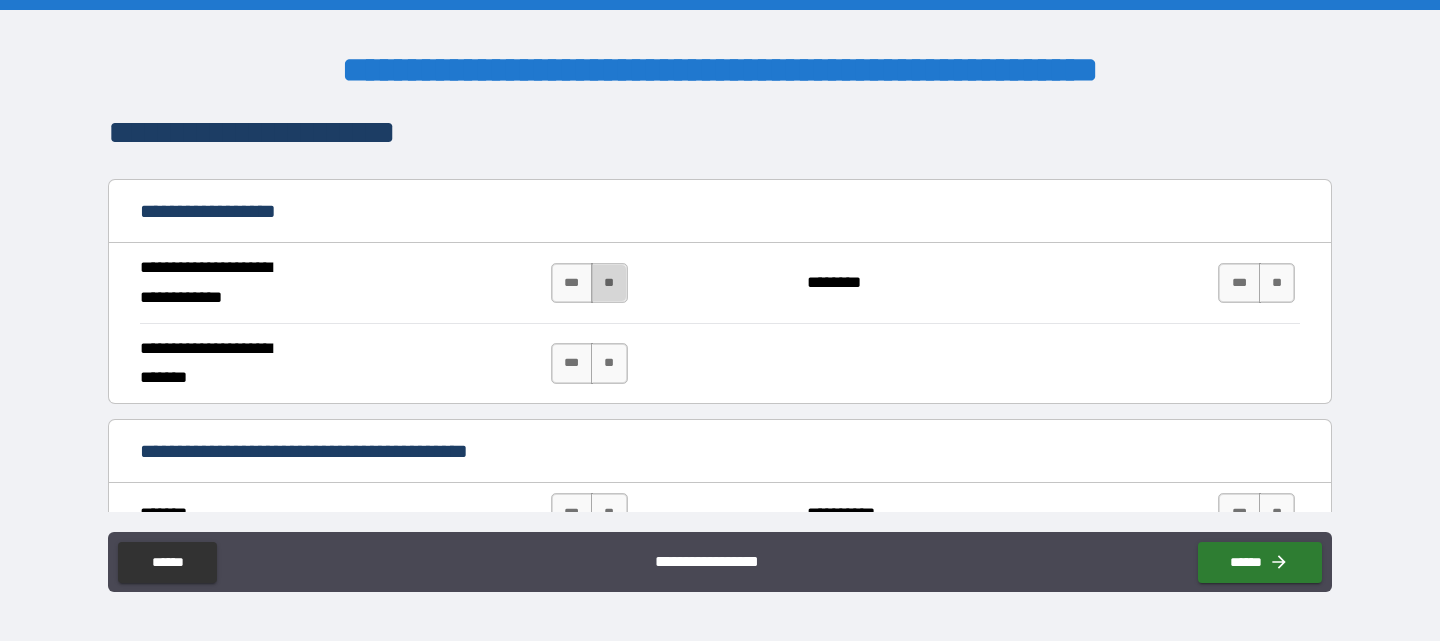 click on "**" at bounding box center (609, 283) 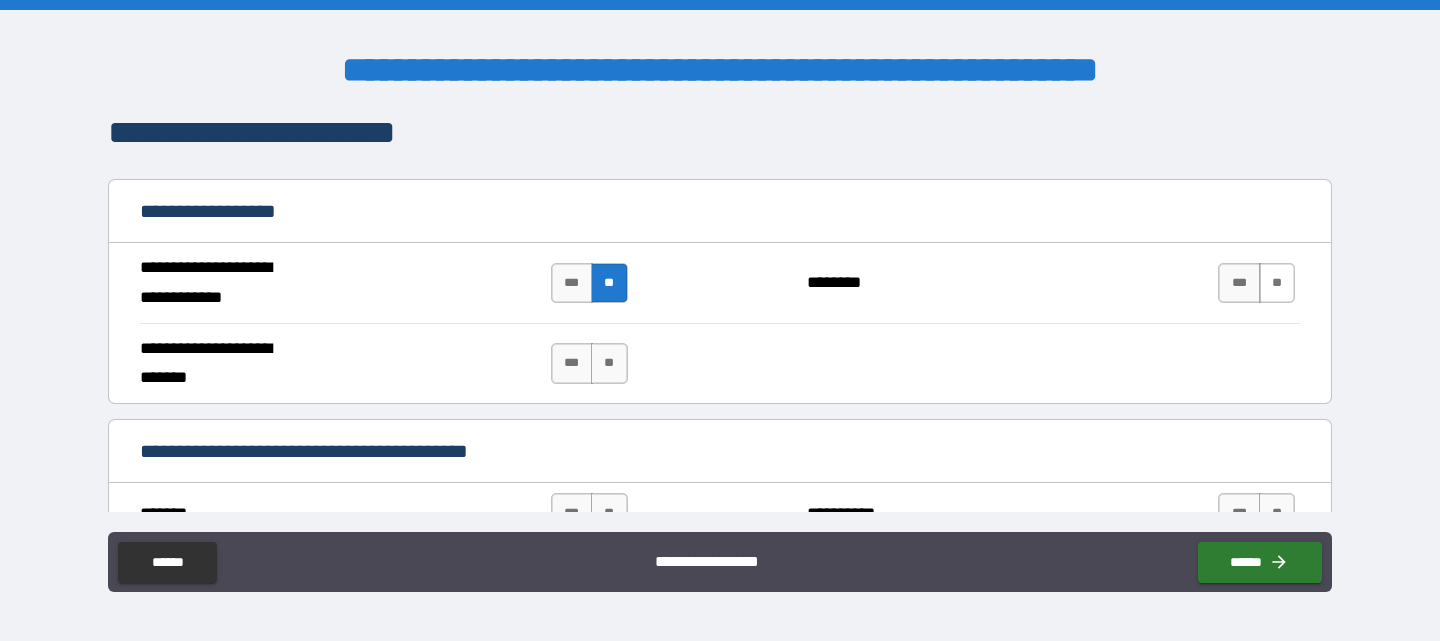 click on "**" at bounding box center [1277, 283] 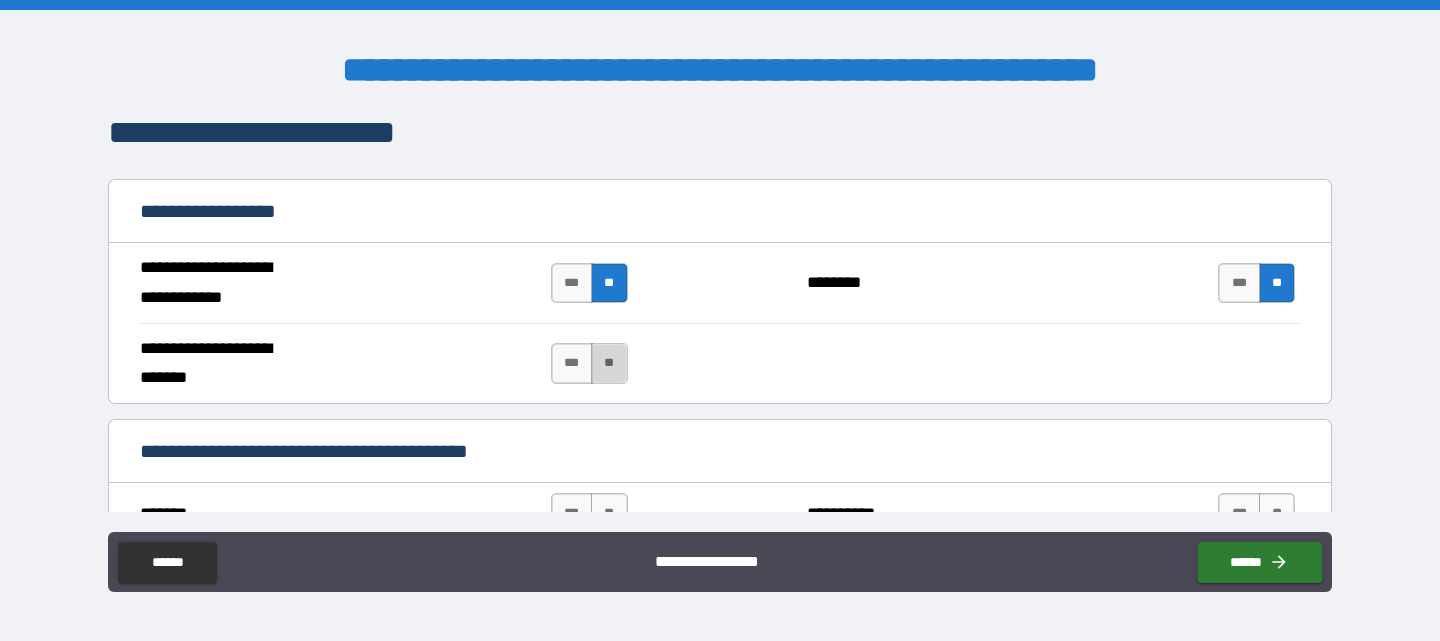 click on "**" at bounding box center (609, 363) 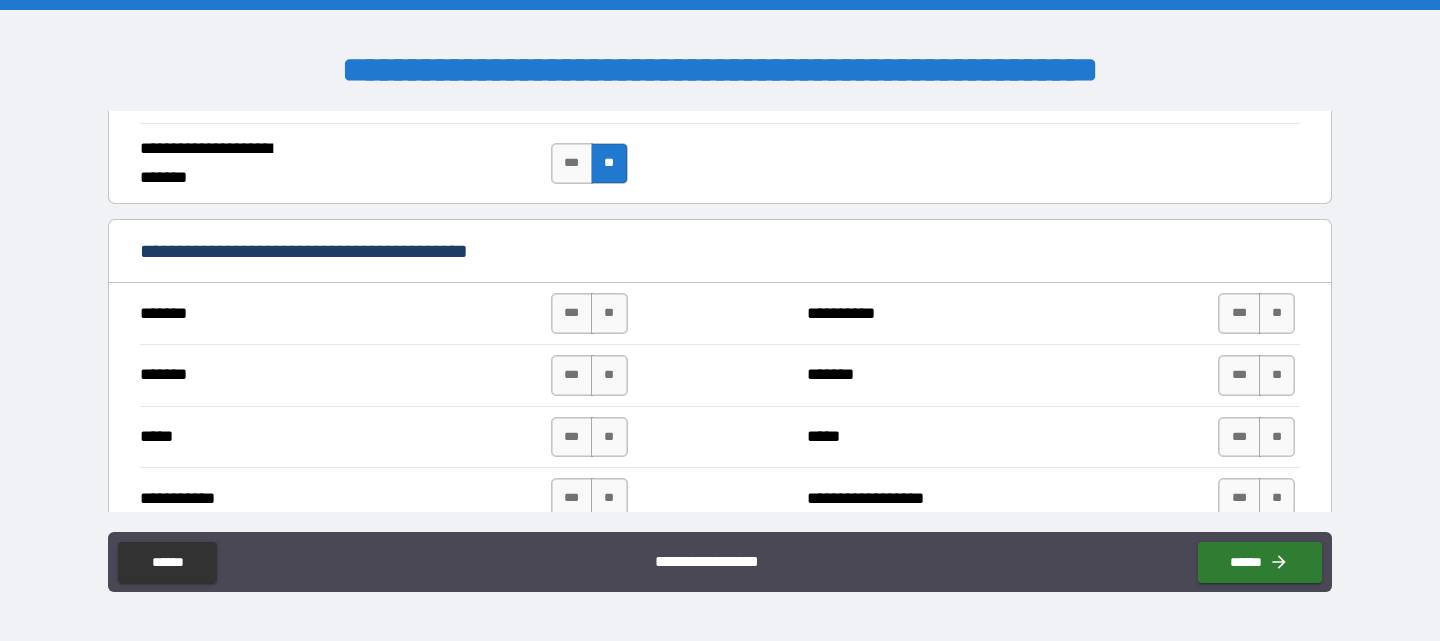 scroll, scrollTop: 1100, scrollLeft: 0, axis: vertical 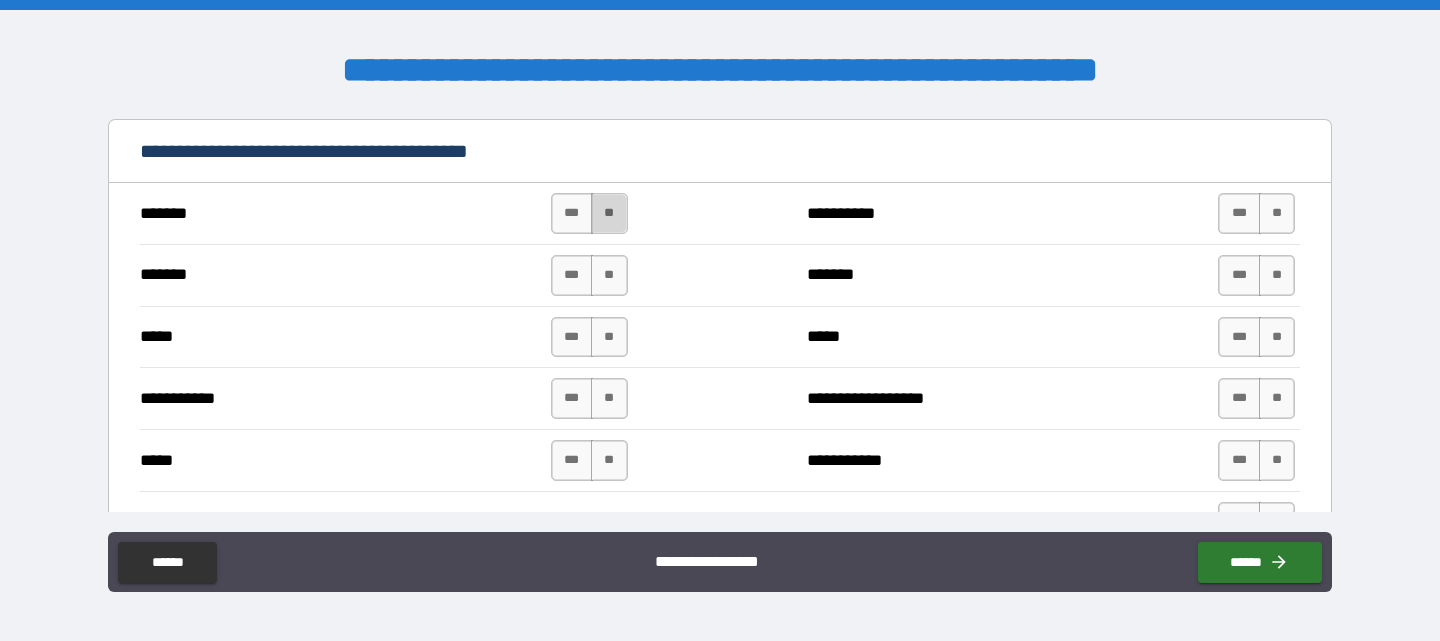 click on "**" at bounding box center (609, 213) 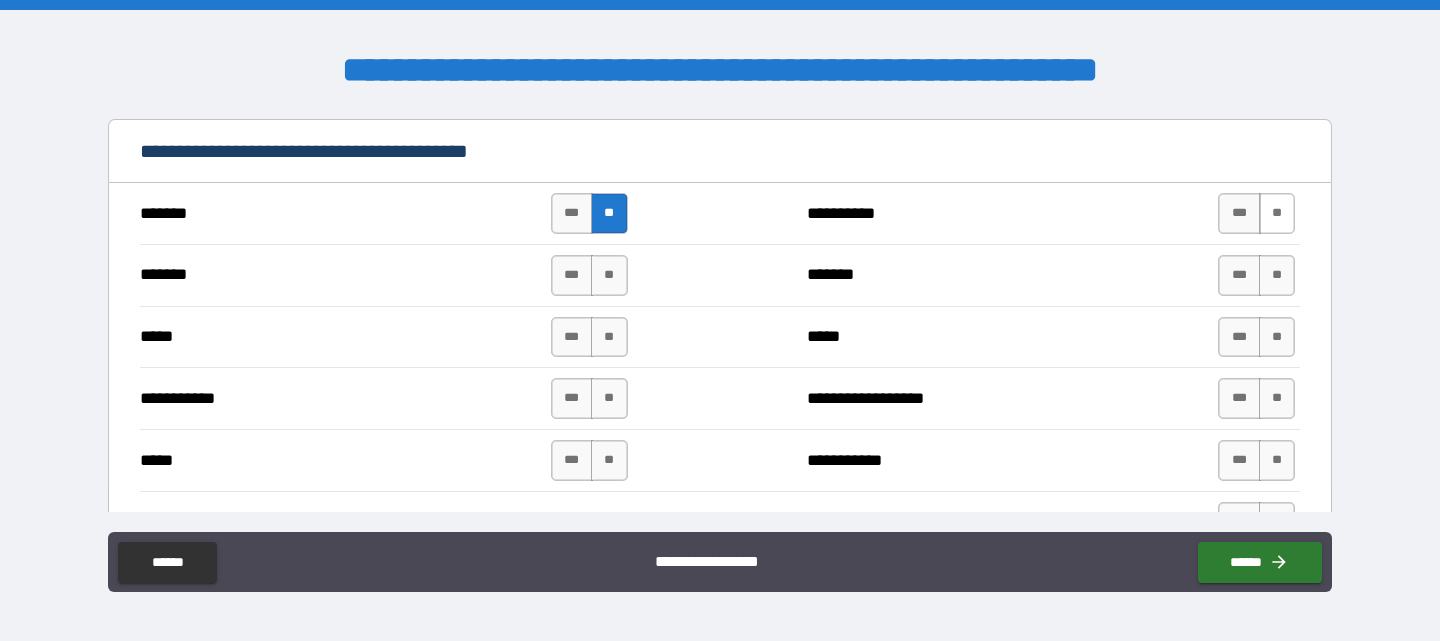 click on "**" at bounding box center [1277, 213] 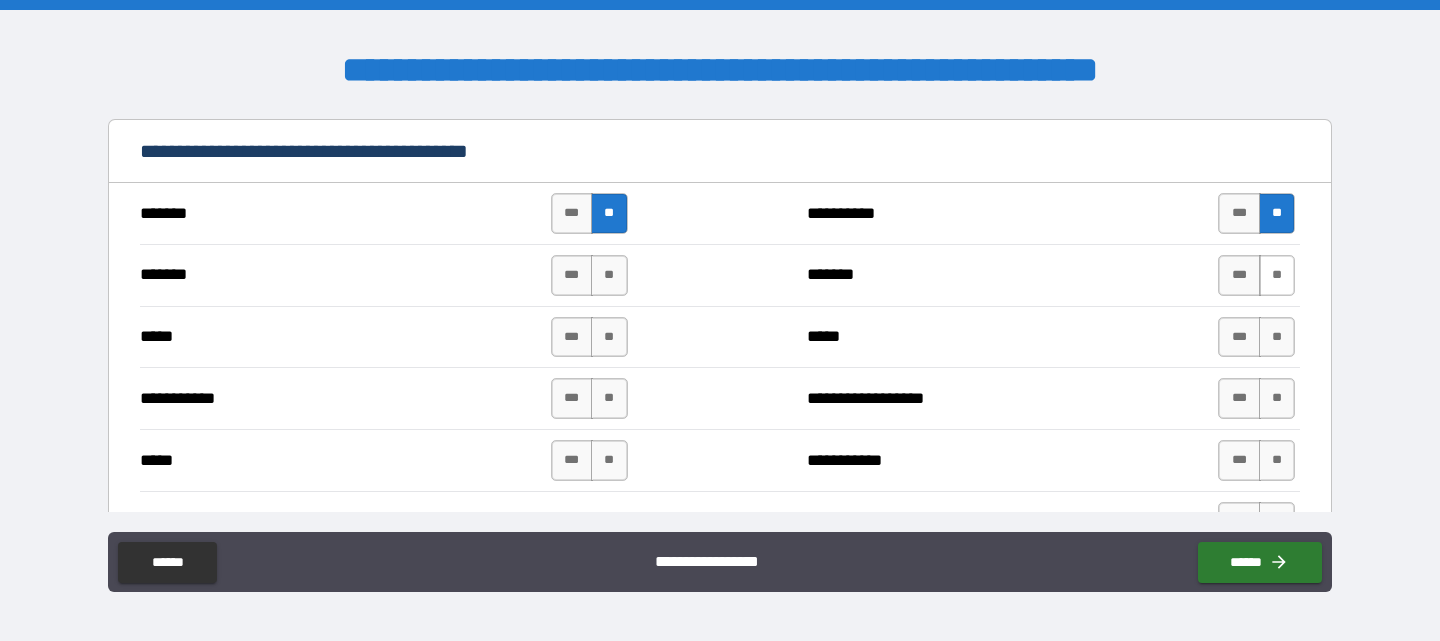 click on "**" at bounding box center (1277, 275) 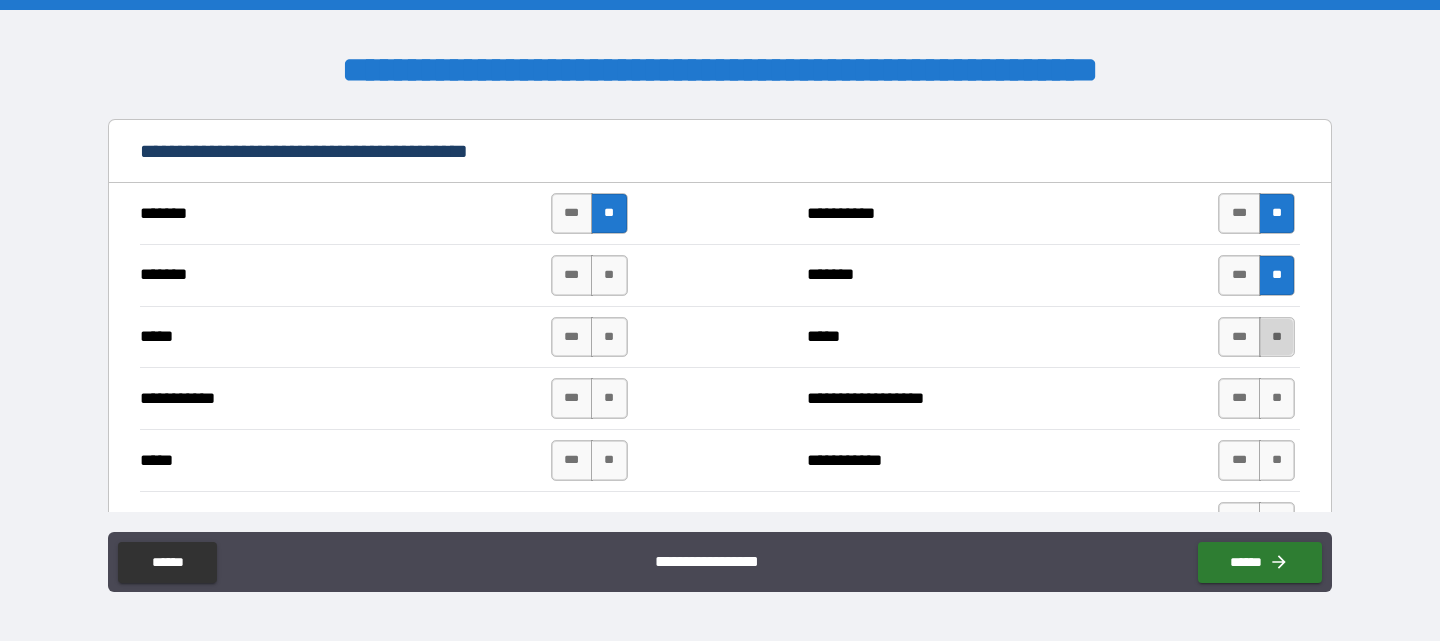 click on "**" at bounding box center (1277, 337) 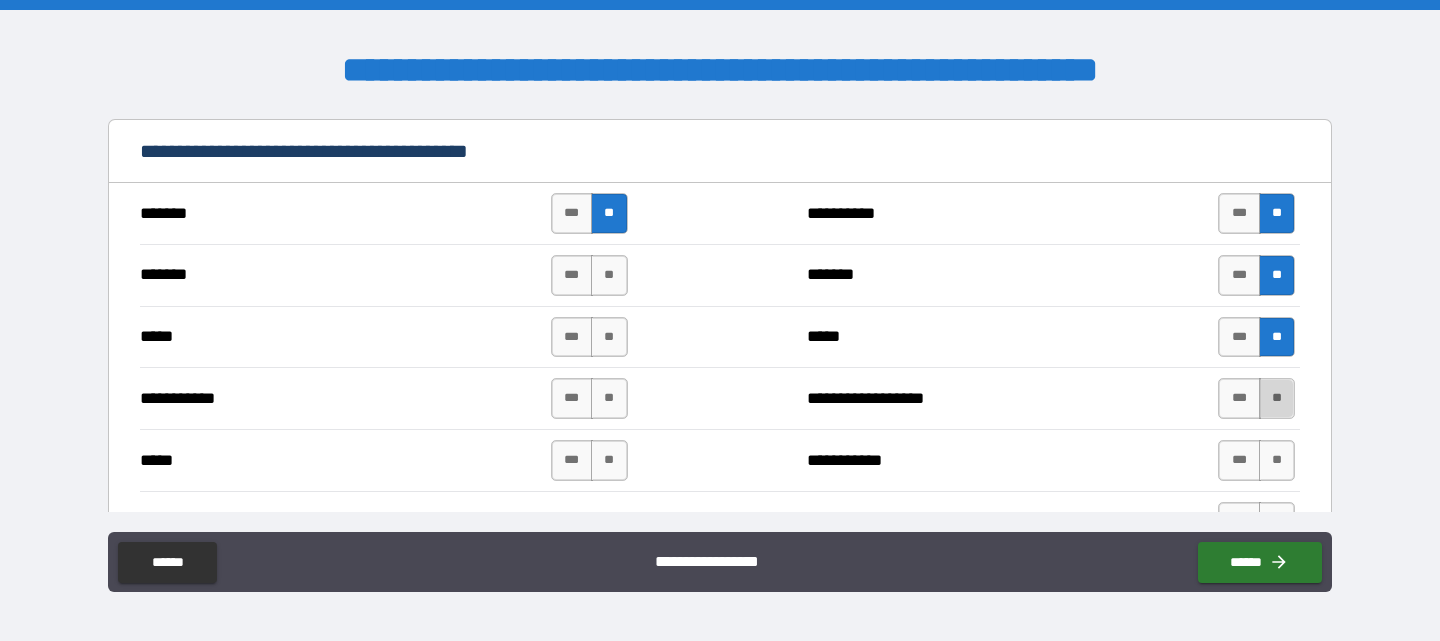click on "**" at bounding box center [1277, 398] 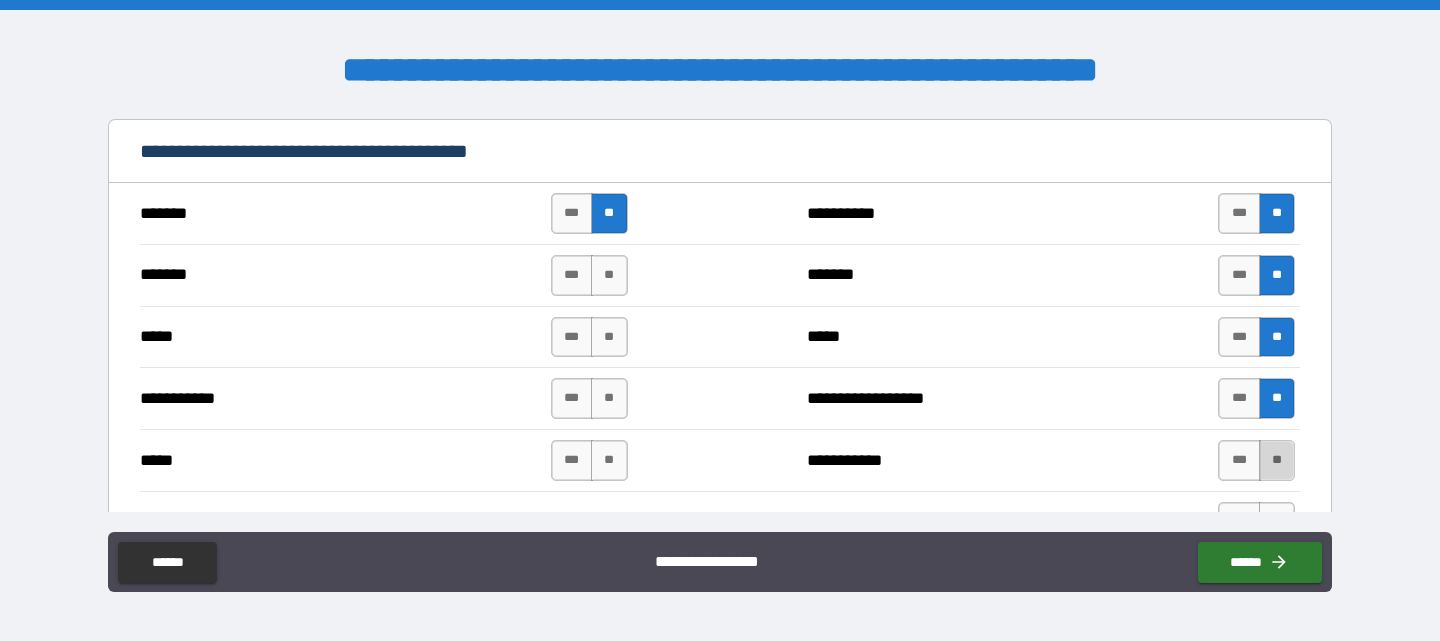 click on "**" at bounding box center [1277, 460] 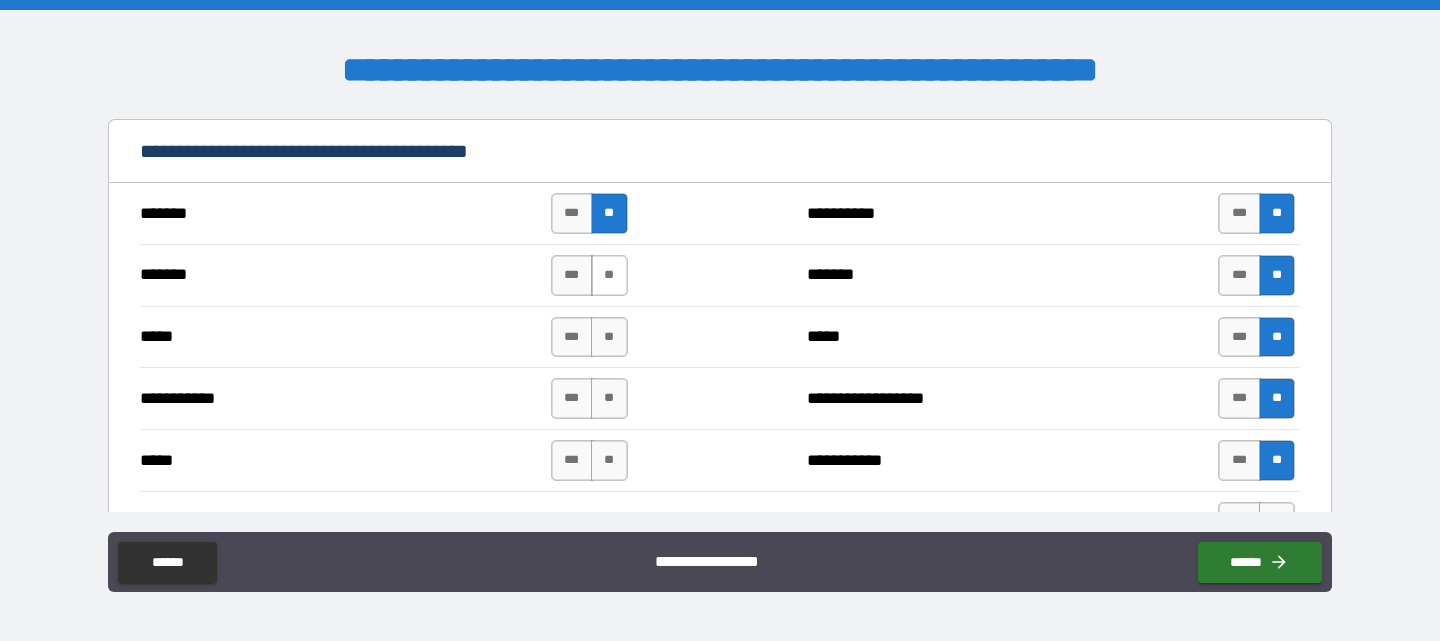 click on "**" at bounding box center [609, 275] 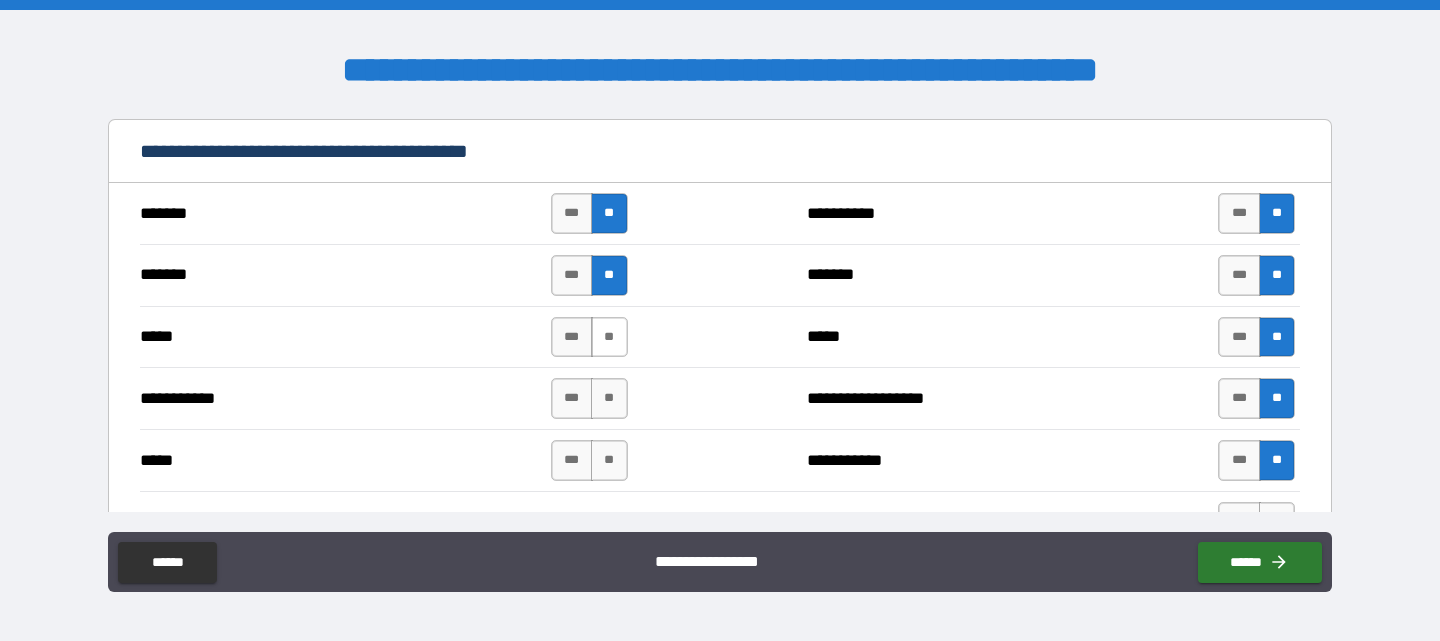click on "**" at bounding box center (609, 337) 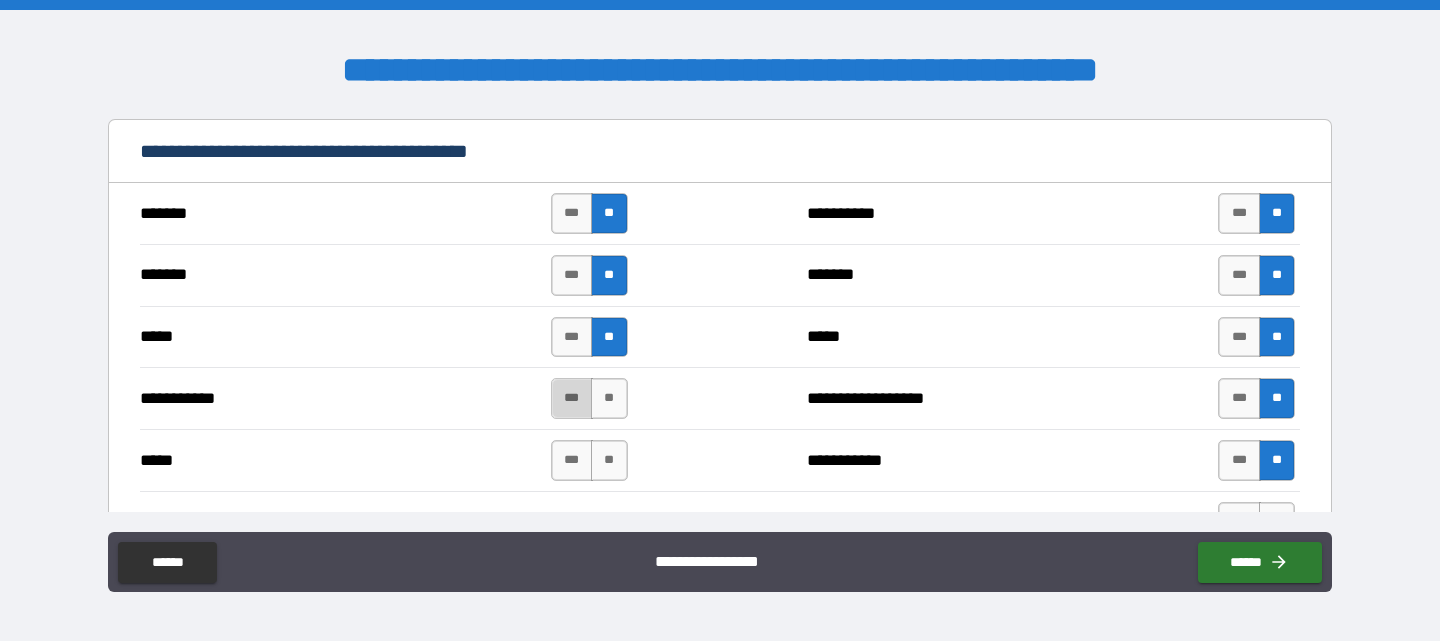 click on "***" at bounding box center (572, 398) 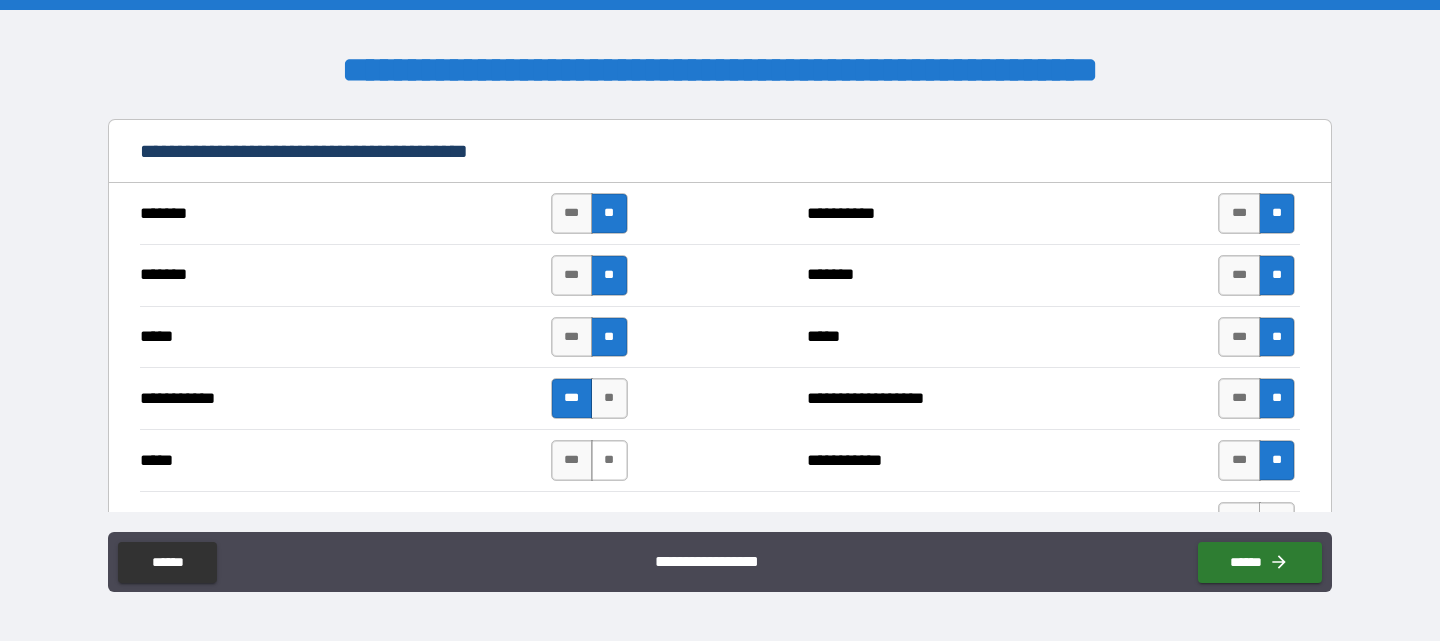 click on "**" at bounding box center (609, 460) 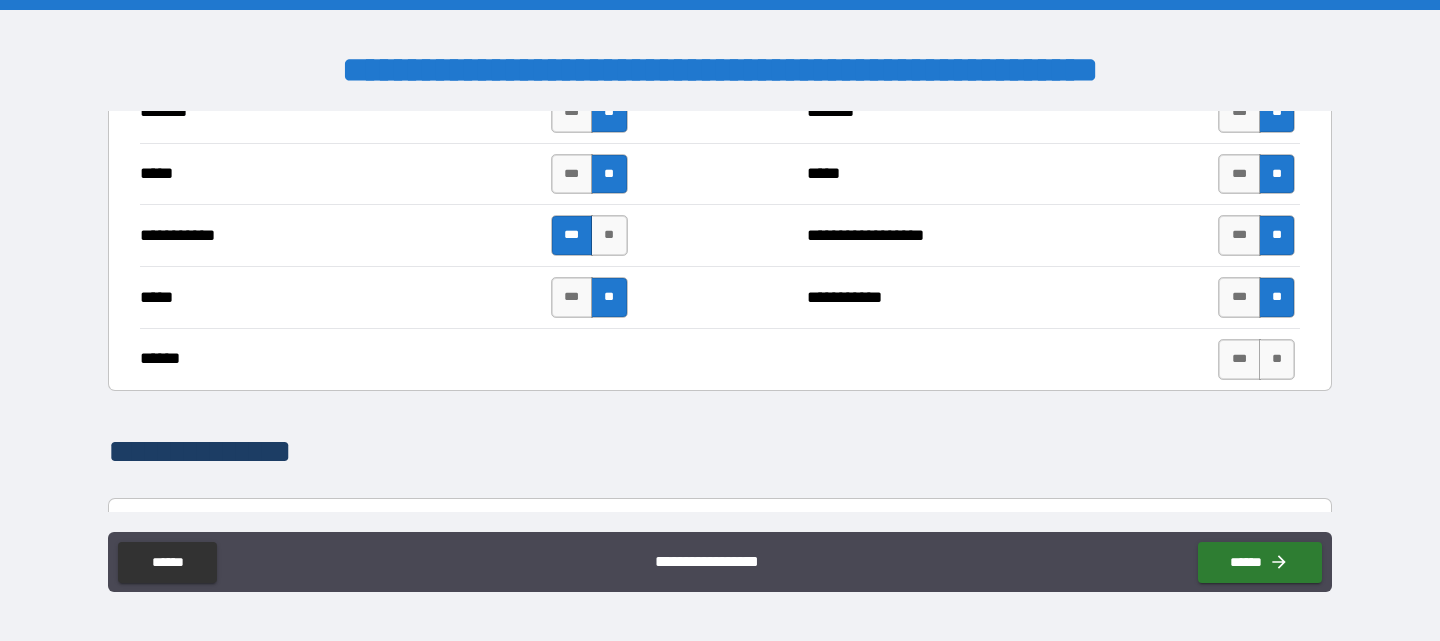 scroll, scrollTop: 1300, scrollLeft: 0, axis: vertical 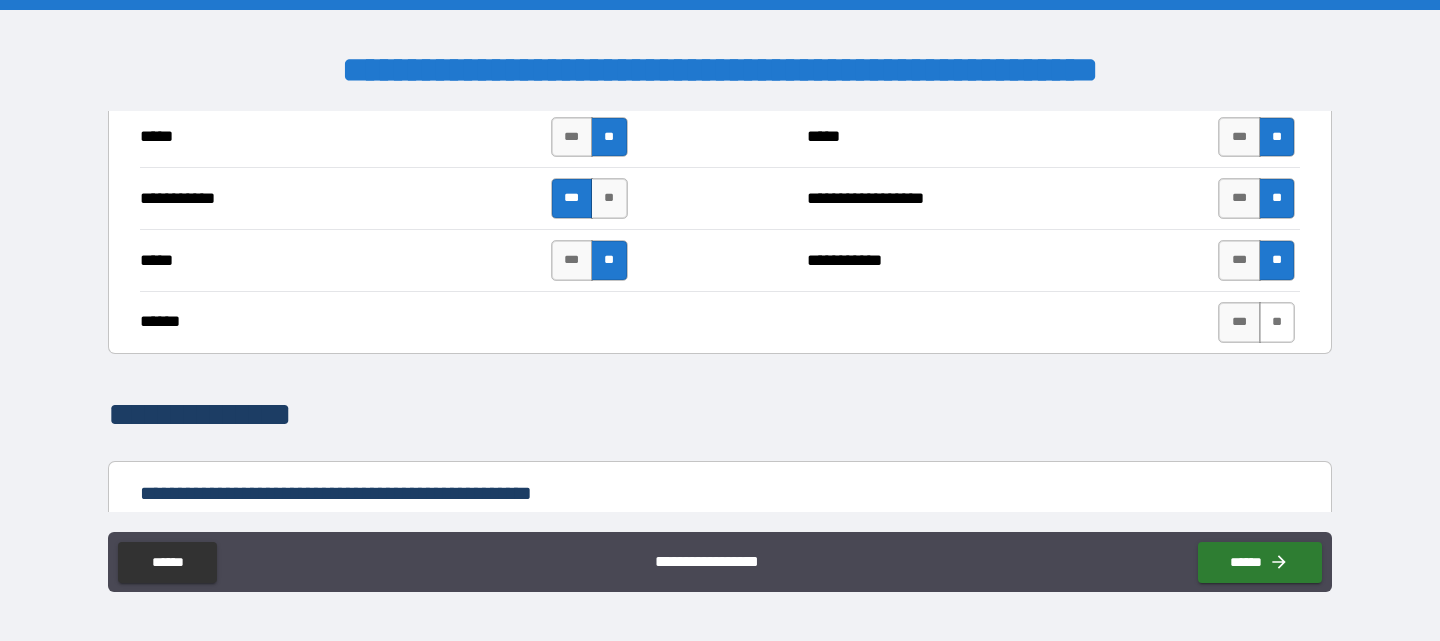 click on "**" at bounding box center (1277, 322) 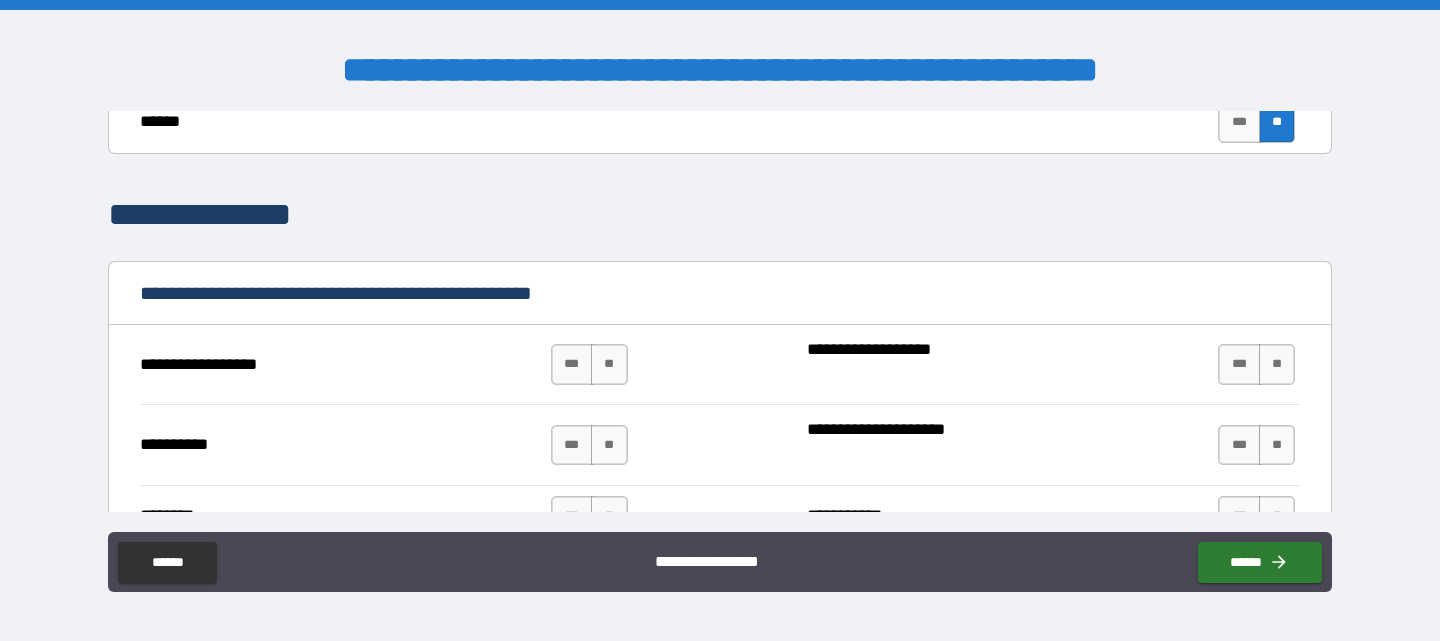 scroll, scrollTop: 1600, scrollLeft: 0, axis: vertical 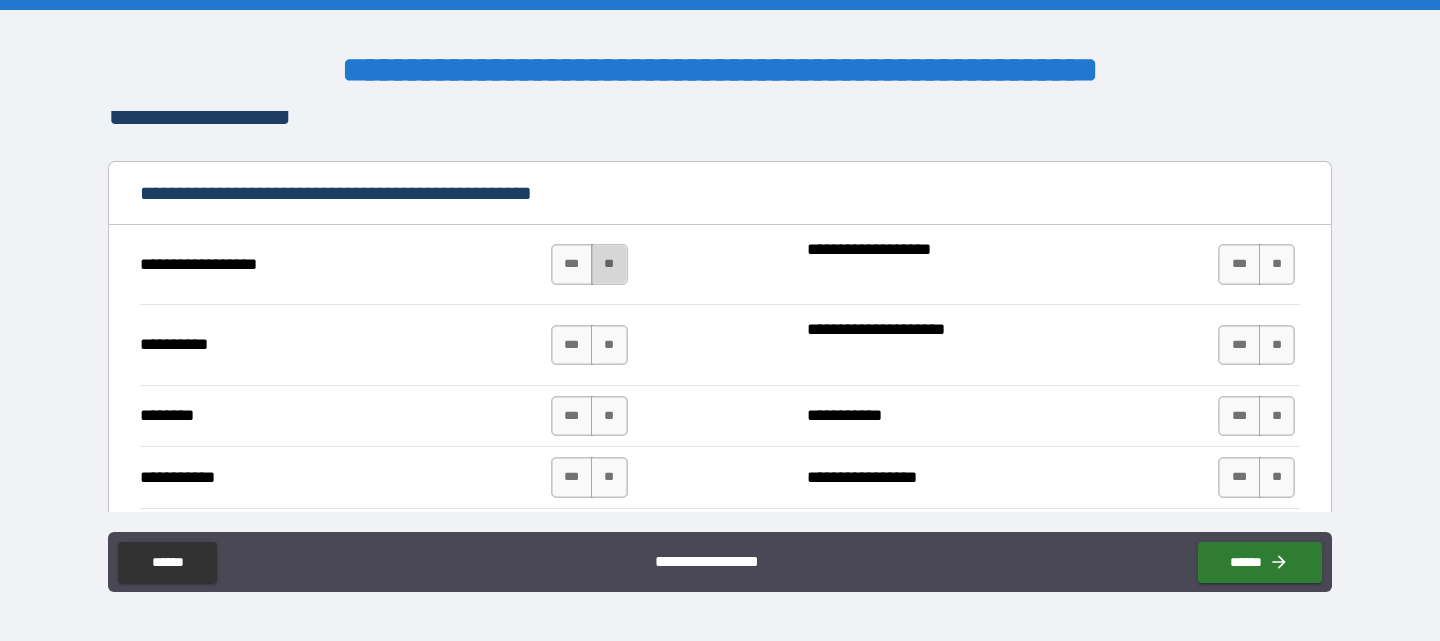 click on "**" at bounding box center (609, 264) 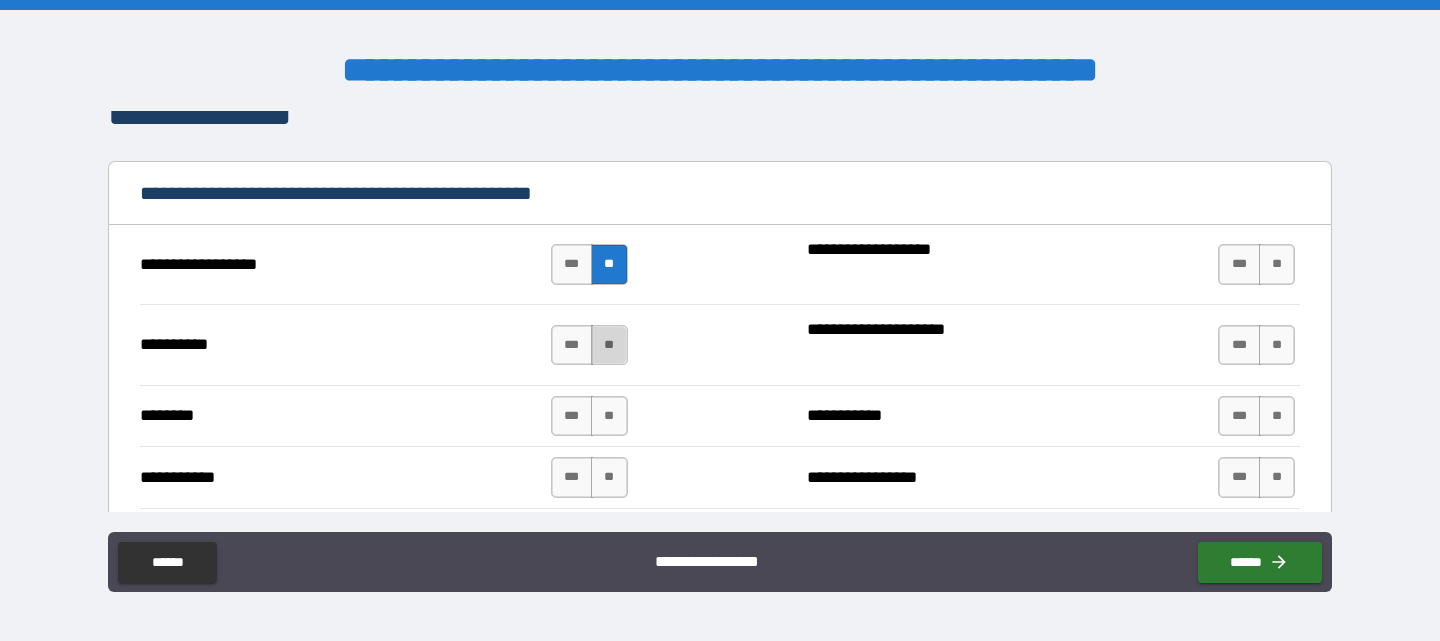 click on "**" at bounding box center (609, 345) 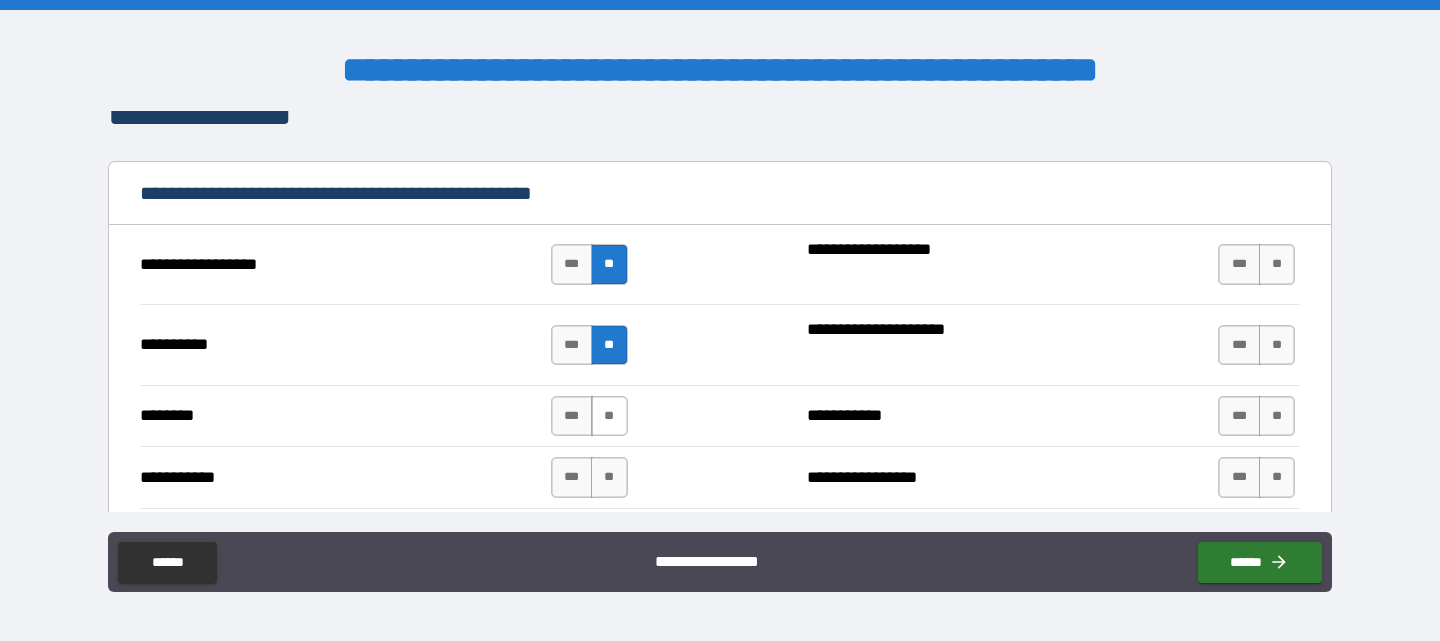 click on "**" at bounding box center [609, 416] 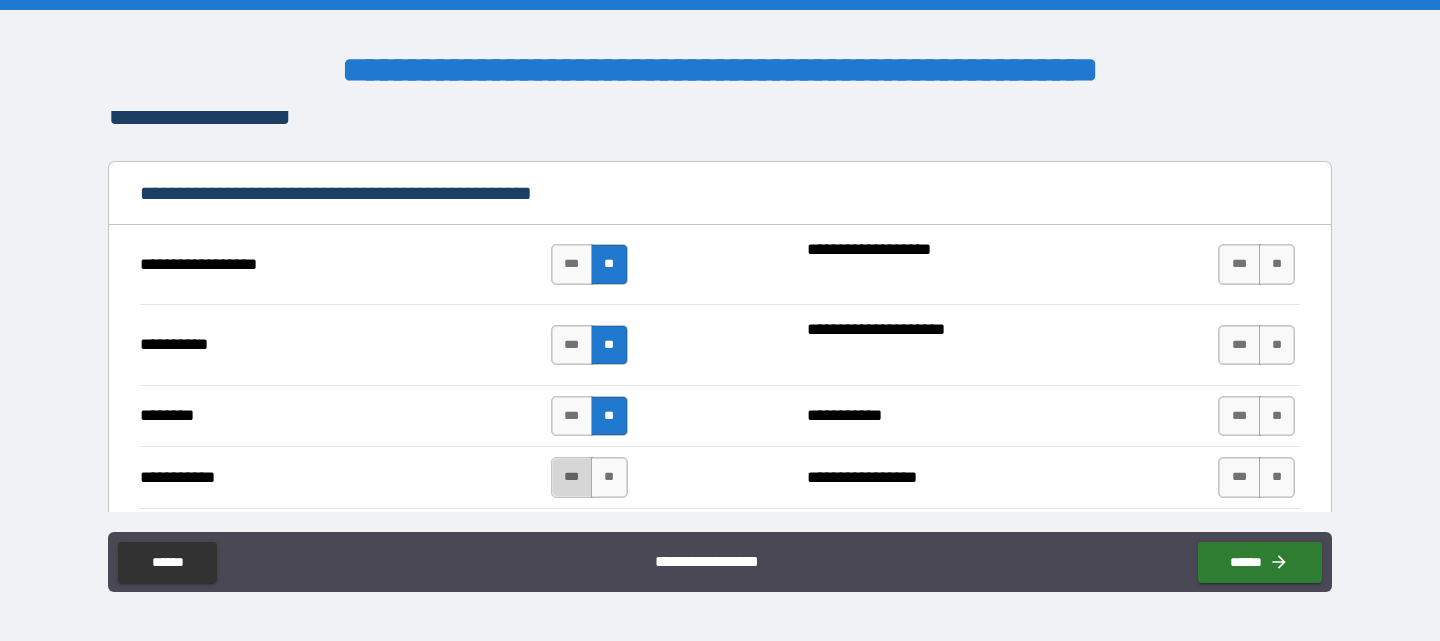 click on "***" at bounding box center [572, 477] 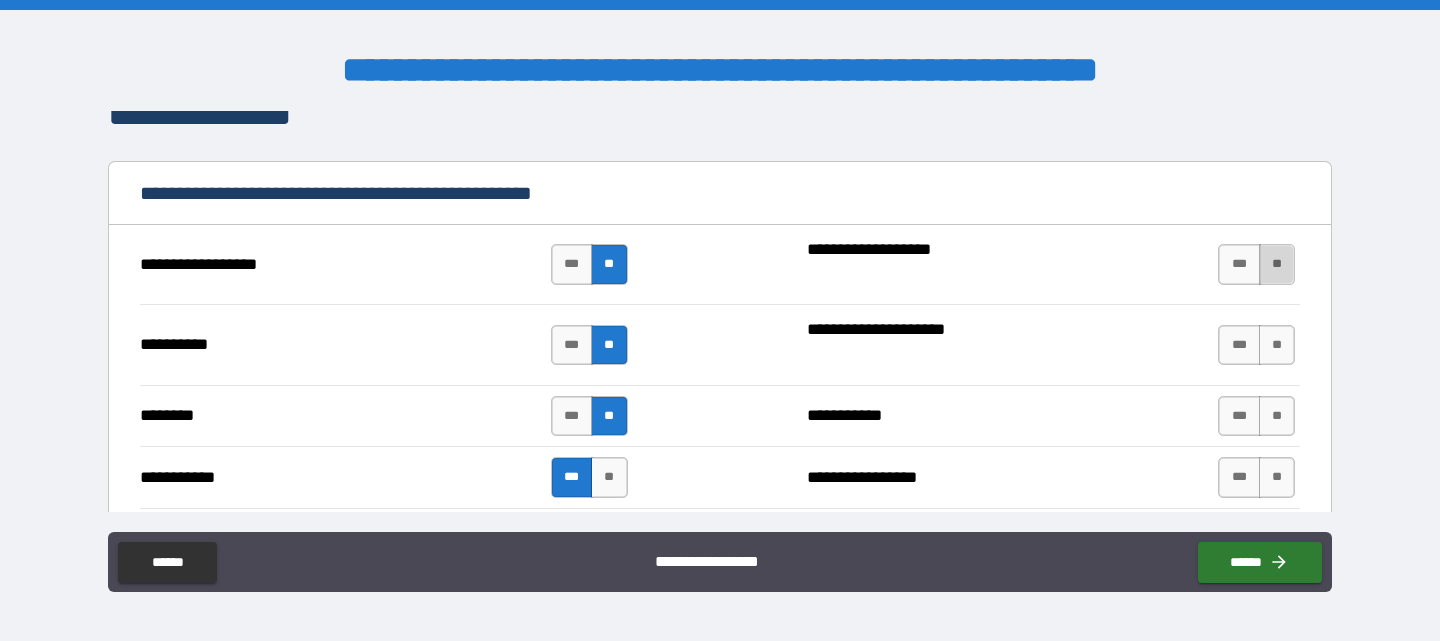 click on "**" at bounding box center [1277, 264] 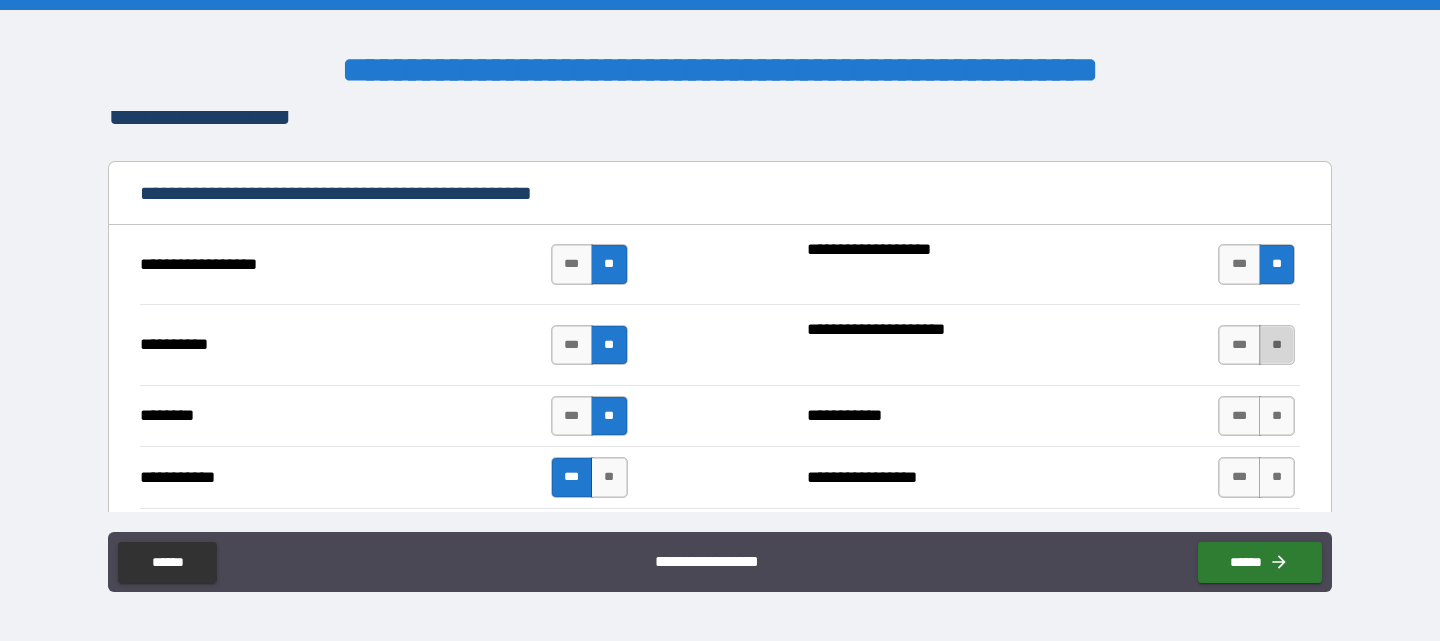 click on "**" at bounding box center (1277, 345) 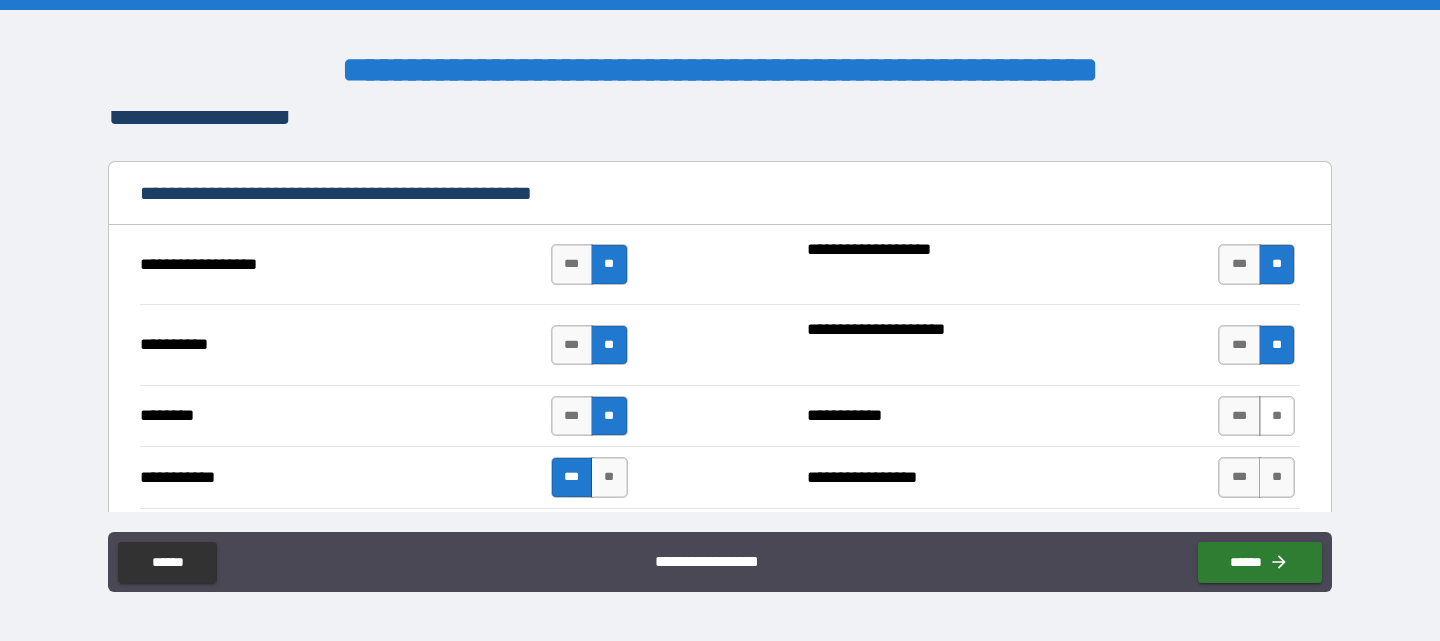 click on "**" at bounding box center (1277, 416) 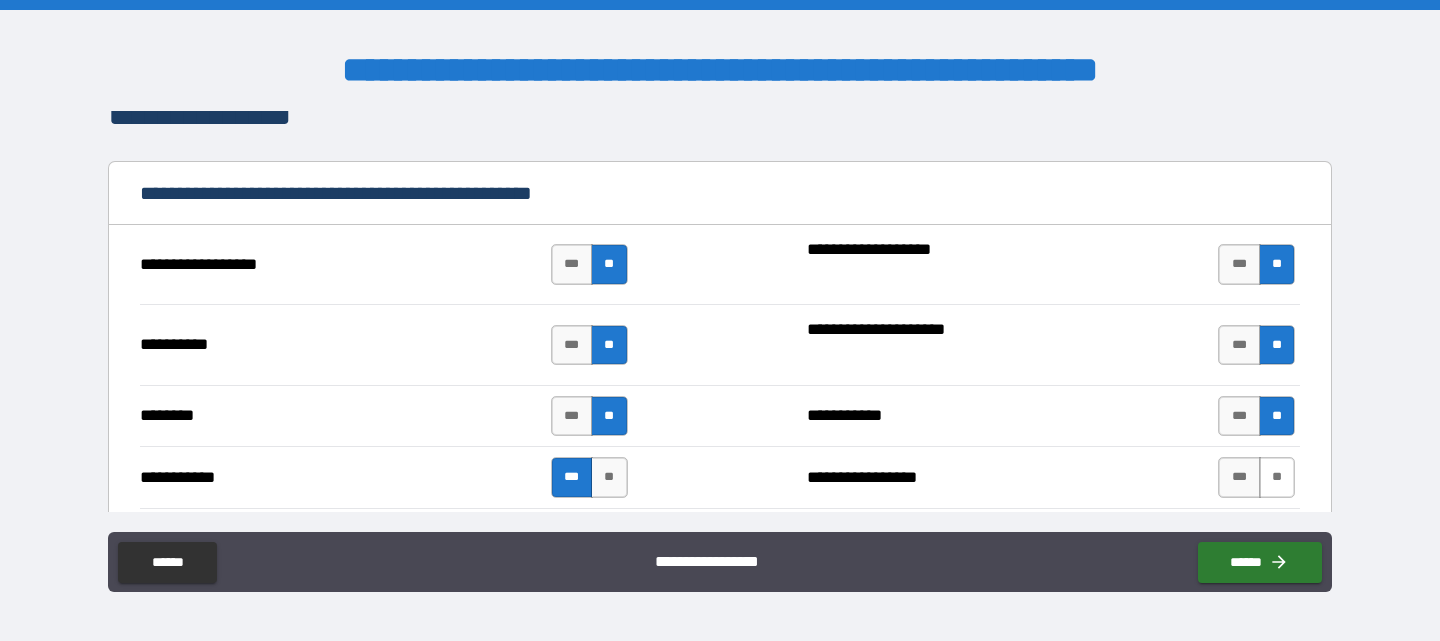 click on "**" at bounding box center [1277, 477] 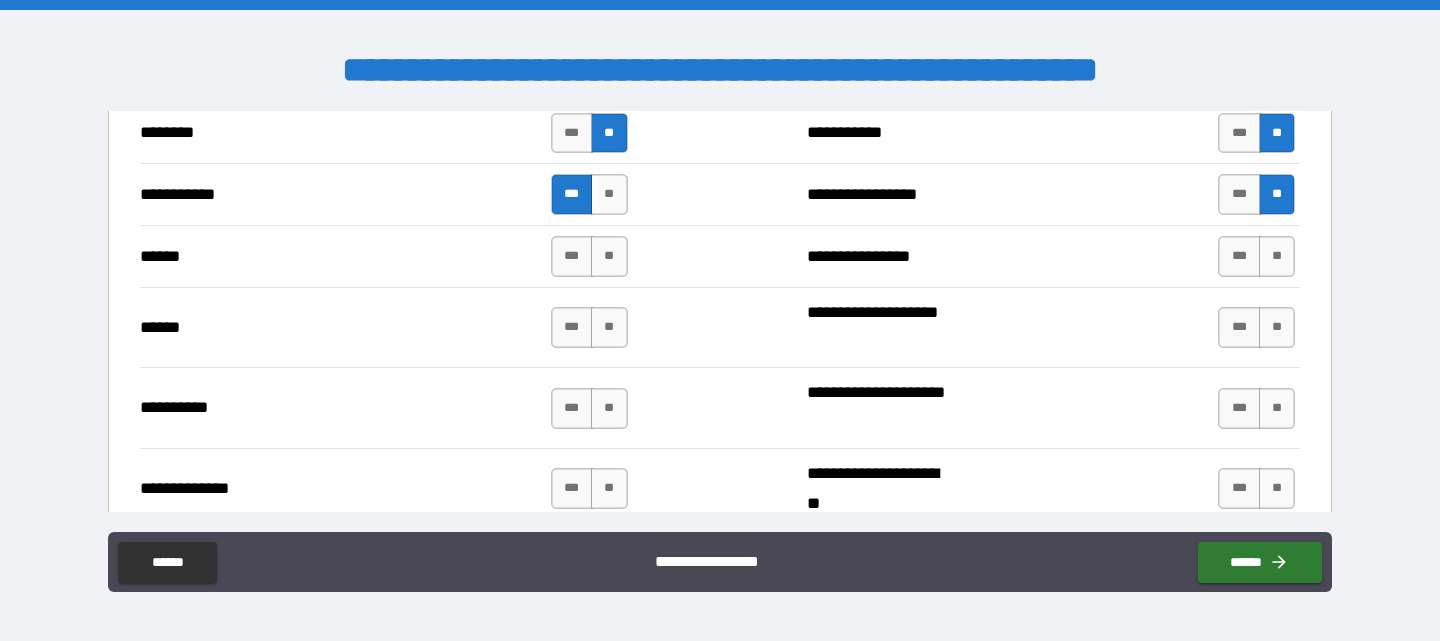 scroll, scrollTop: 1900, scrollLeft: 0, axis: vertical 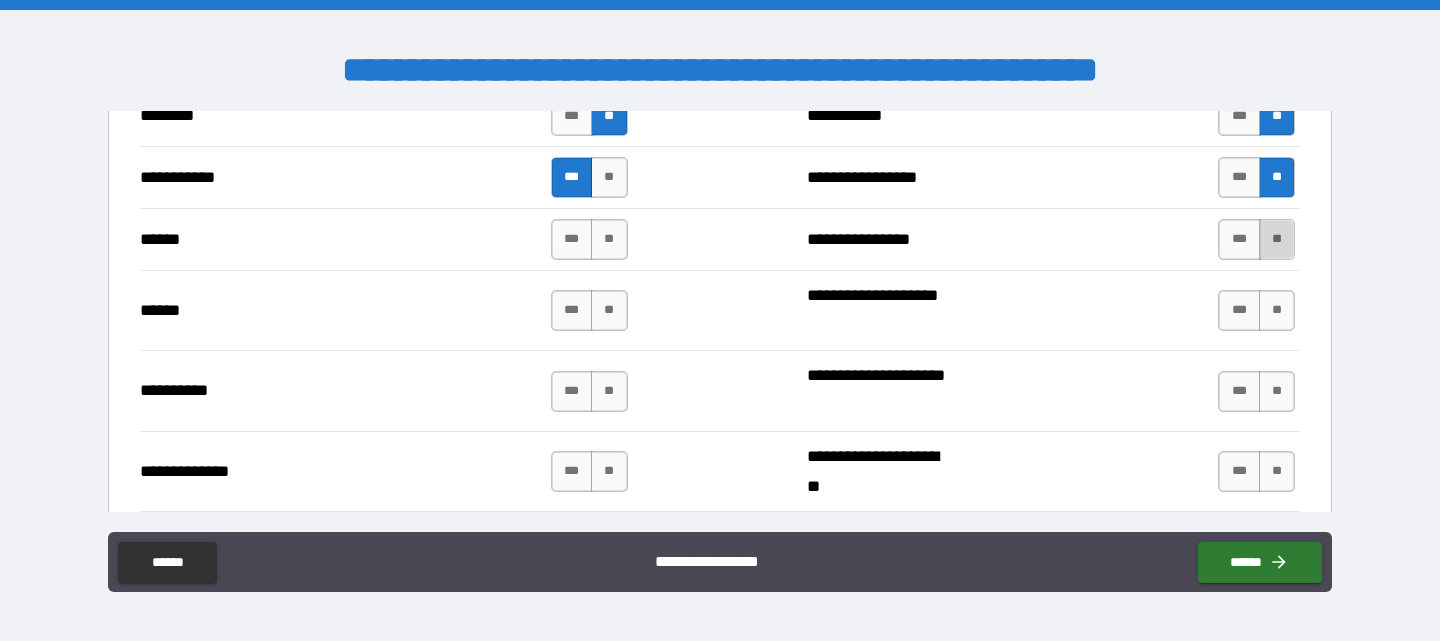 click on "**" at bounding box center [1277, 239] 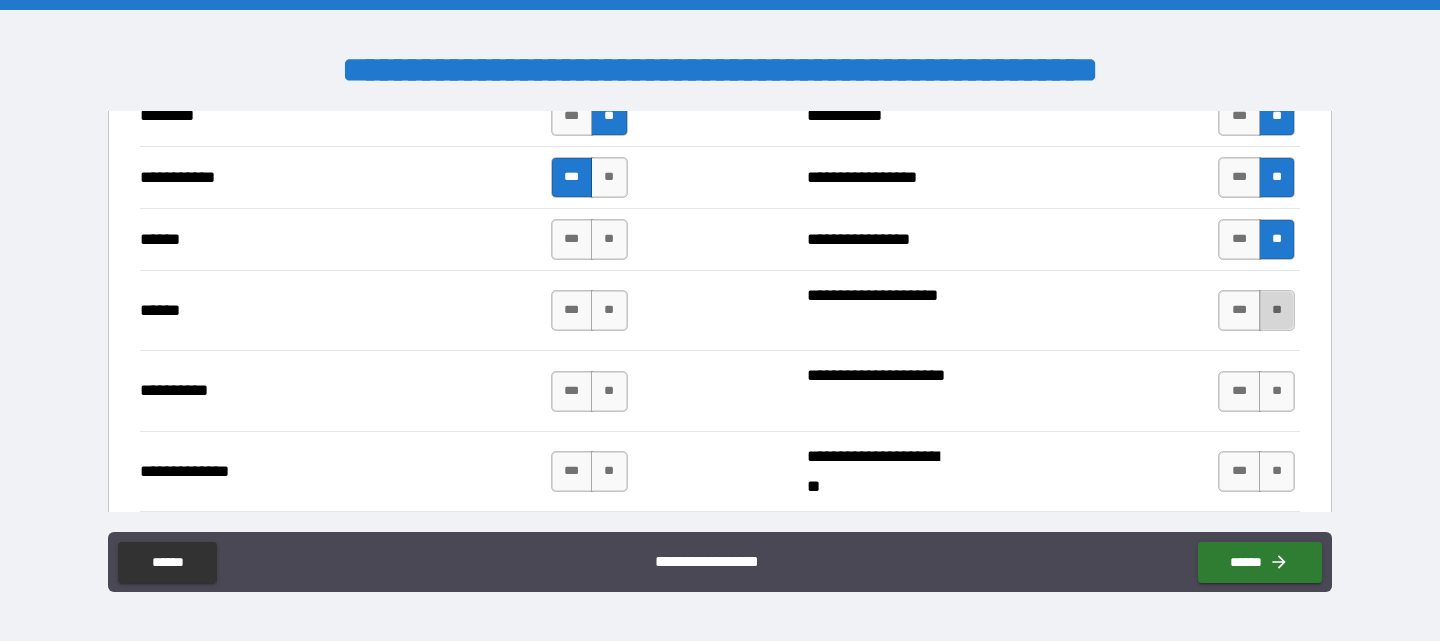 click on "**" at bounding box center [1277, 310] 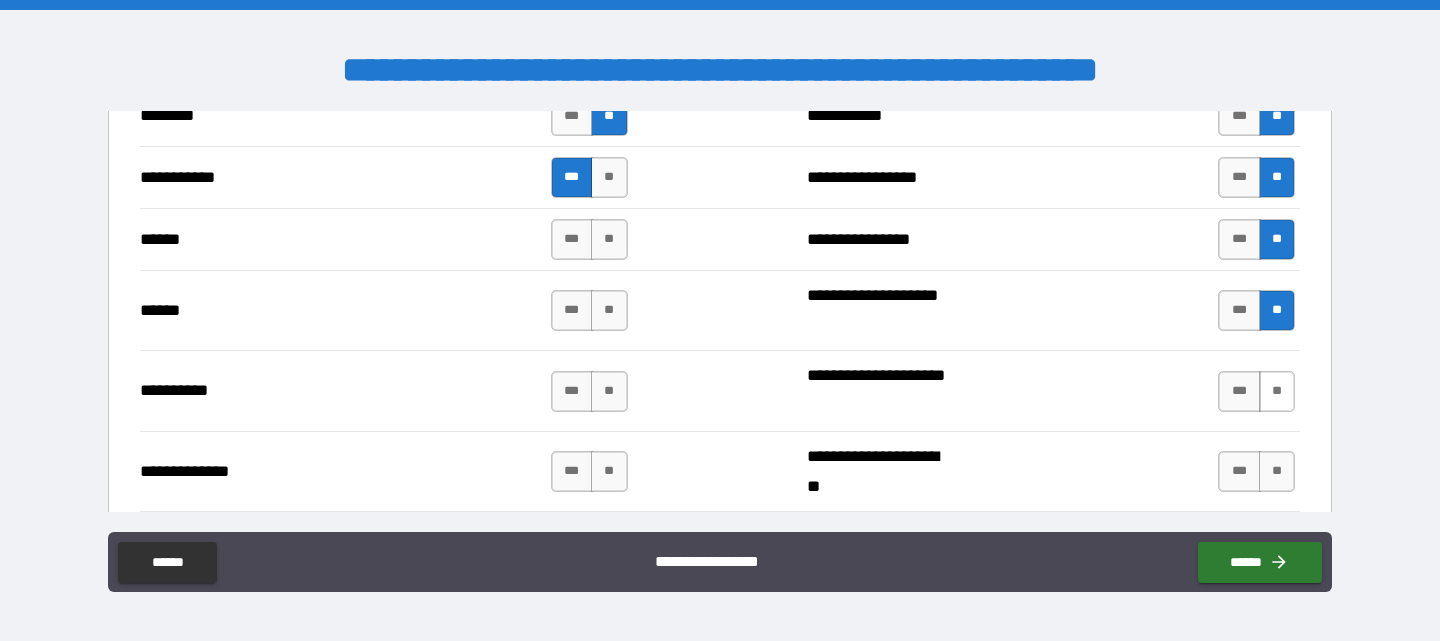 click on "**" at bounding box center (1277, 391) 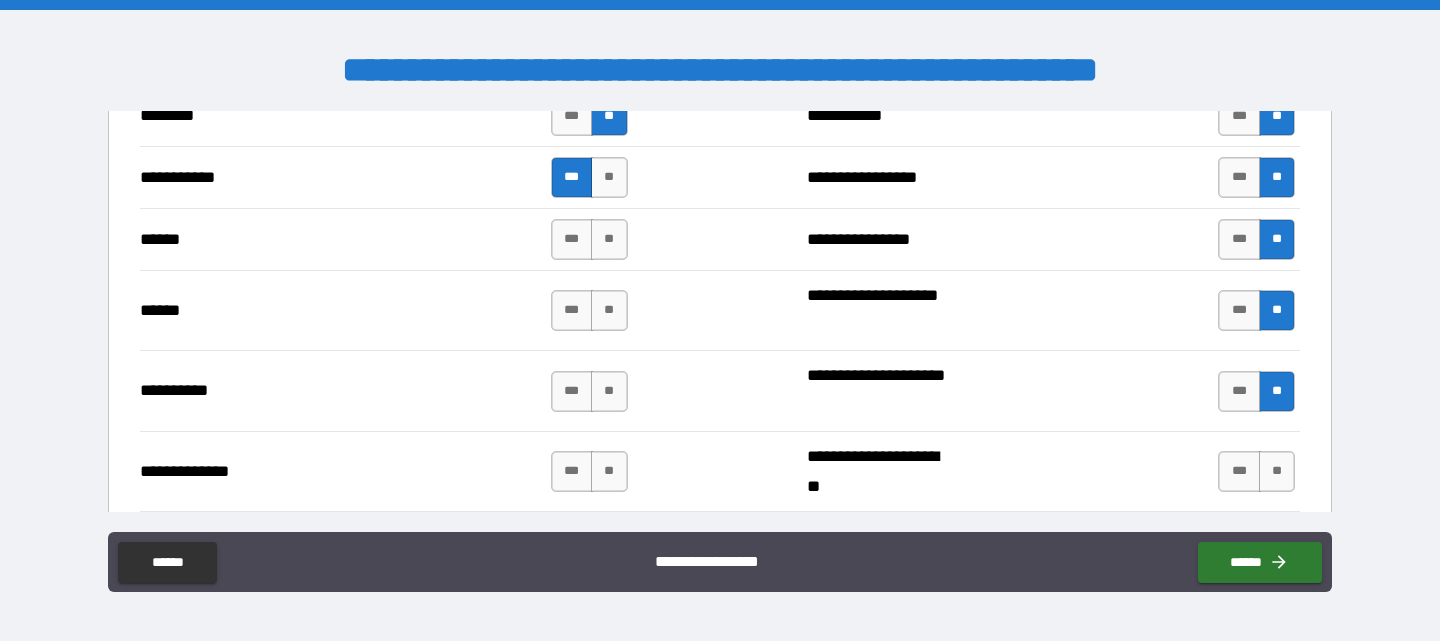 drag, startPoint x: 1270, startPoint y: 469, endPoint x: 1191, endPoint y: 430, distance: 88.10221 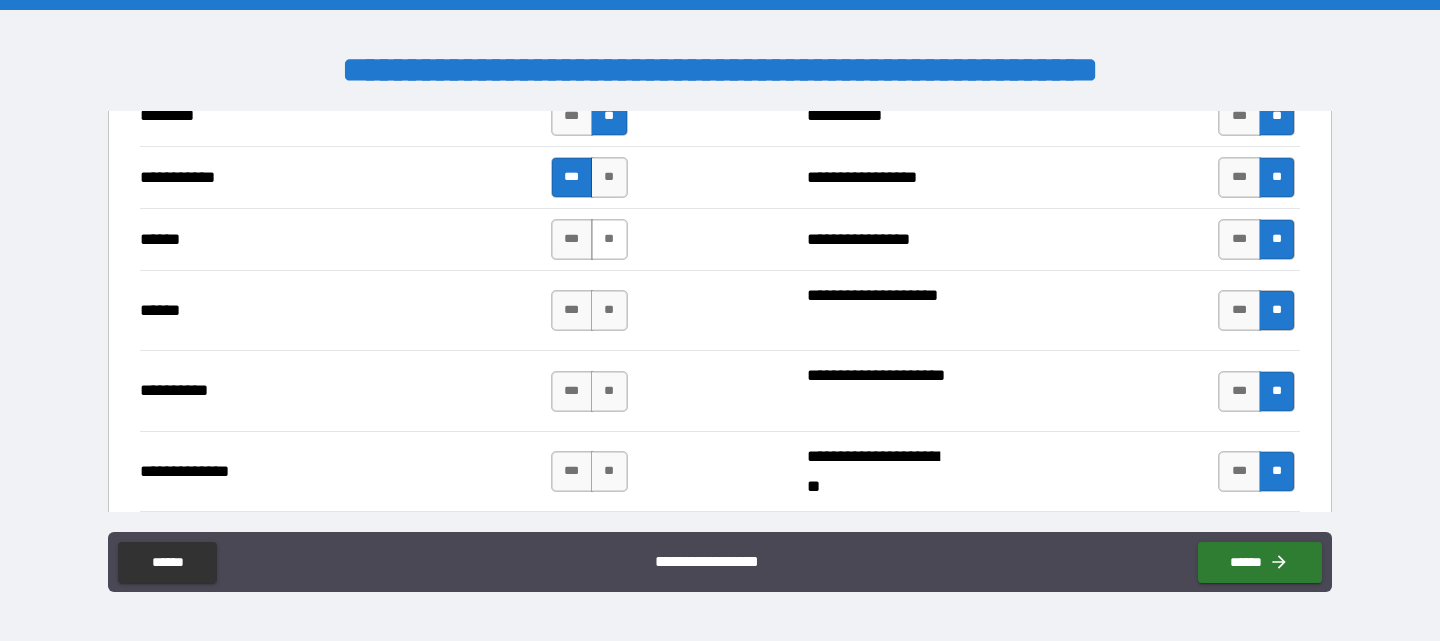 click on "**" at bounding box center (609, 239) 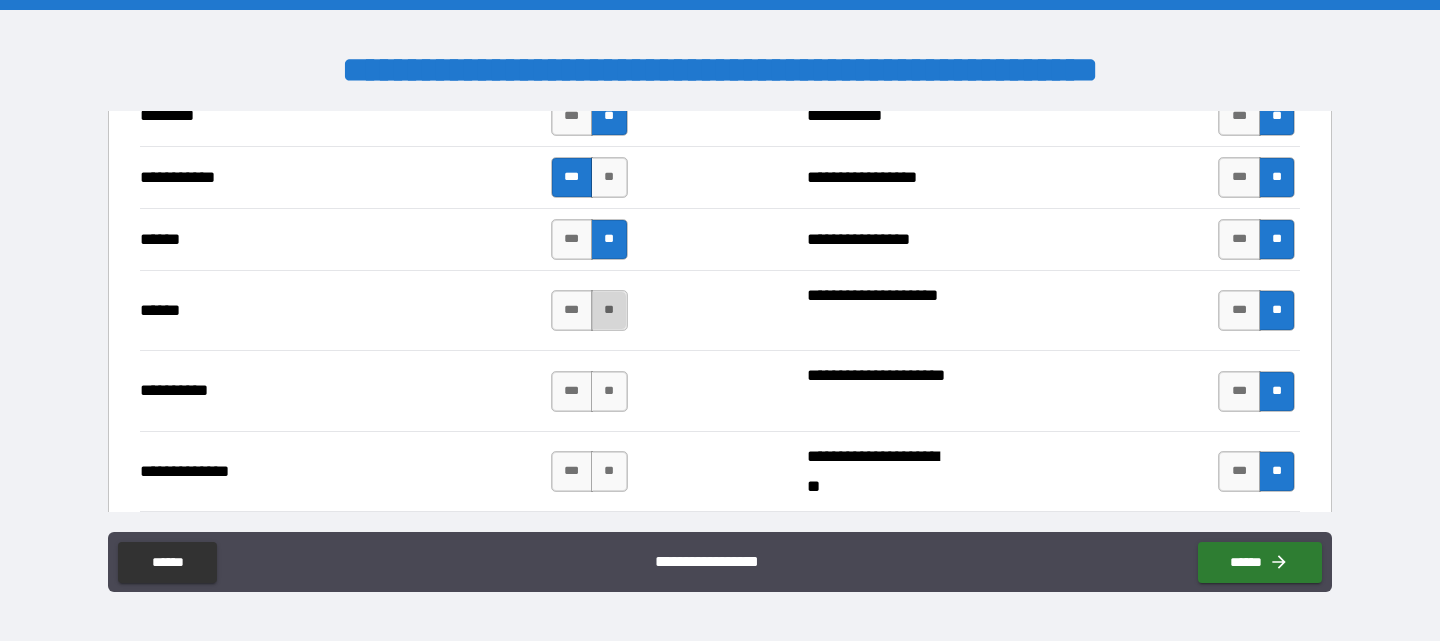 click on "**" at bounding box center (609, 310) 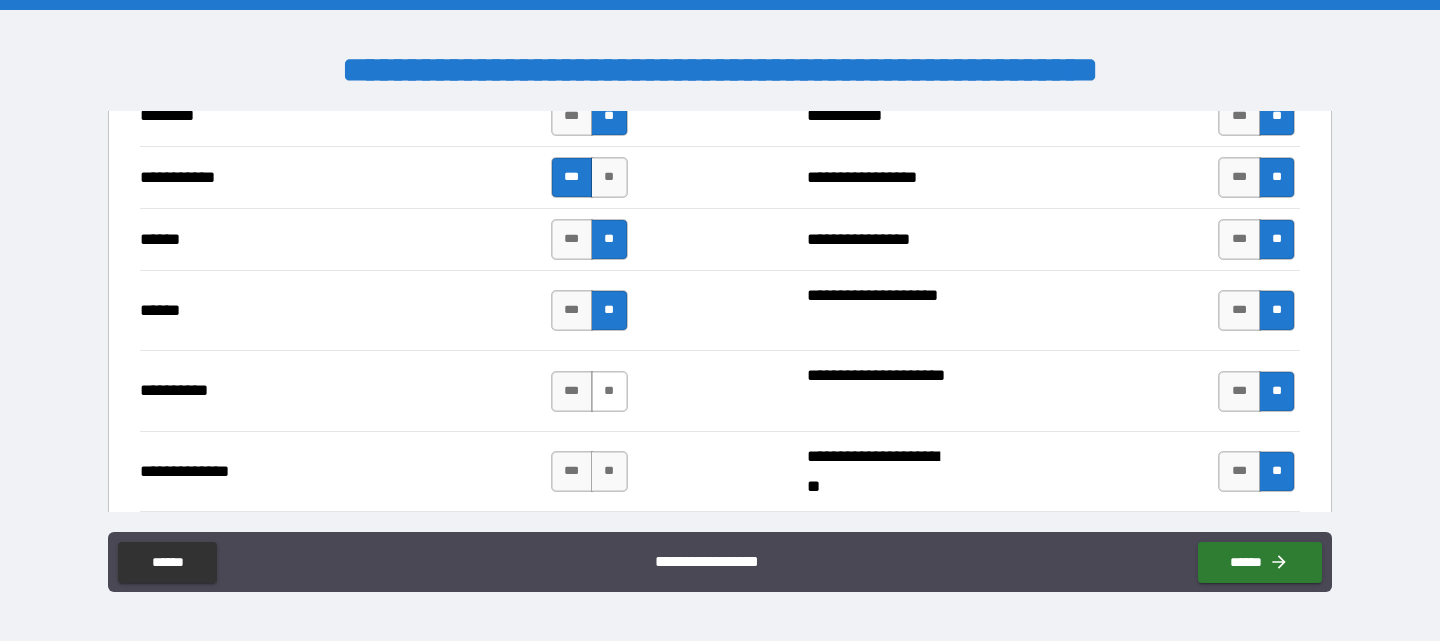 click on "**" at bounding box center [609, 391] 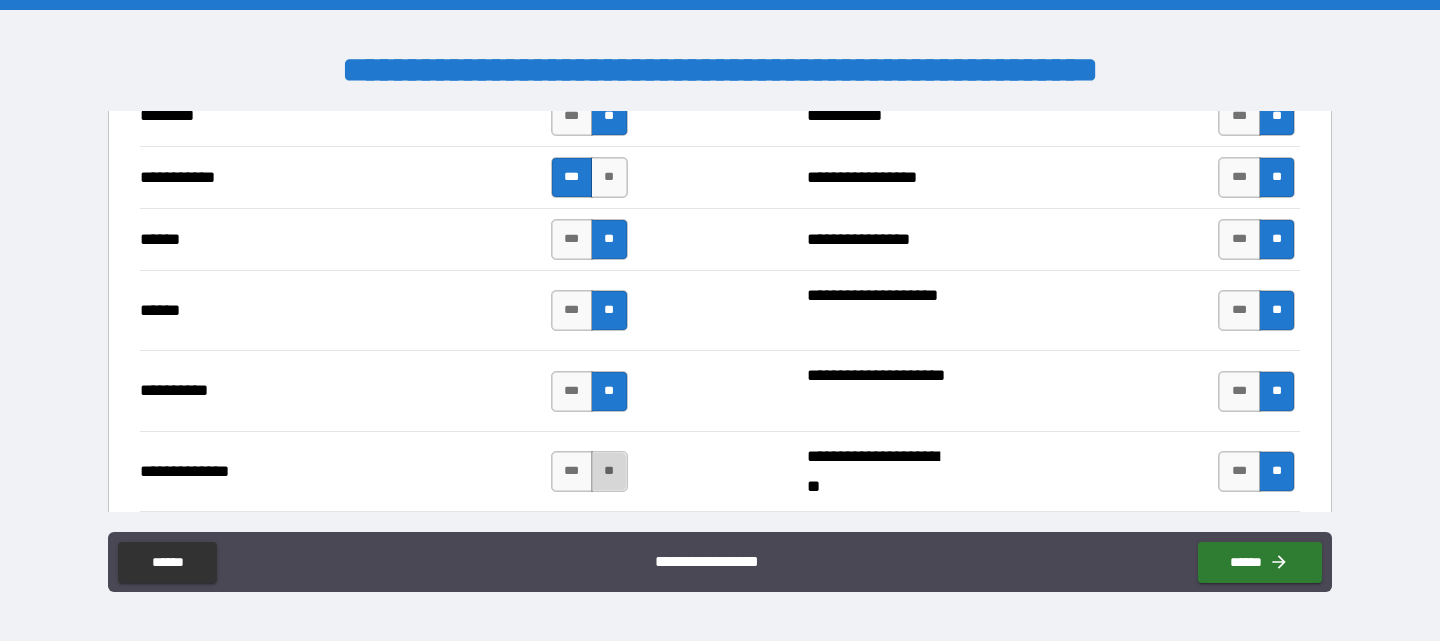 click on "**" at bounding box center [609, 471] 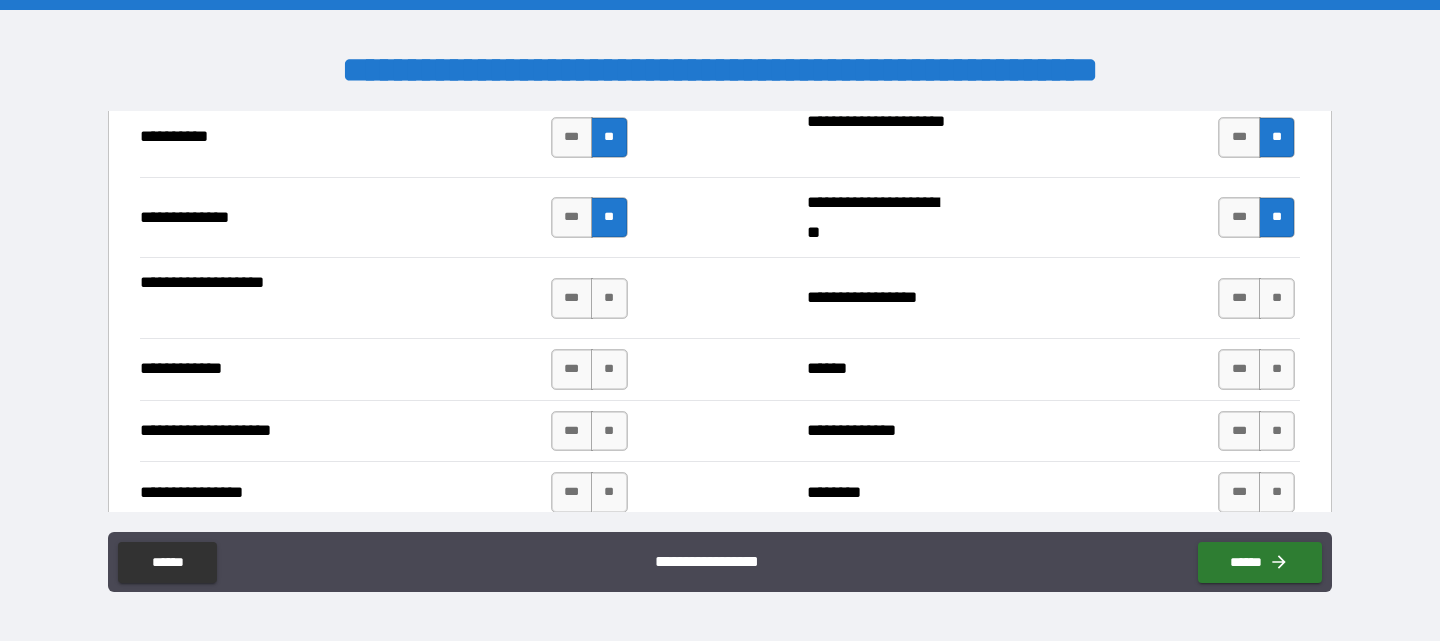 scroll, scrollTop: 2200, scrollLeft: 0, axis: vertical 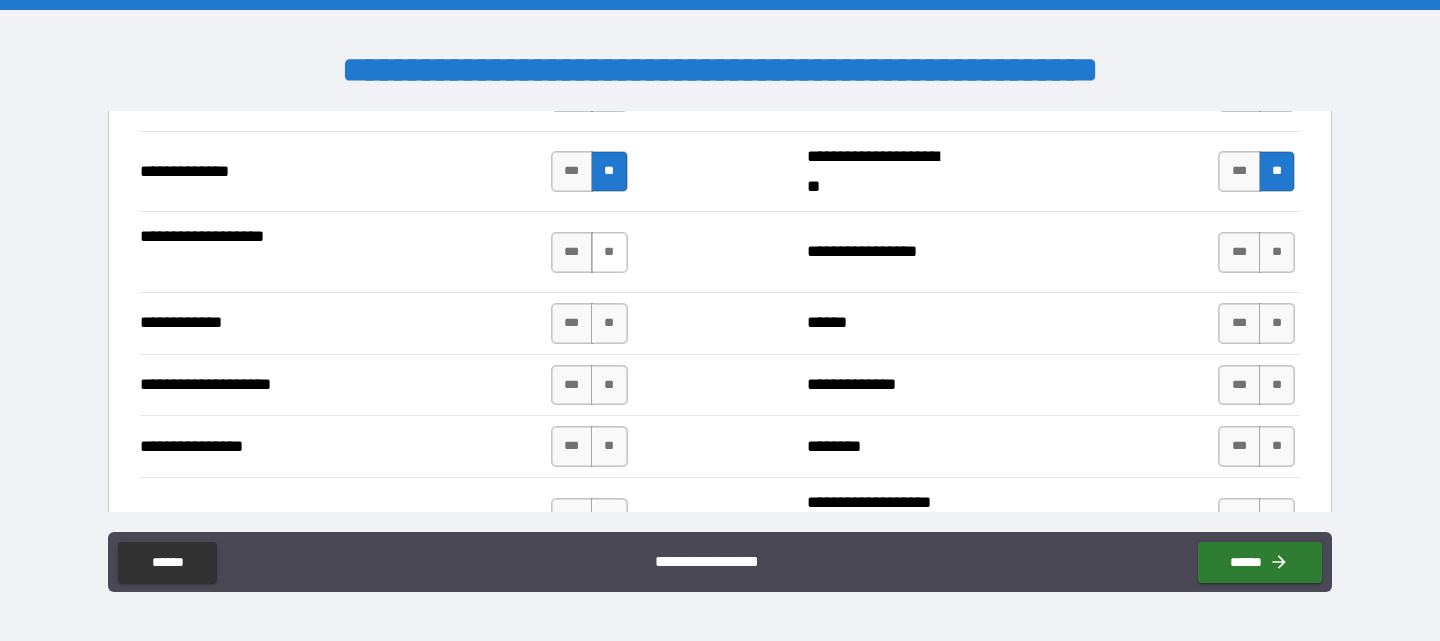 click on "**" at bounding box center (609, 252) 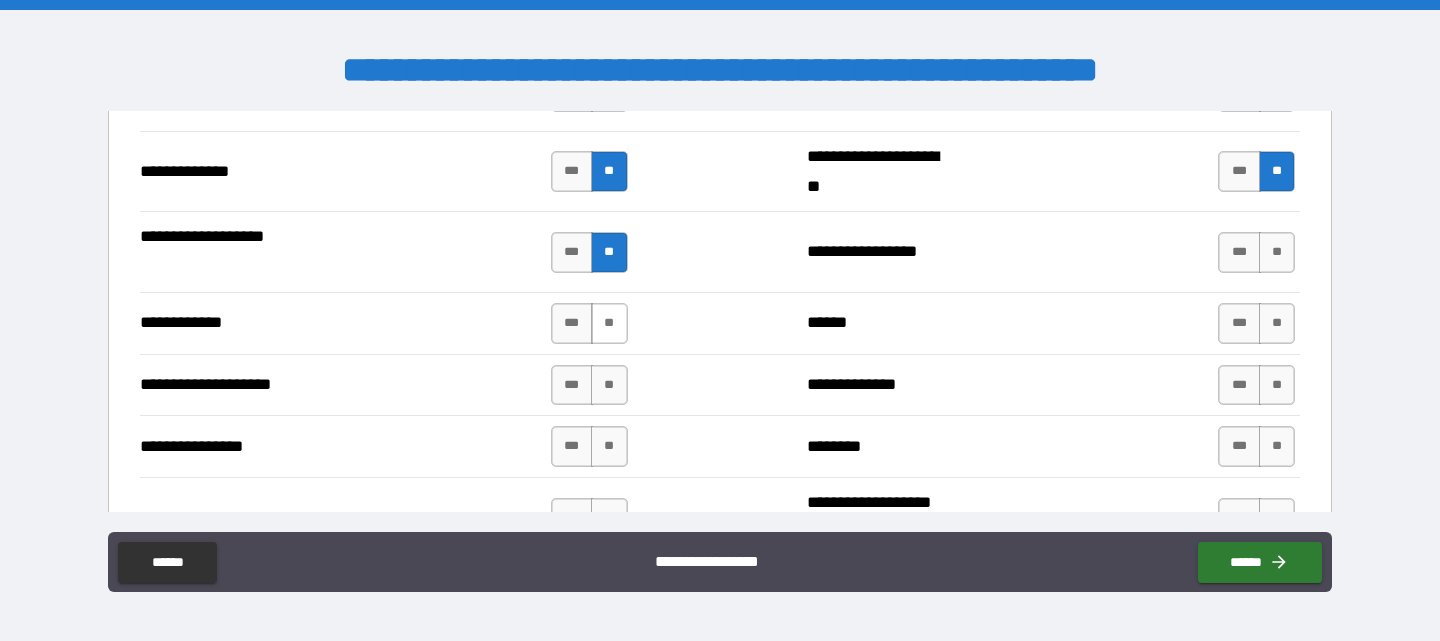 click on "**" at bounding box center (609, 323) 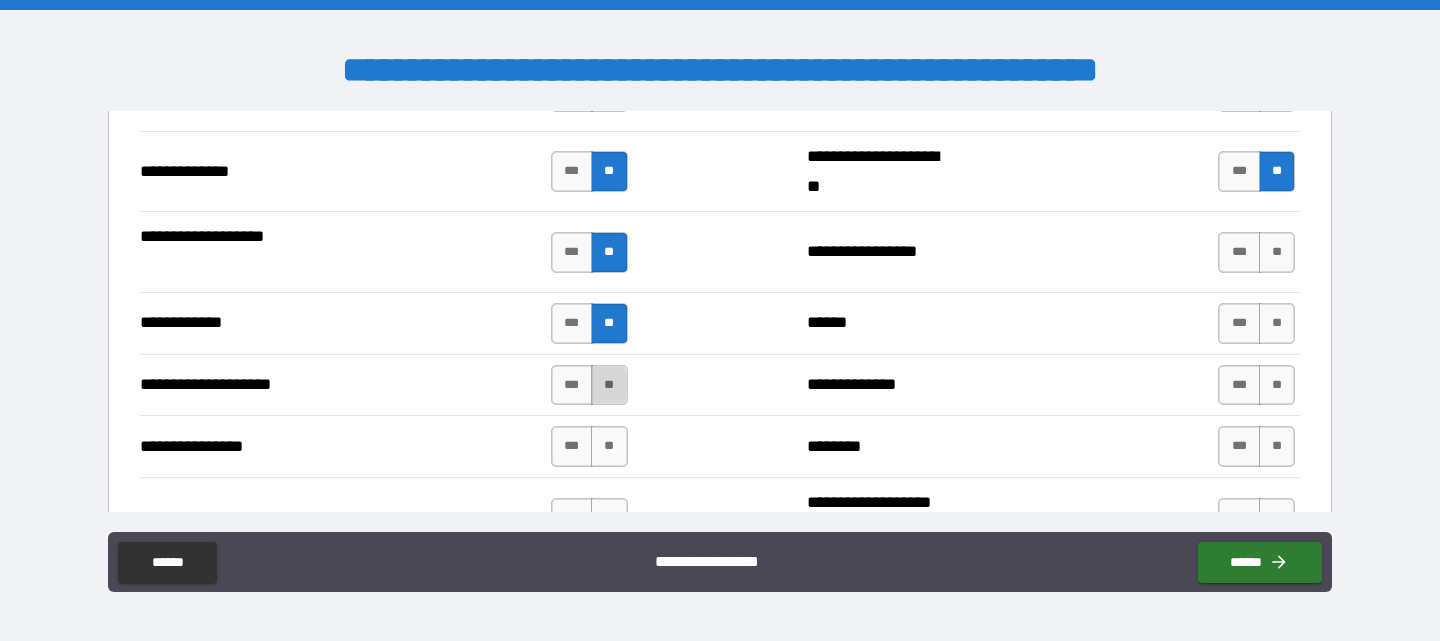 click on "**" at bounding box center (609, 385) 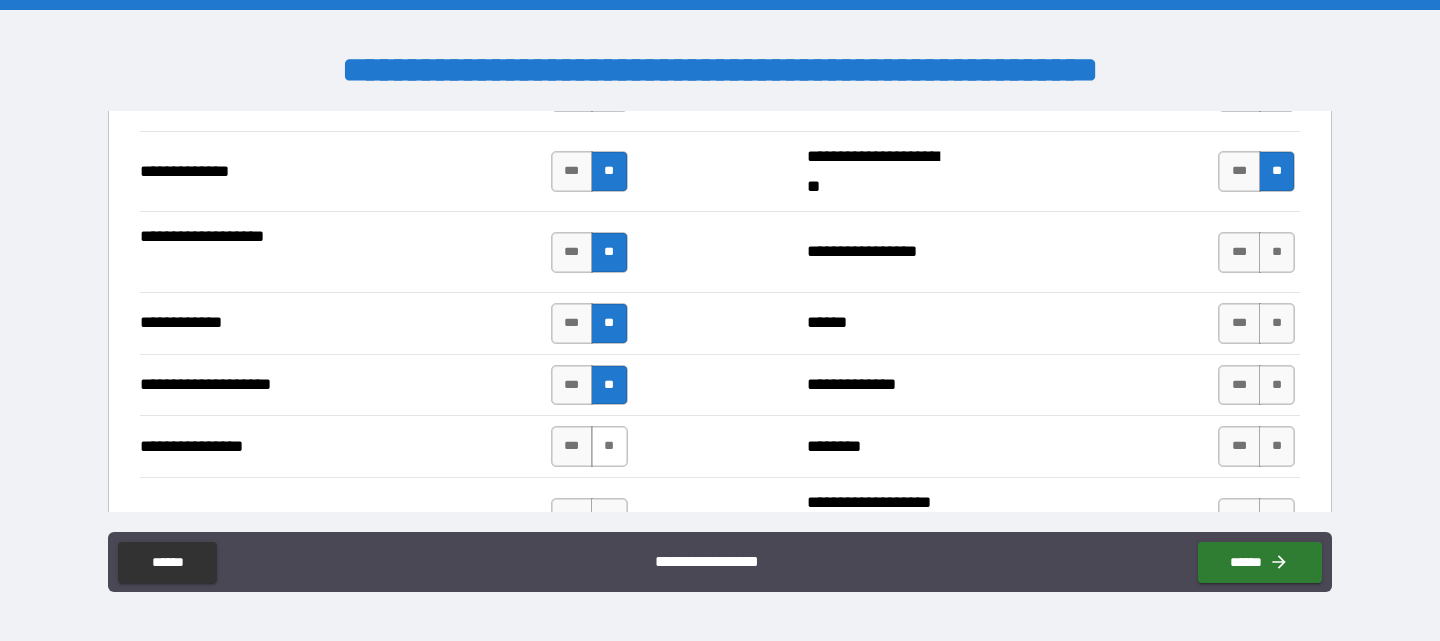 click on "**" at bounding box center (609, 446) 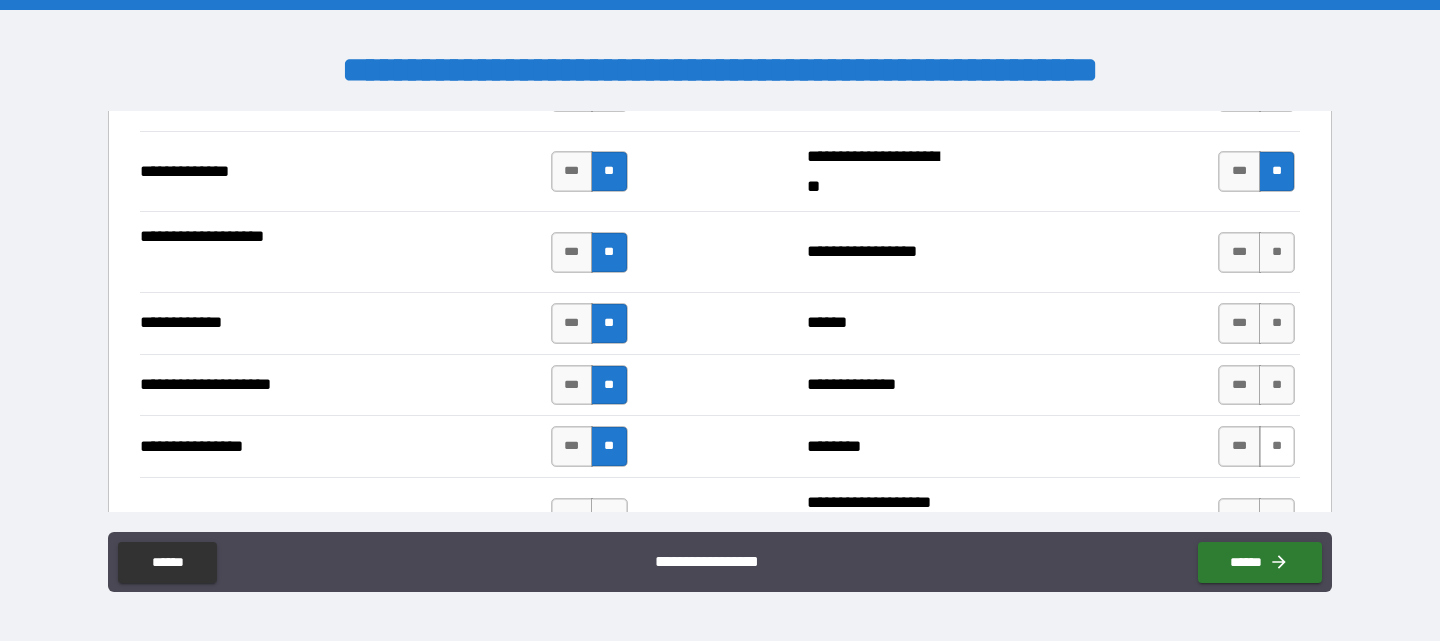 click on "**" at bounding box center [1277, 446] 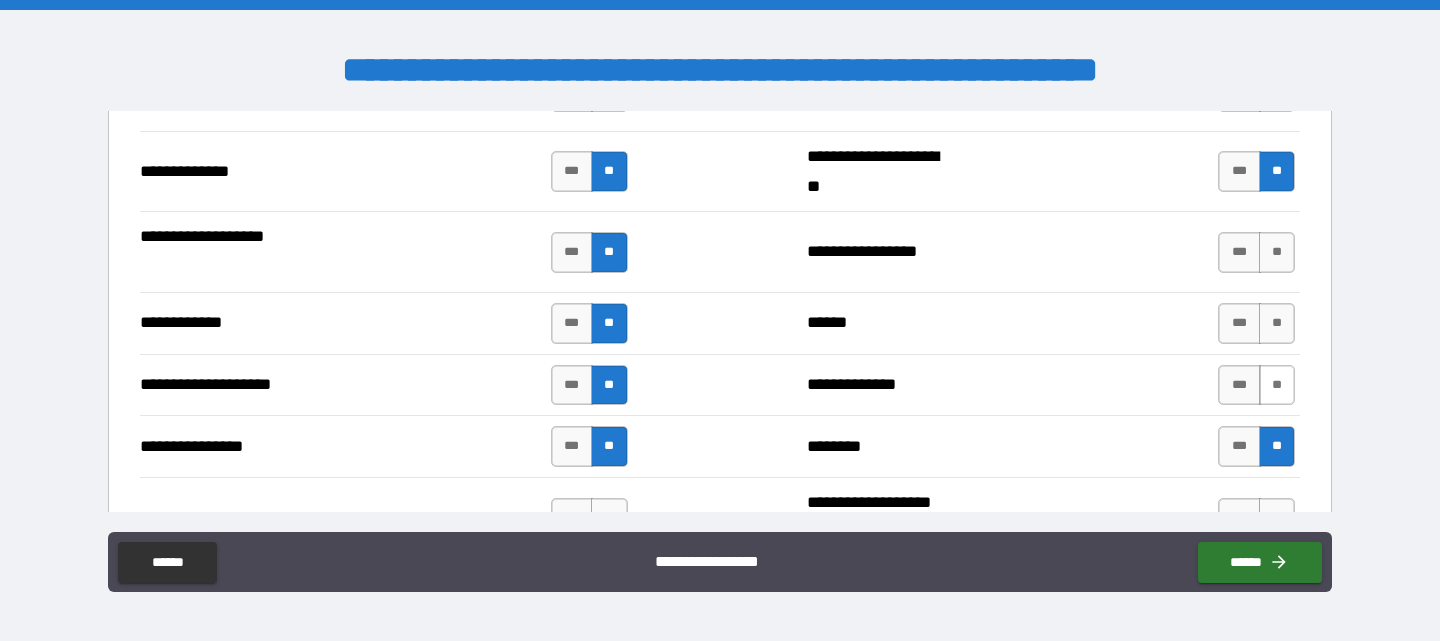 click on "**" at bounding box center [1277, 385] 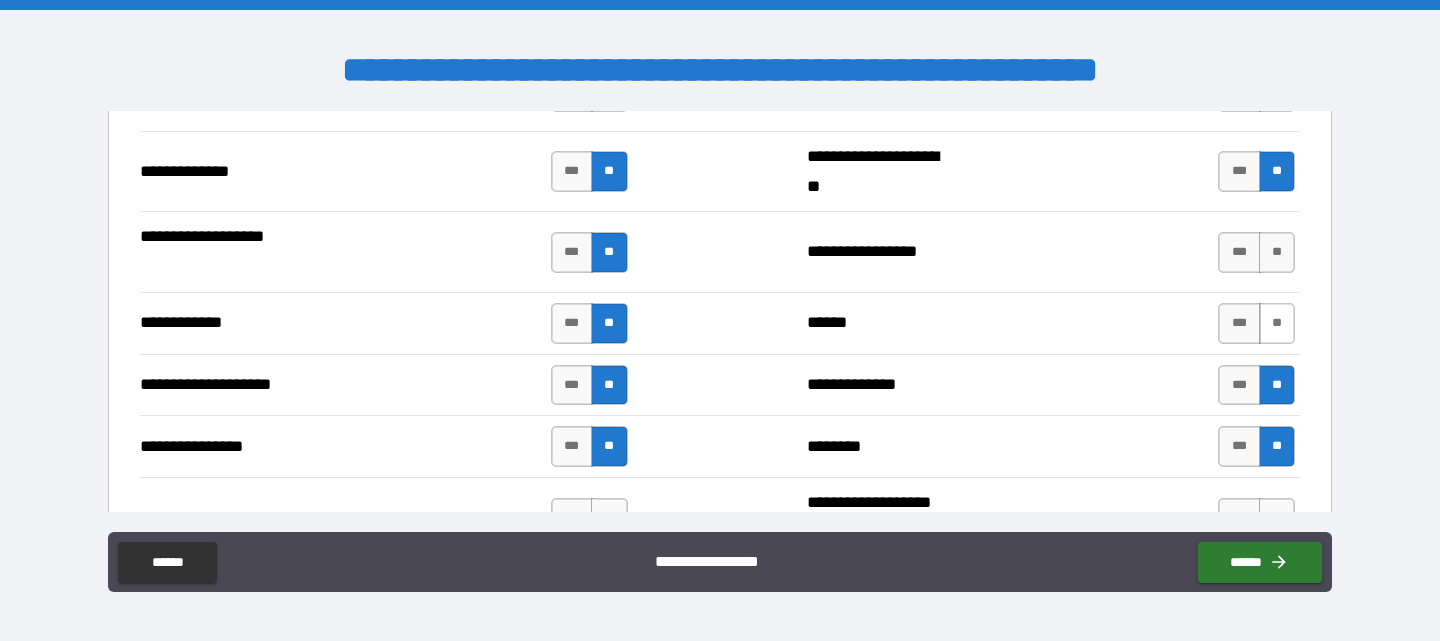 click on "**" at bounding box center [1277, 323] 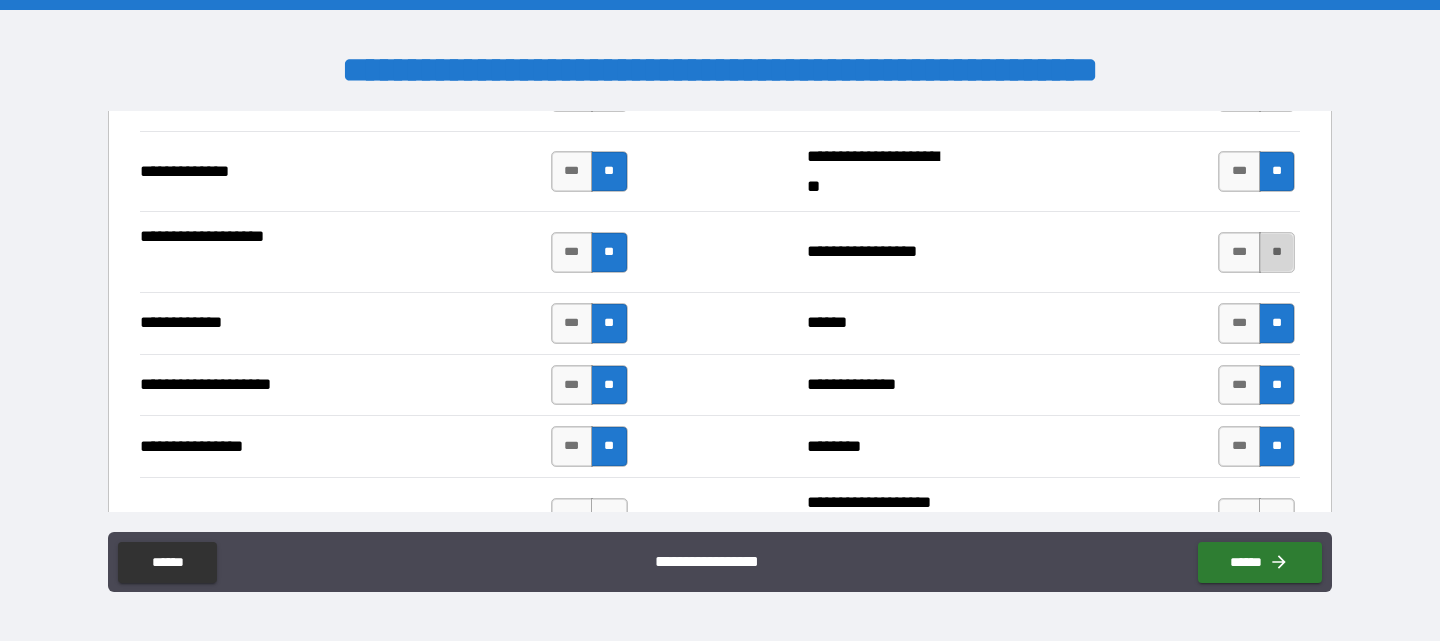 click on "**" at bounding box center (1277, 252) 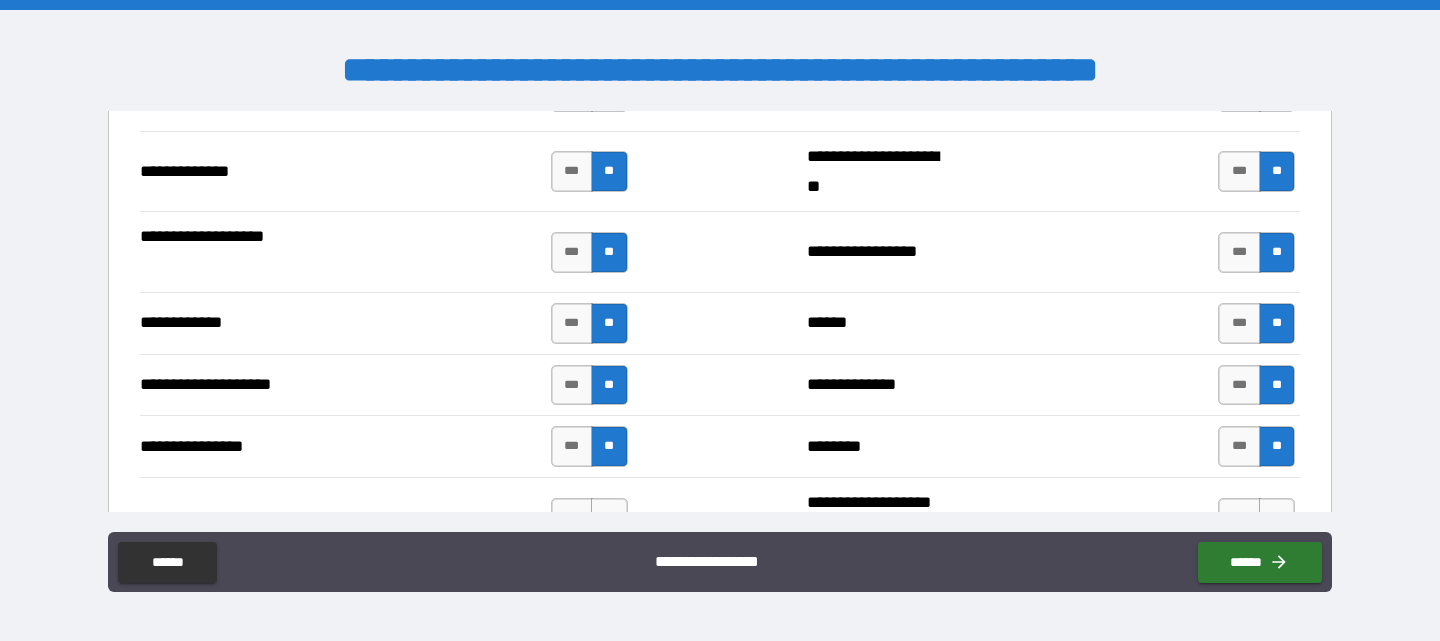 scroll, scrollTop: 2300, scrollLeft: 0, axis: vertical 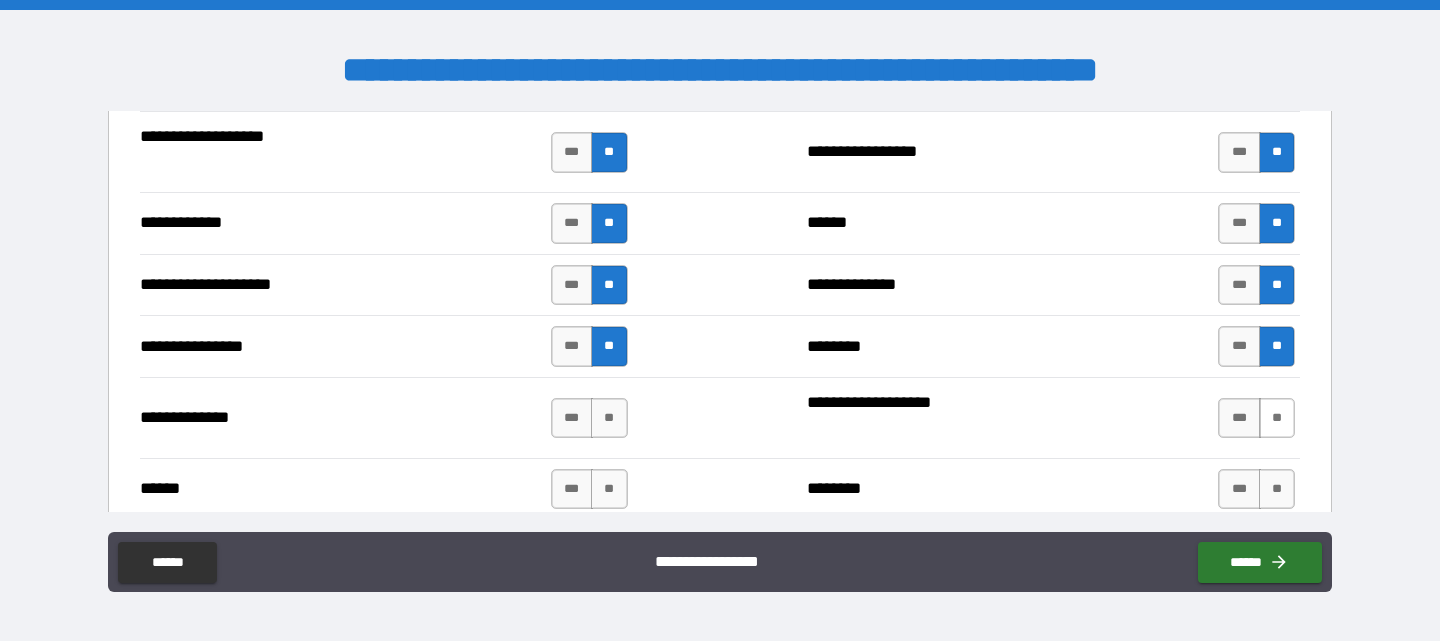 click on "**" at bounding box center [1277, 418] 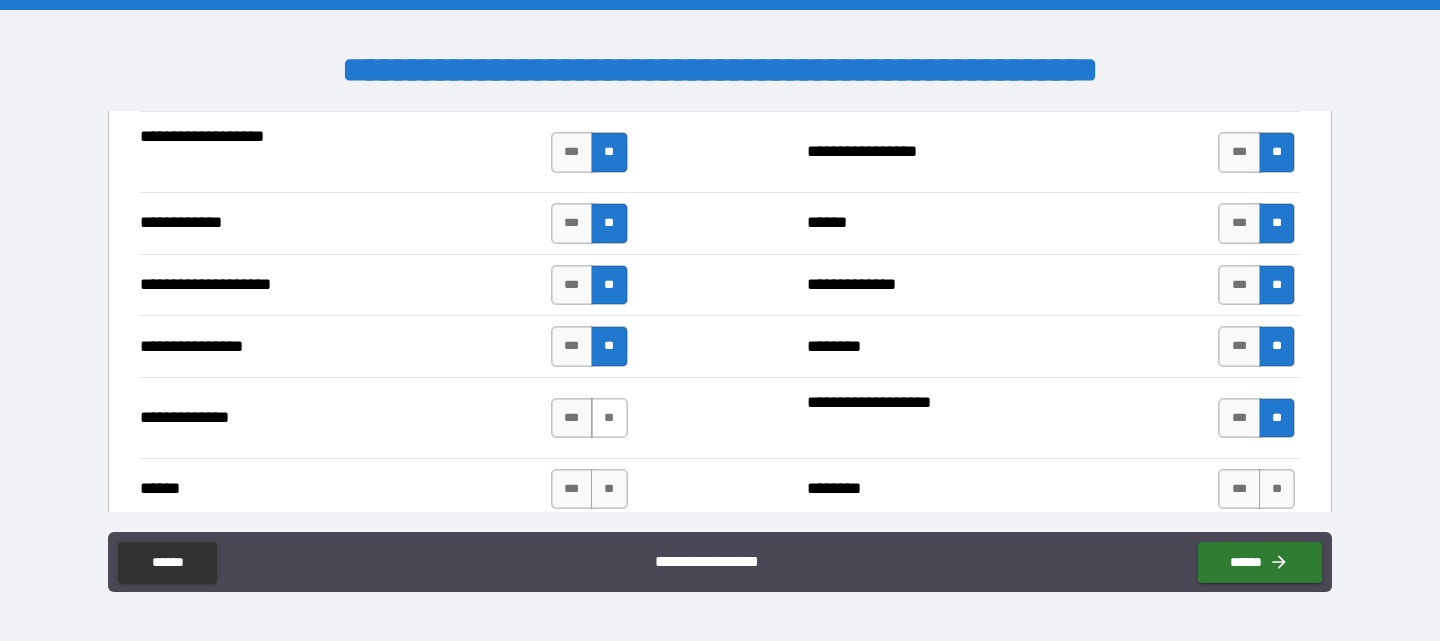 click on "**" at bounding box center [609, 418] 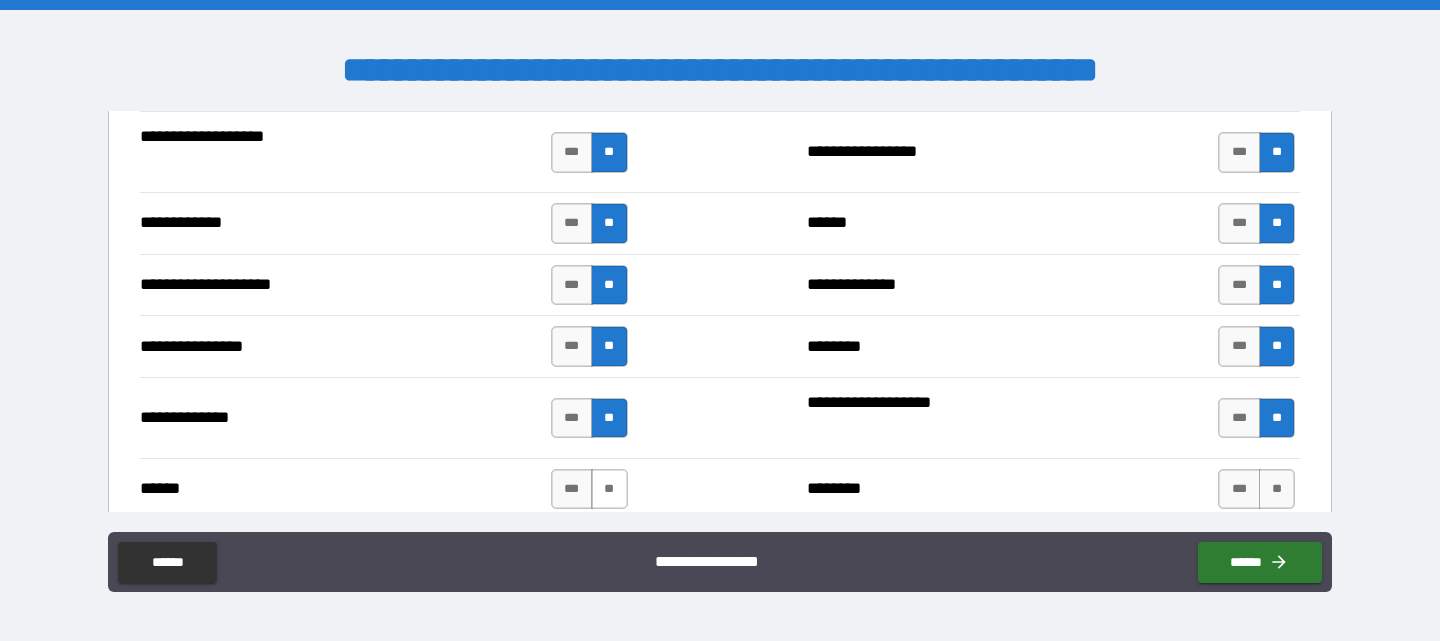click on "**" at bounding box center (609, 489) 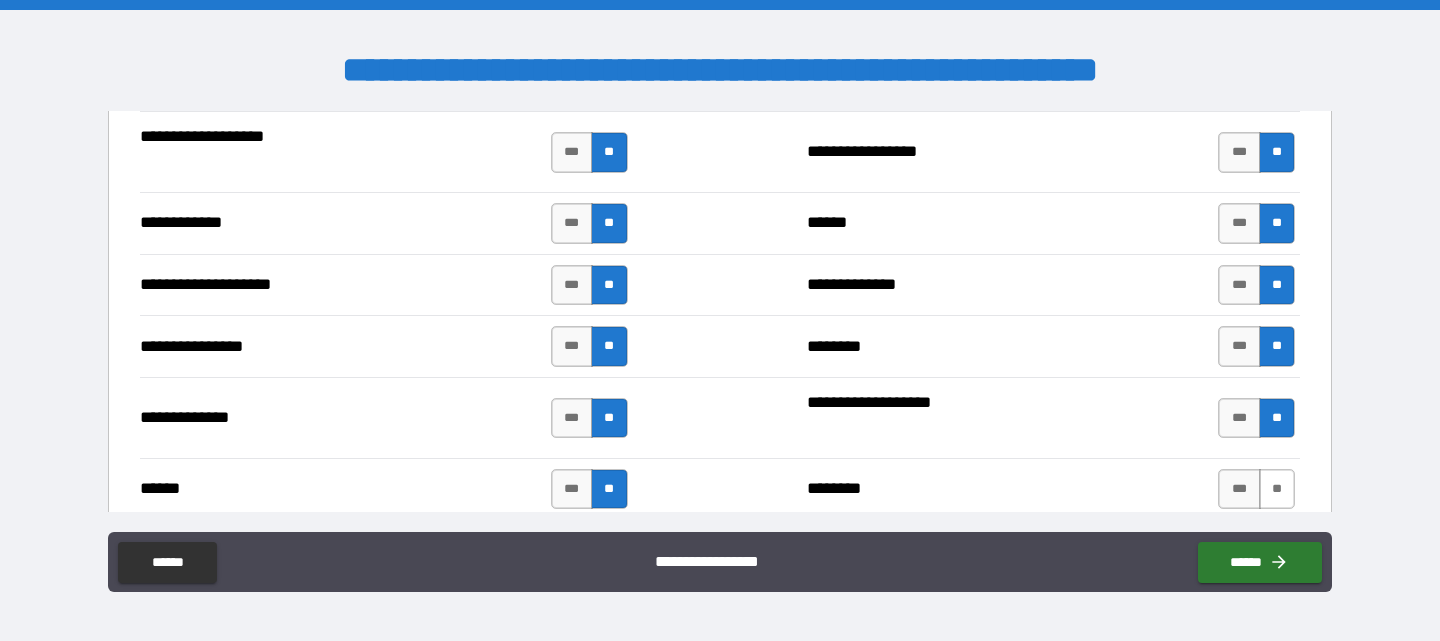 click on "**" at bounding box center [1277, 489] 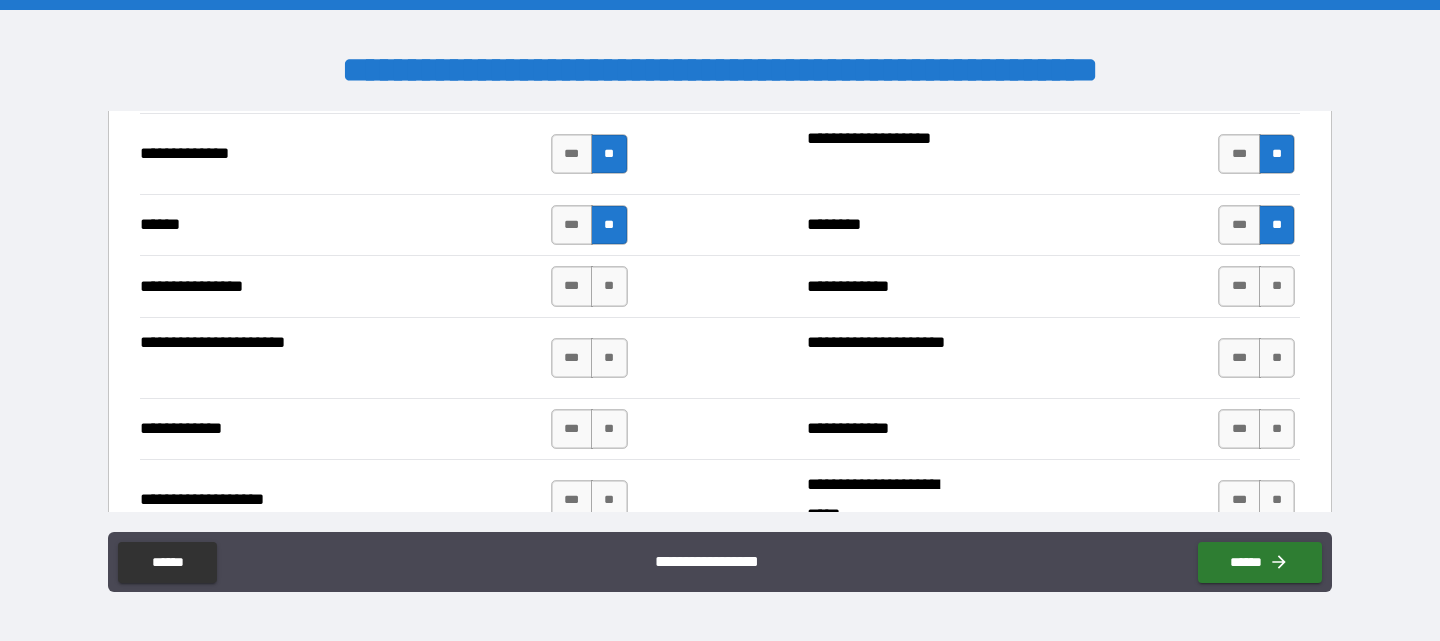 scroll, scrollTop: 2600, scrollLeft: 0, axis: vertical 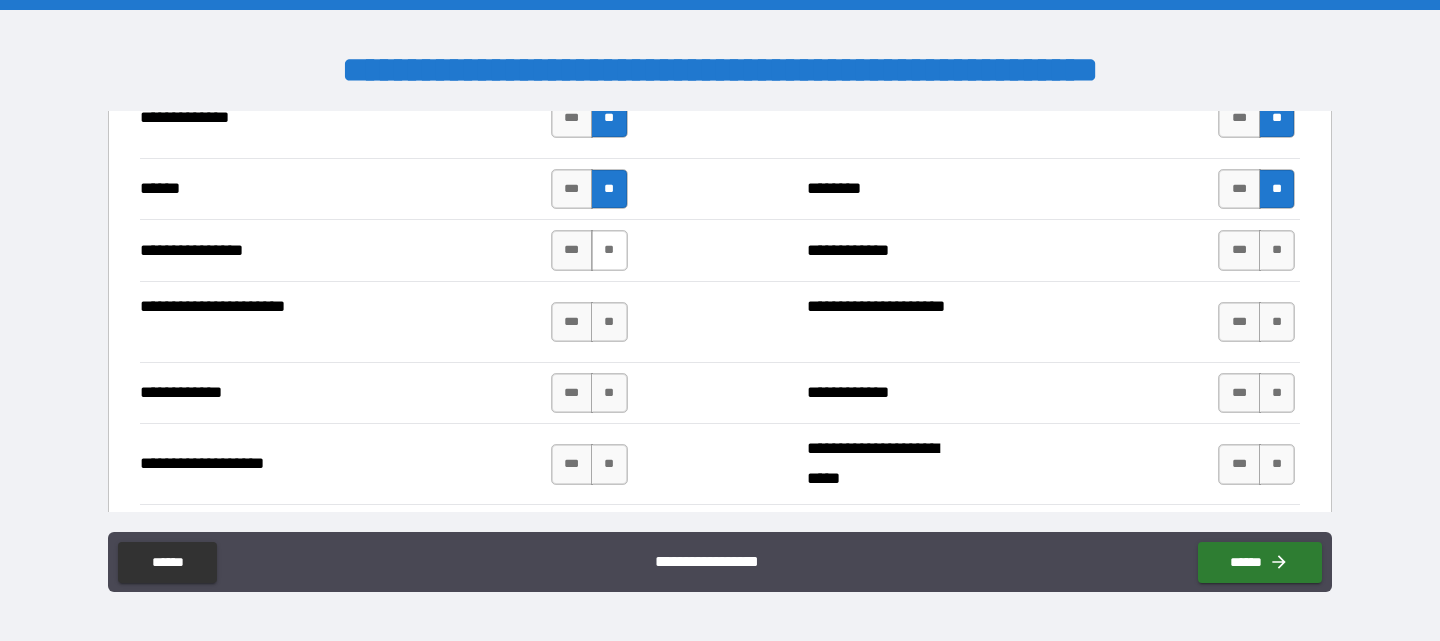click on "**" at bounding box center (609, 250) 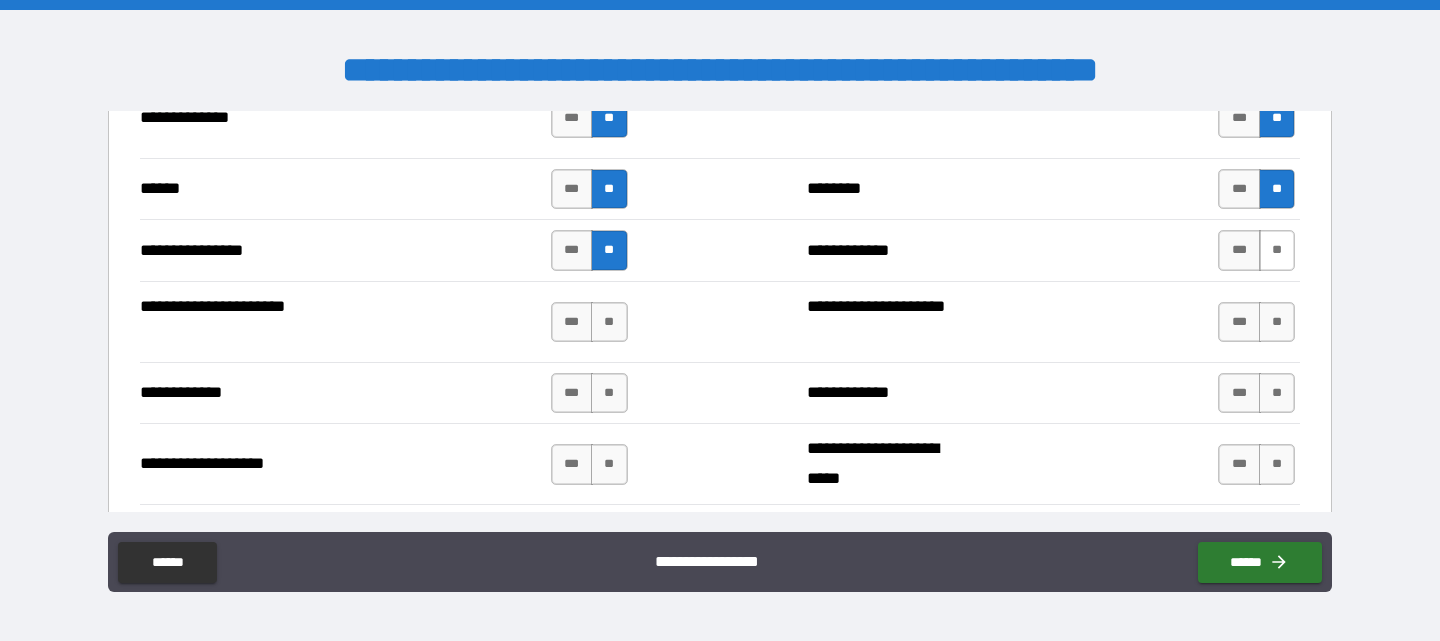 click on "**" at bounding box center (1277, 250) 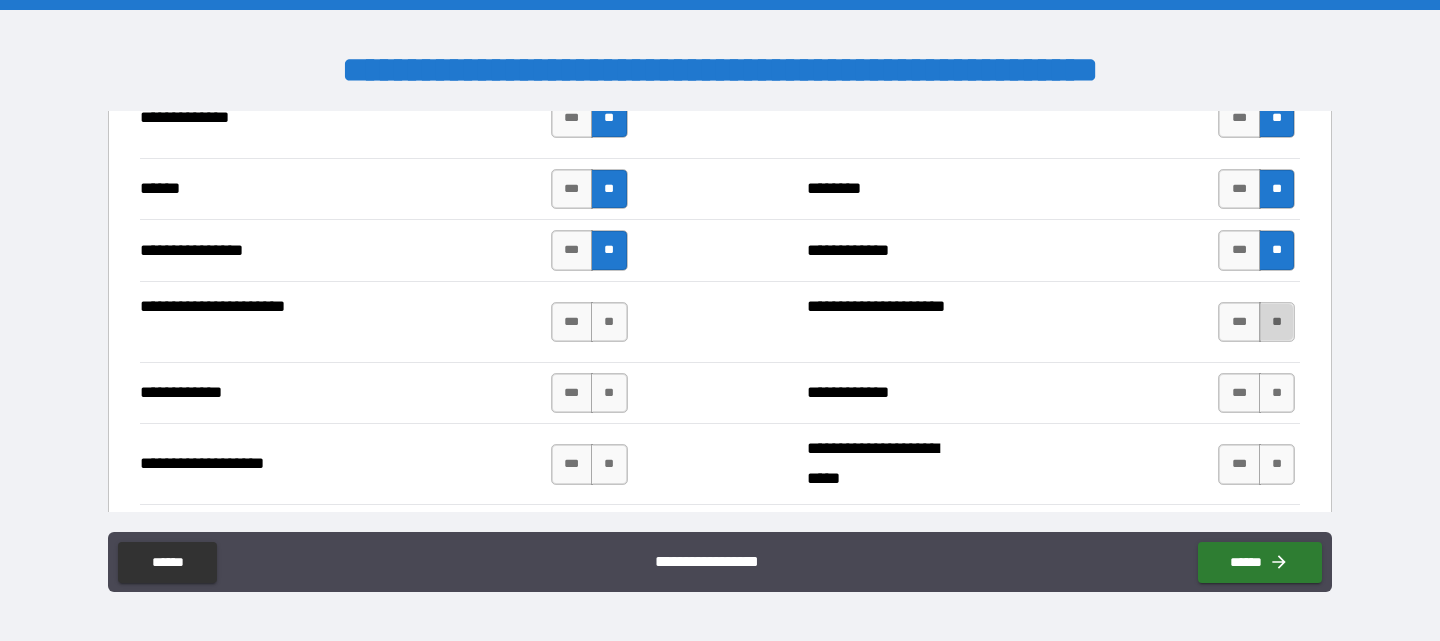 click on "**" at bounding box center (1277, 322) 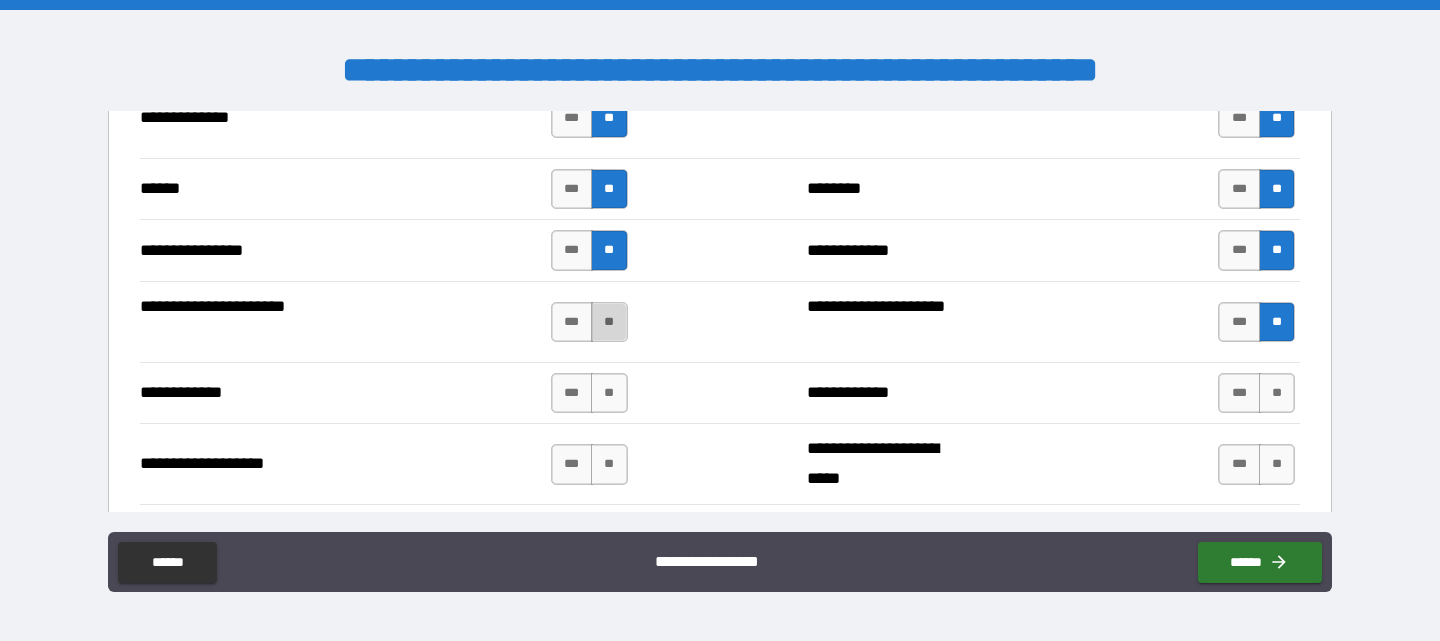 click on "**" at bounding box center [609, 322] 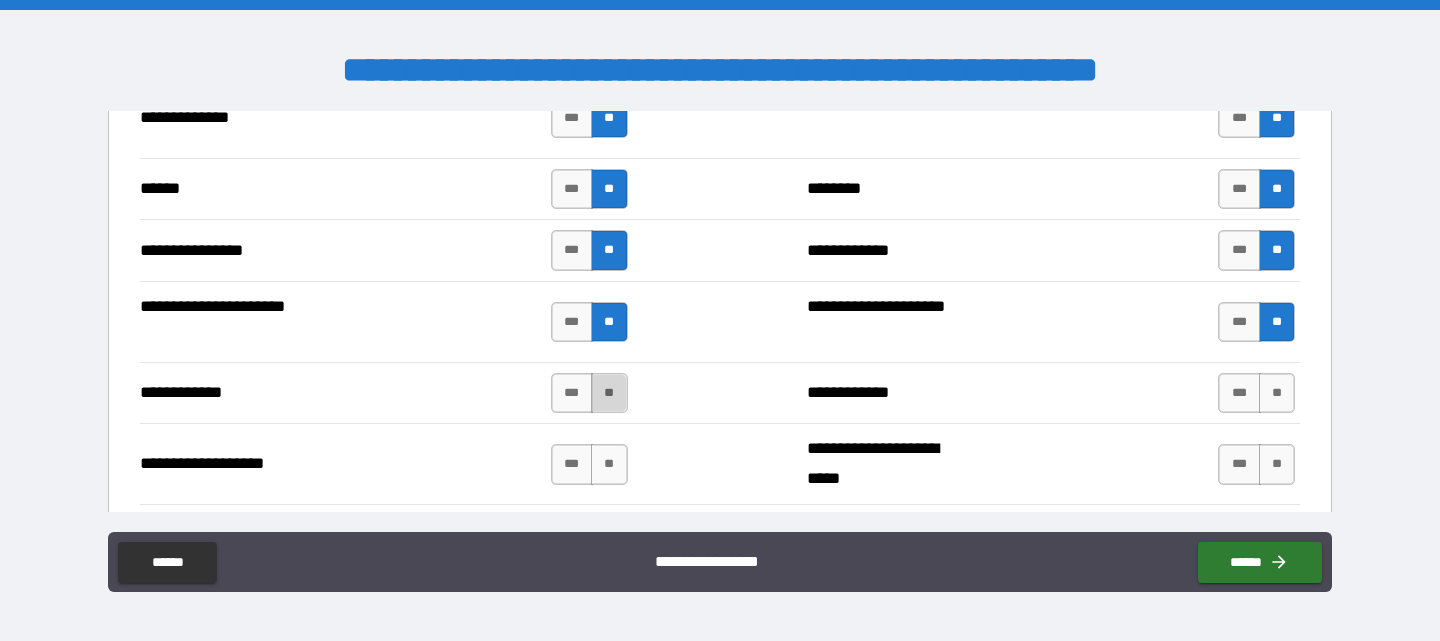 click on "**" at bounding box center [609, 393] 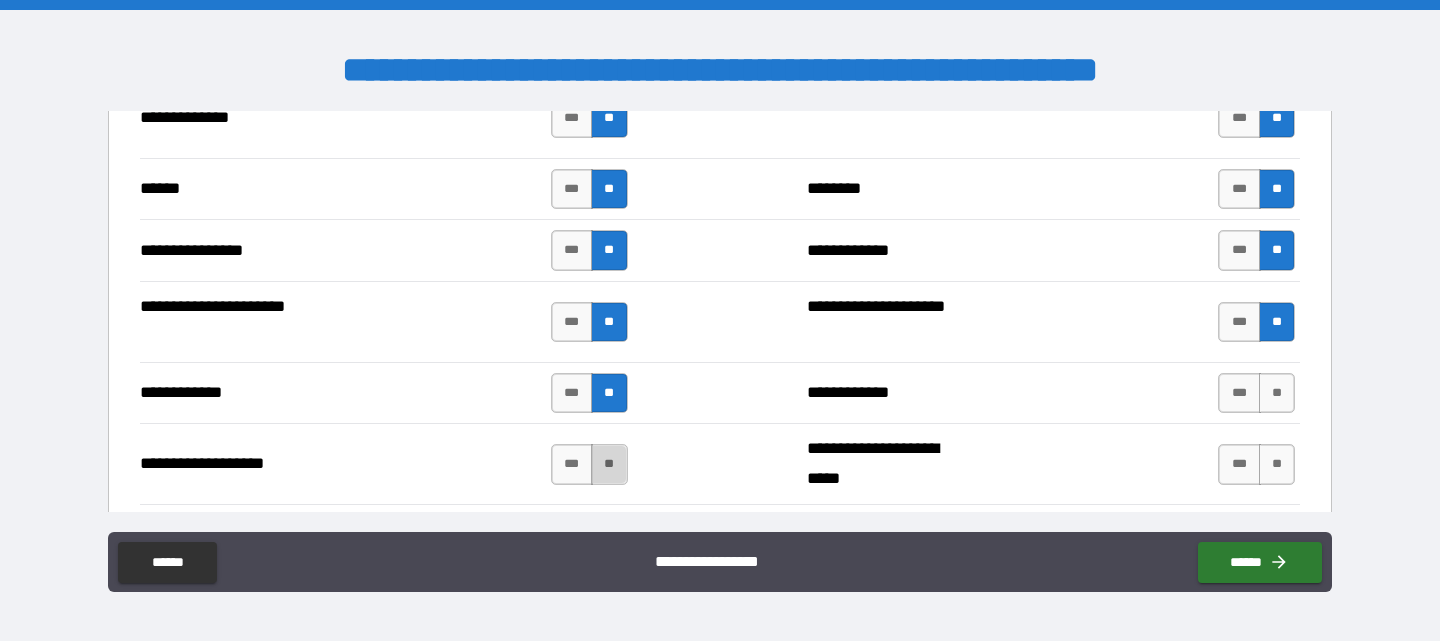 click on "**" at bounding box center [609, 464] 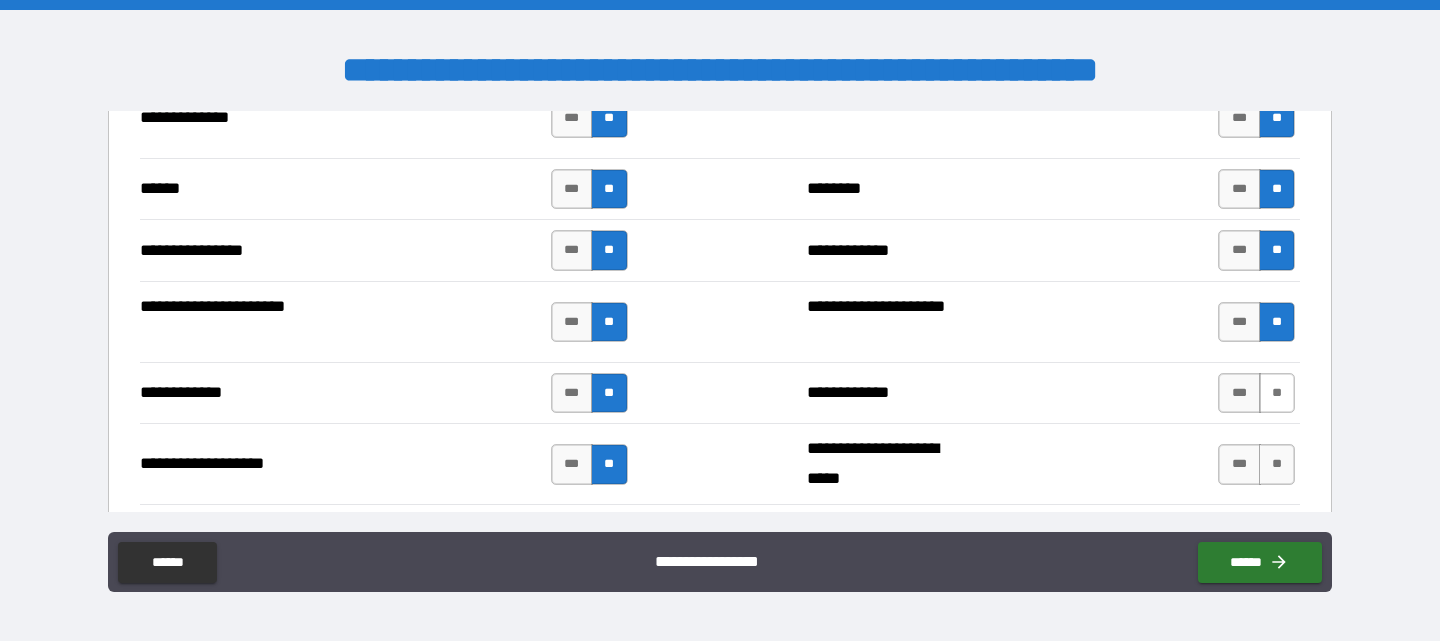 click on "**" at bounding box center (1277, 393) 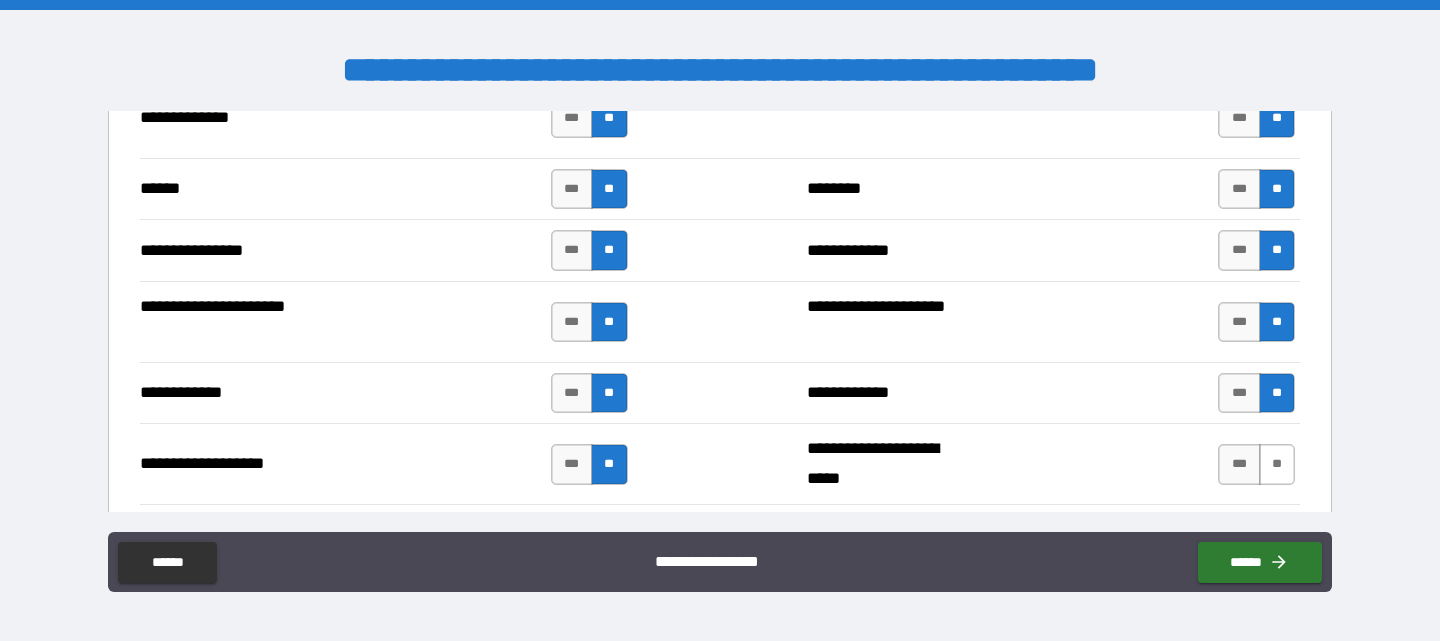 click on "**" at bounding box center [1277, 464] 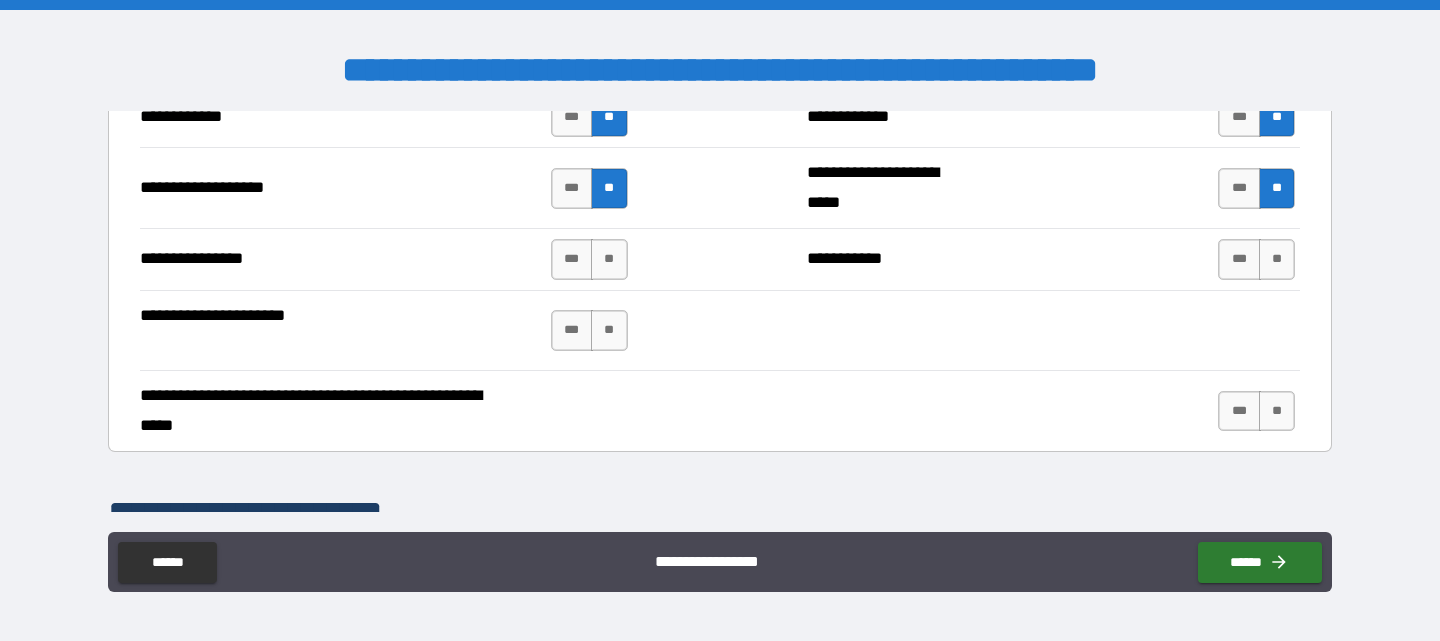 scroll, scrollTop: 2900, scrollLeft: 0, axis: vertical 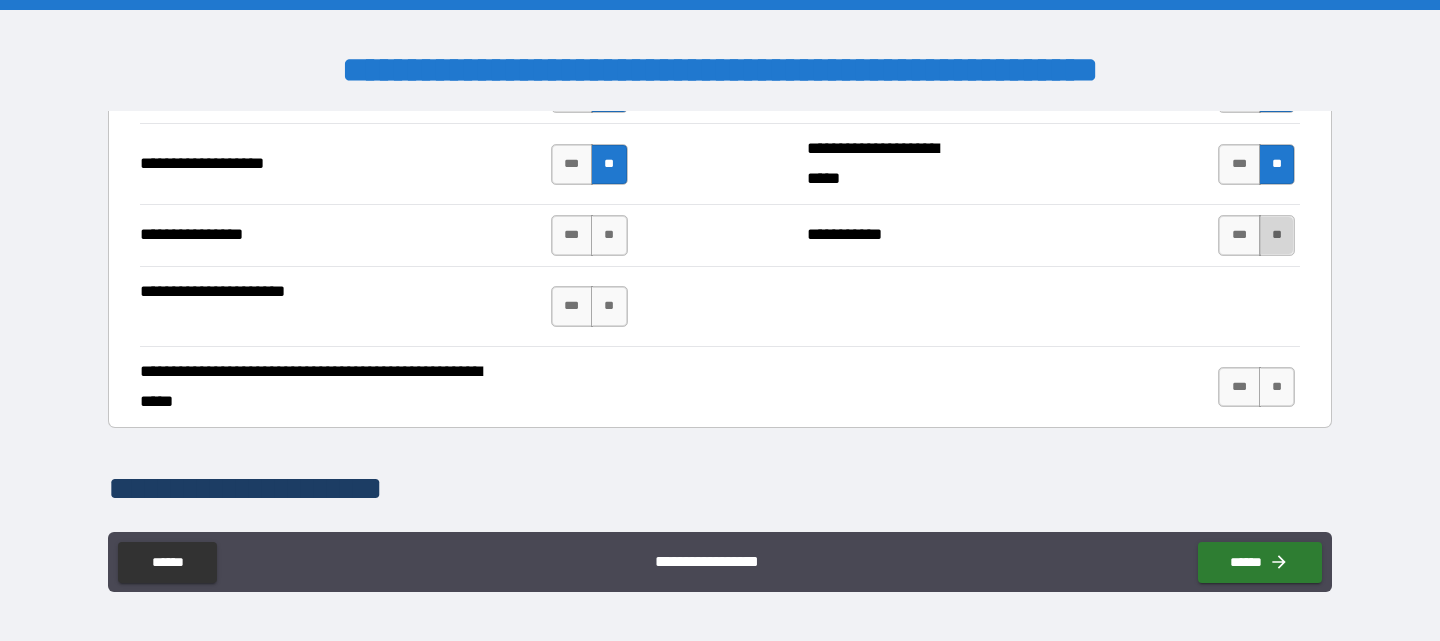 click on "**" at bounding box center (1277, 235) 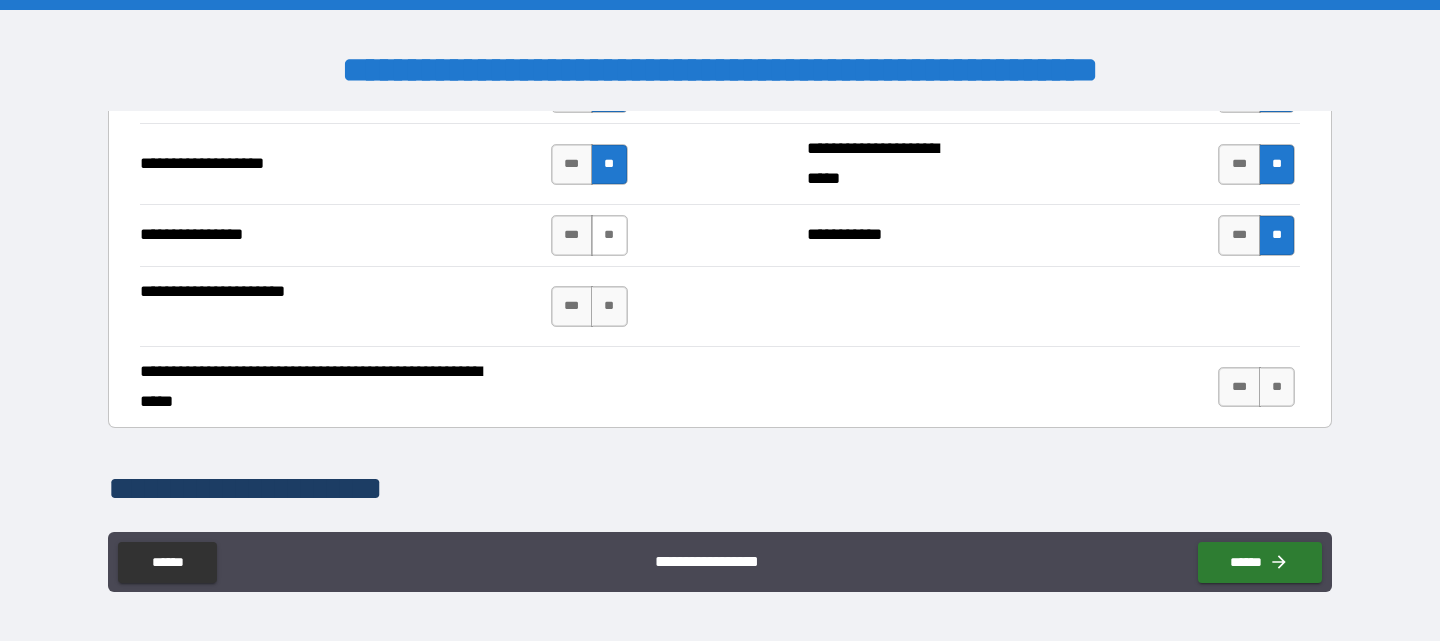 click on "**" at bounding box center [609, 235] 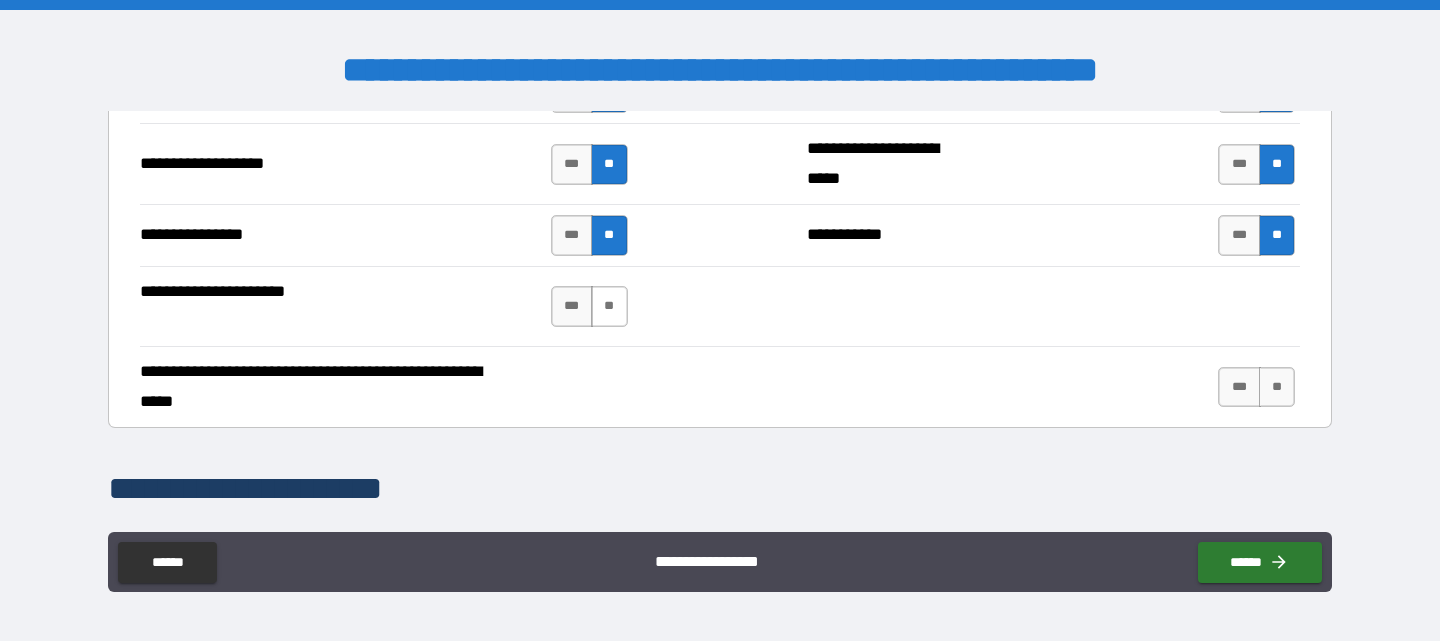 click on "**" at bounding box center [609, 306] 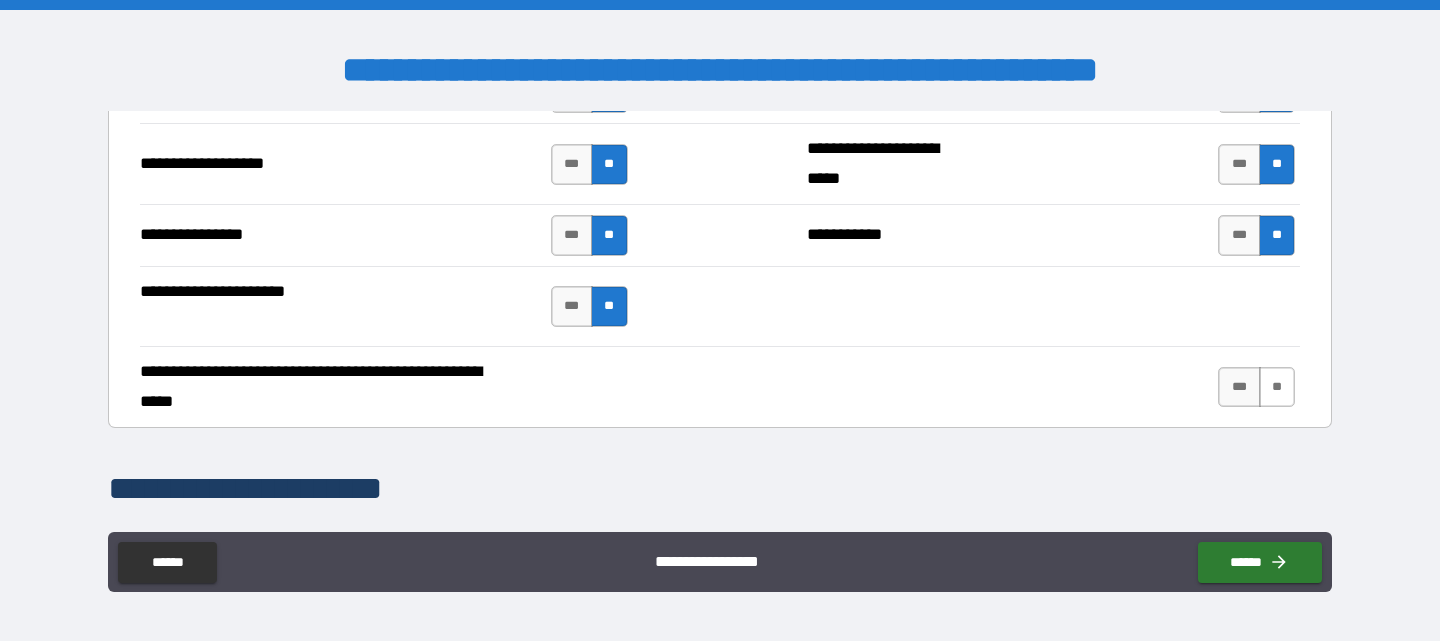click on "**" at bounding box center [1277, 387] 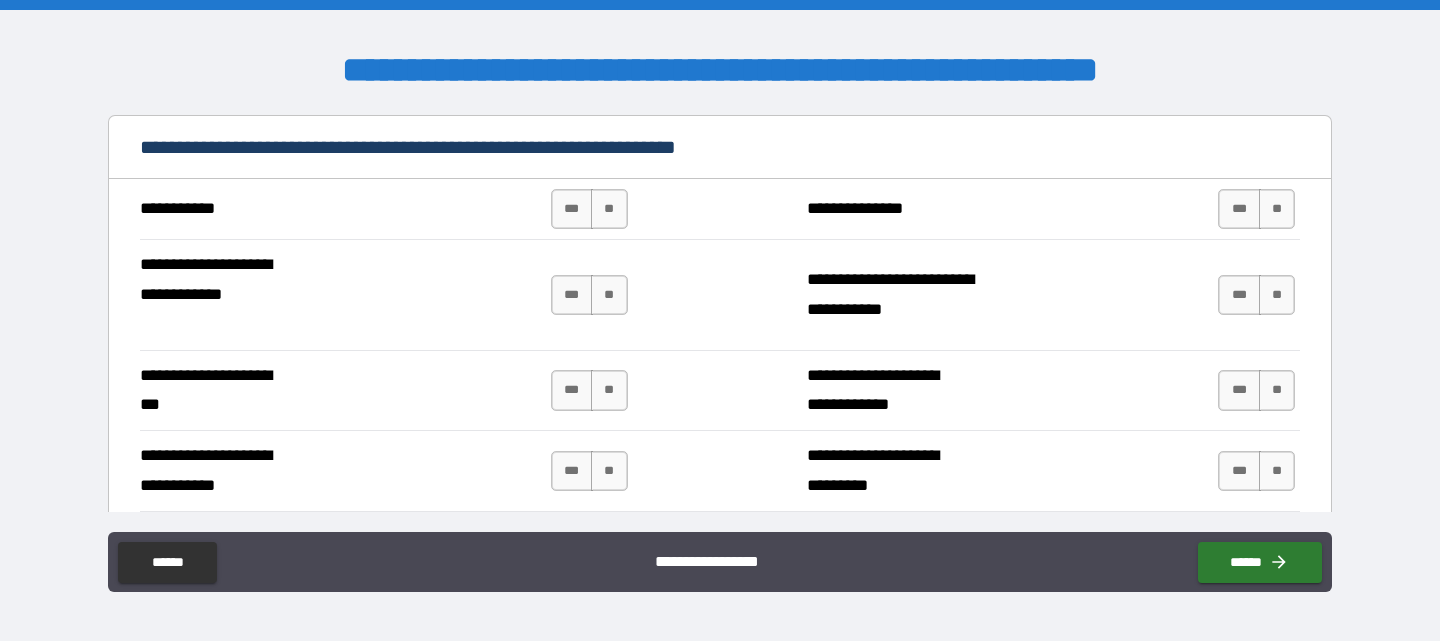 scroll, scrollTop: 3300, scrollLeft: 0, axis: vertical 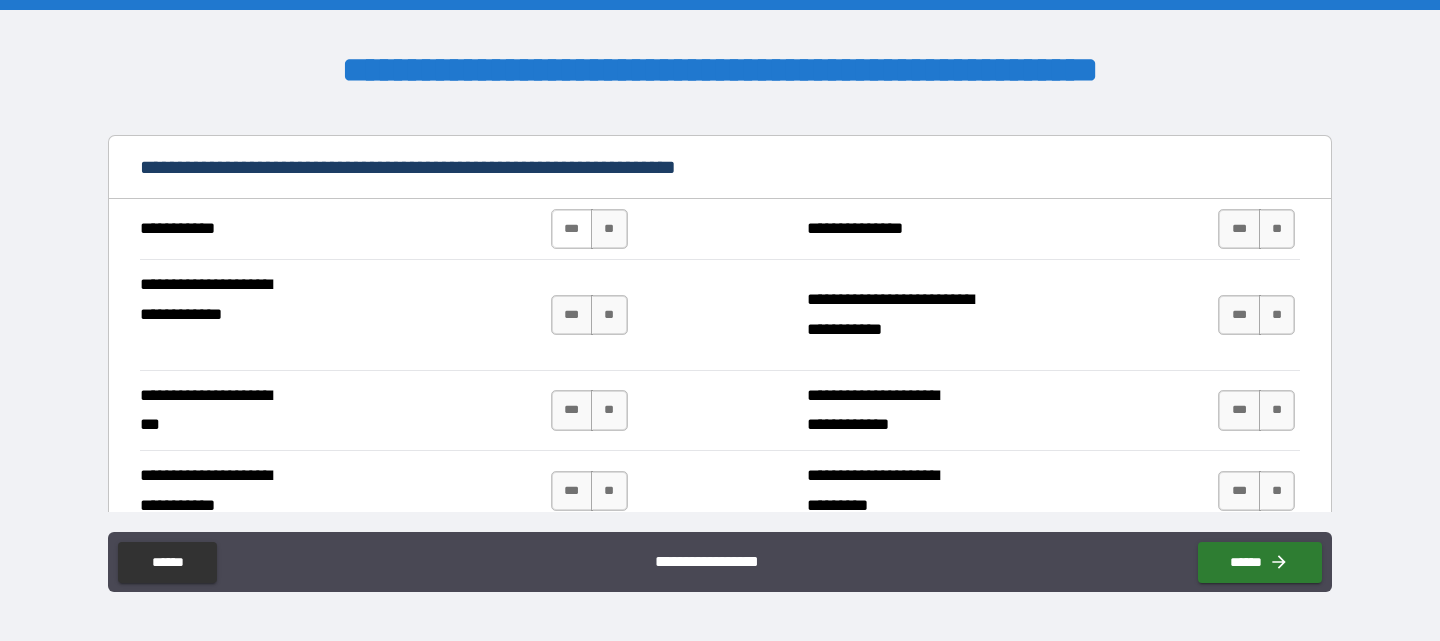 click on "***" at bounding box center [572, 229] 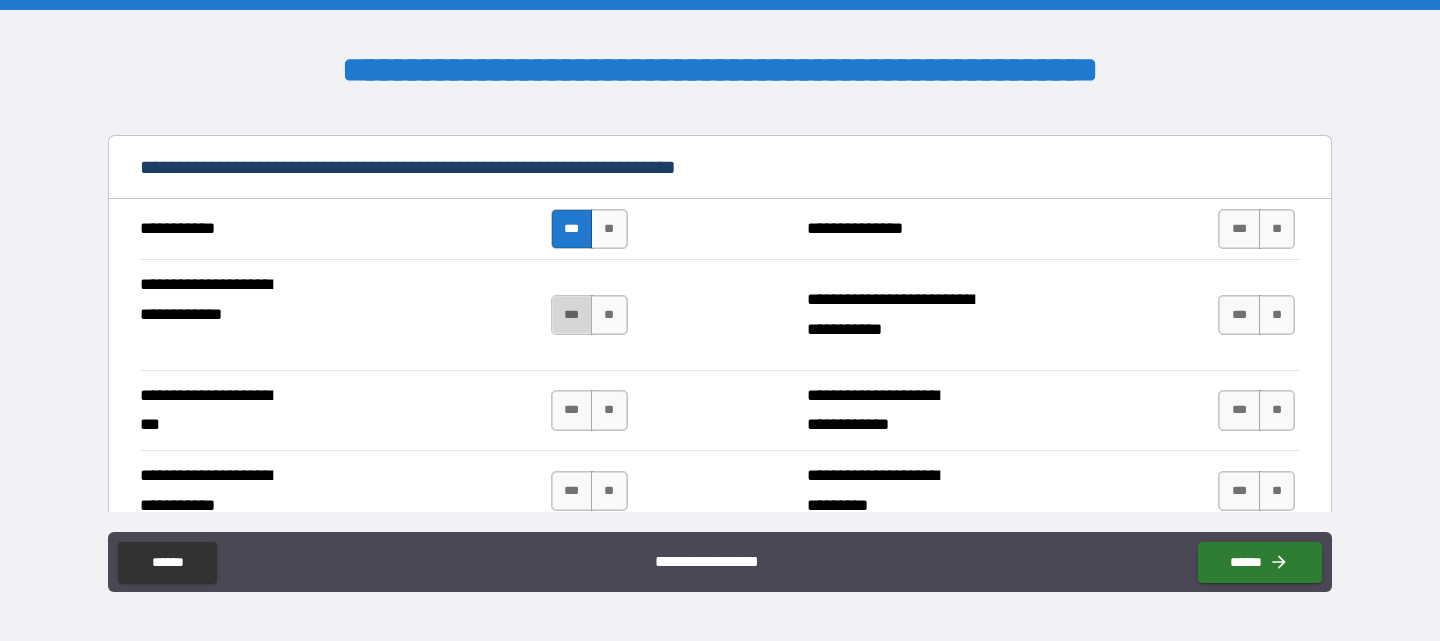 click on "***" at bounding box center [572, 315] 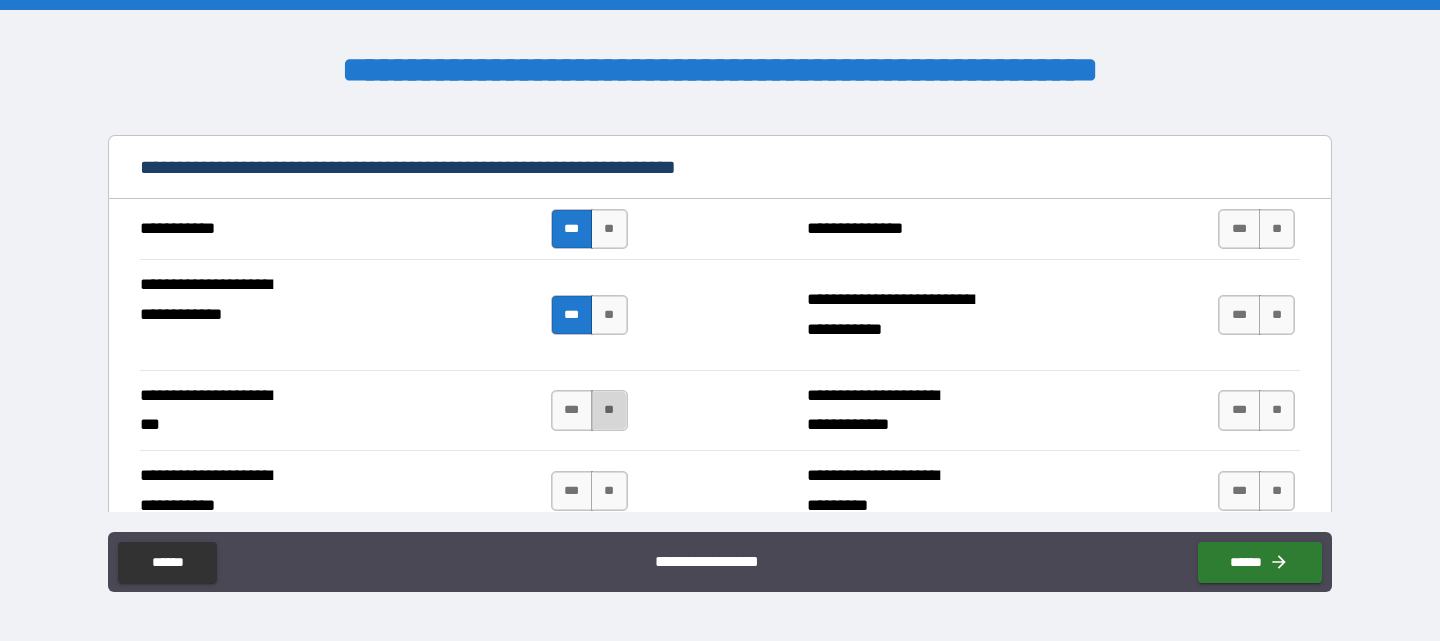 click on "**" at bounding box center [609, 410] 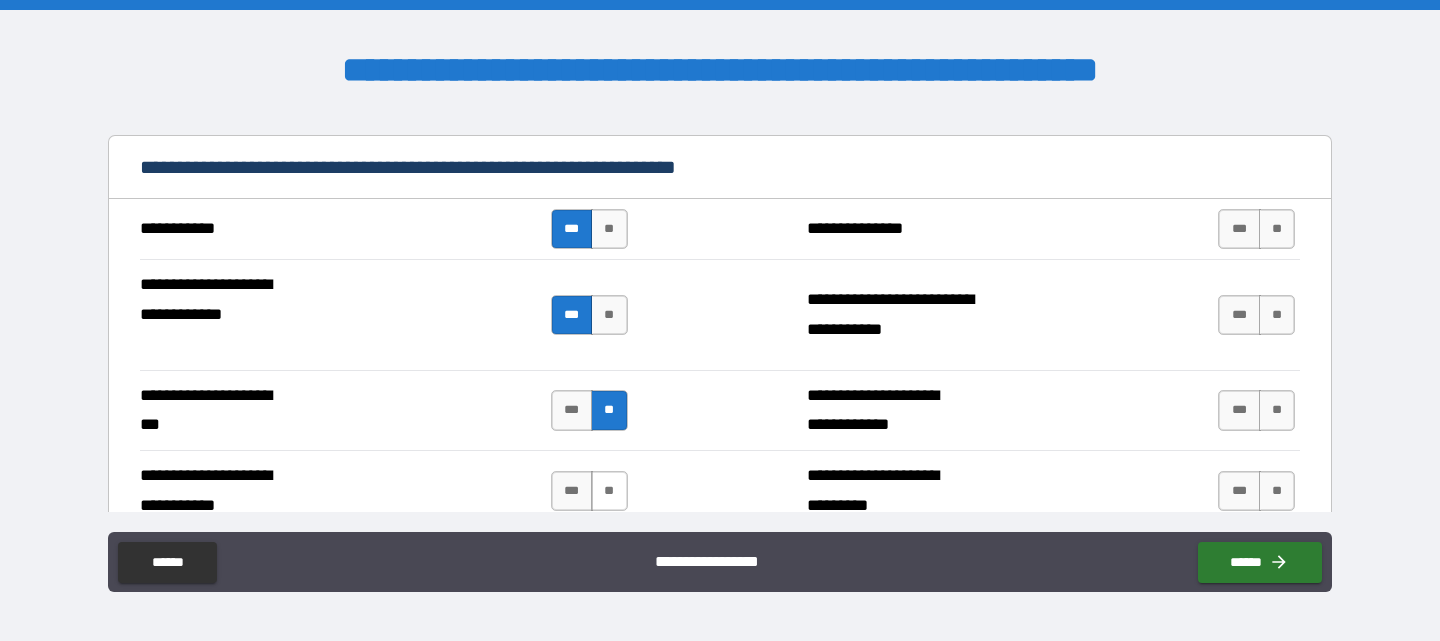 click on "**" at bounding box center (609, 491) 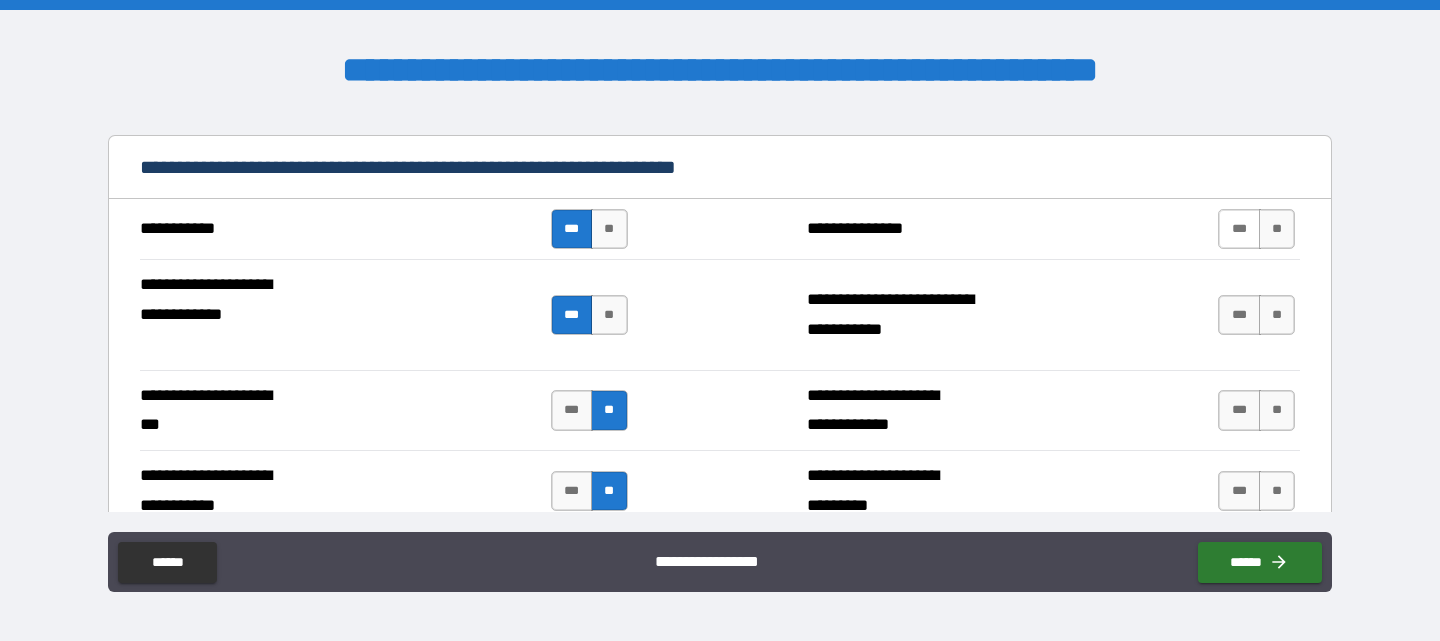 click on "***" at bounding box center (1239, 229) 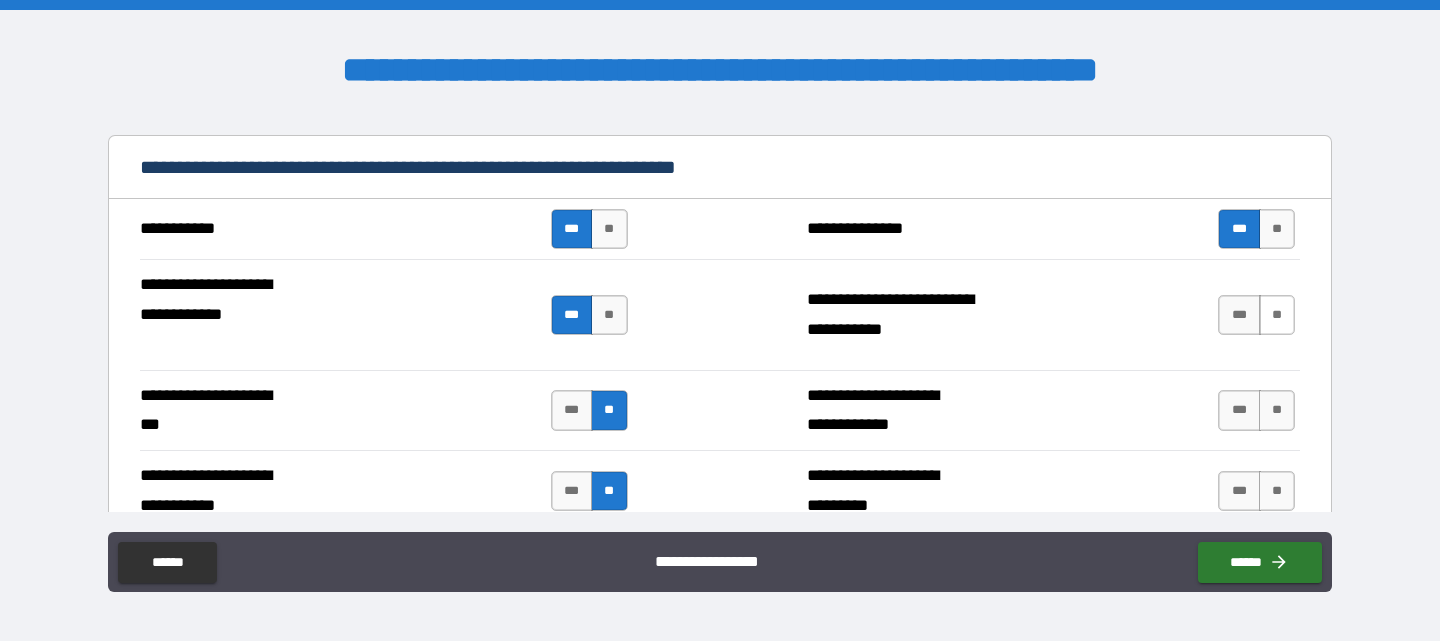 click on "**" at bounding box center [1277, 315] 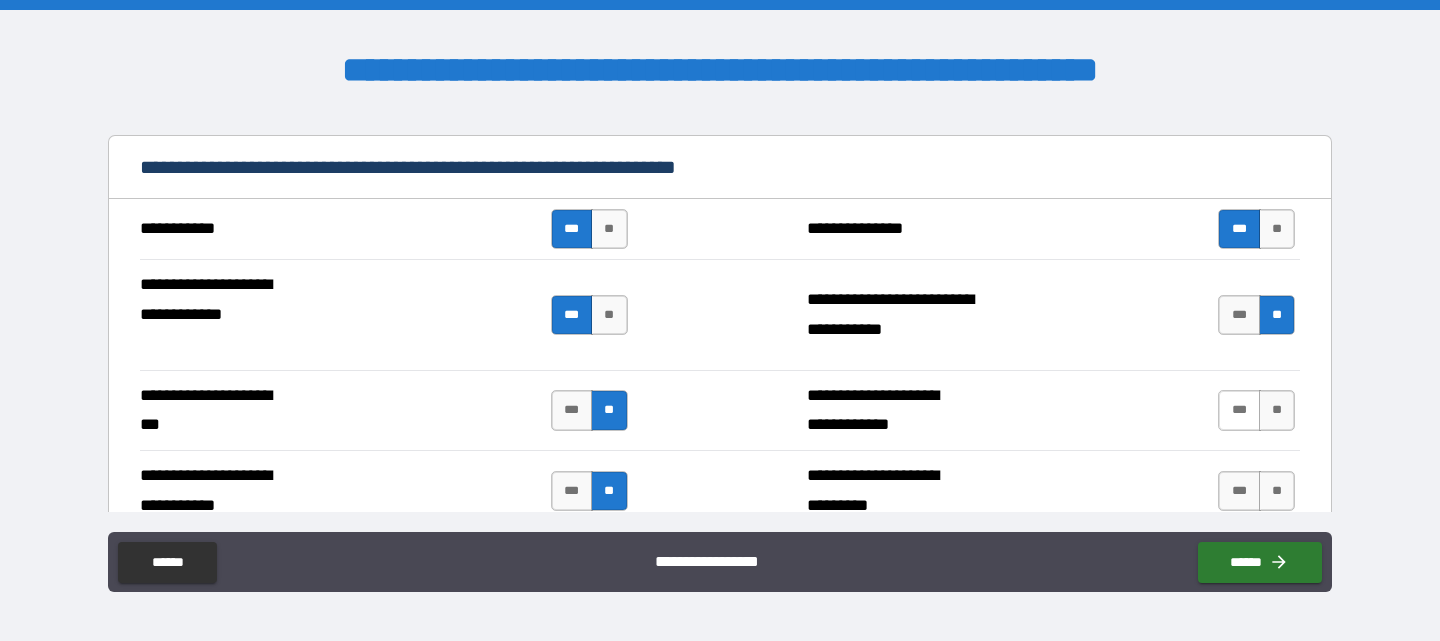 click on "***" at bounding box center [1239, 410] 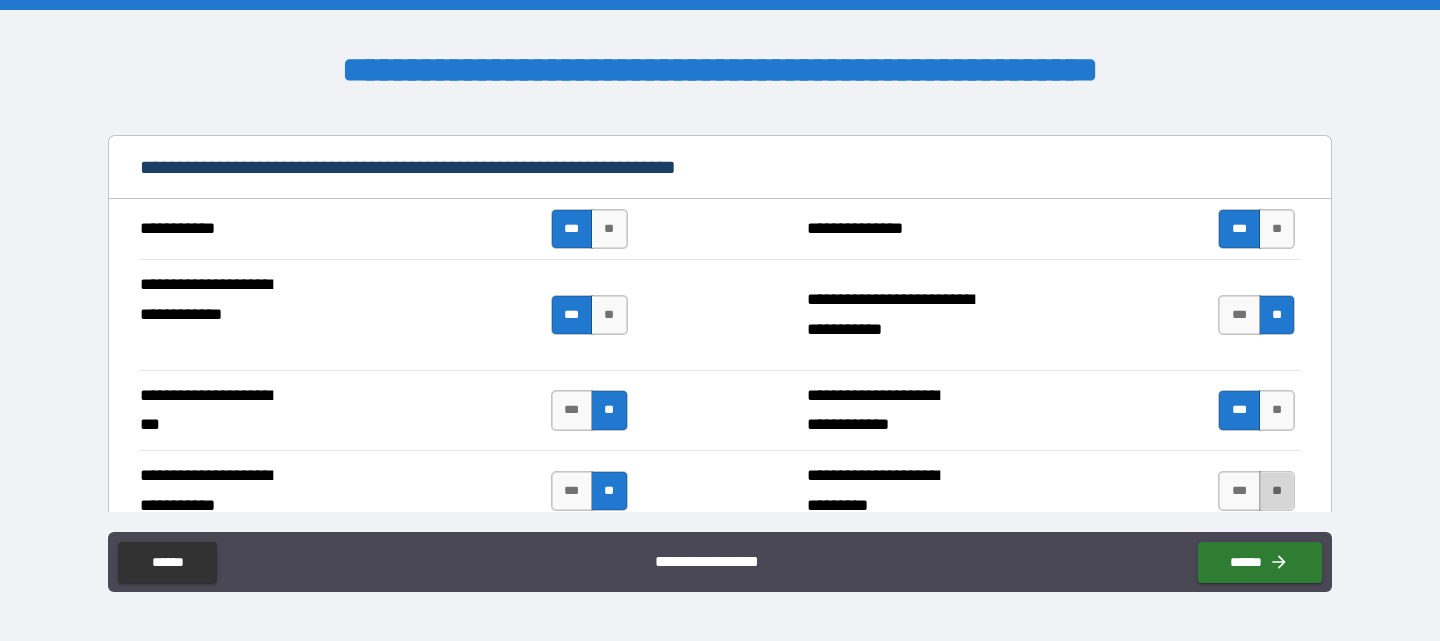 click on "**" at bounding box center (1277, 491) 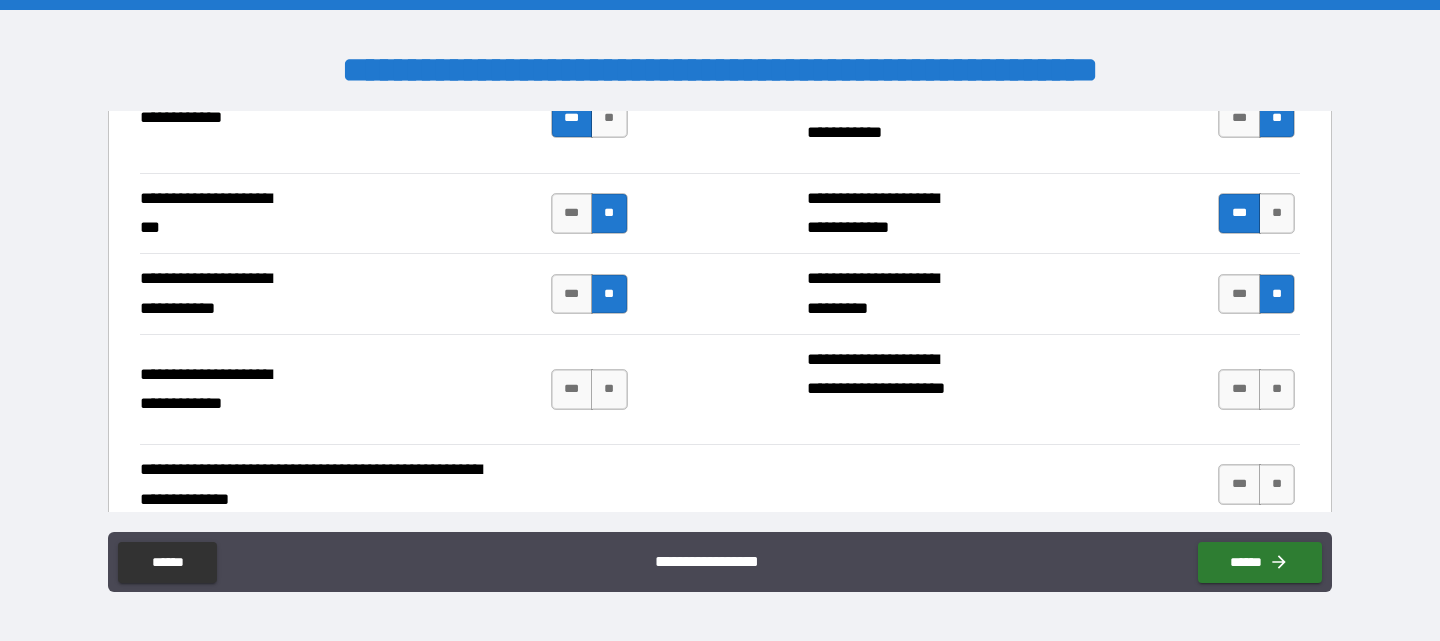 scroll, scrollTop: 3500, scrollLeft: 0, axis: vertical 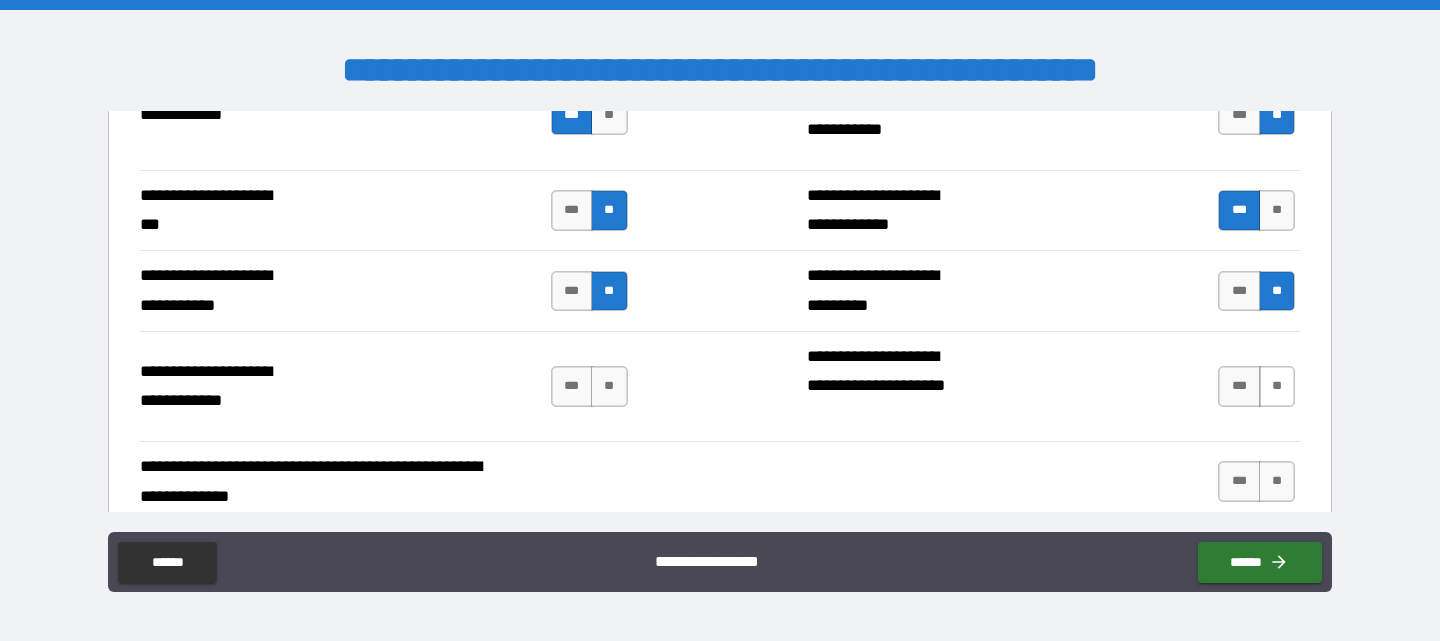 click on "**" at bounding box center [1277, 386] 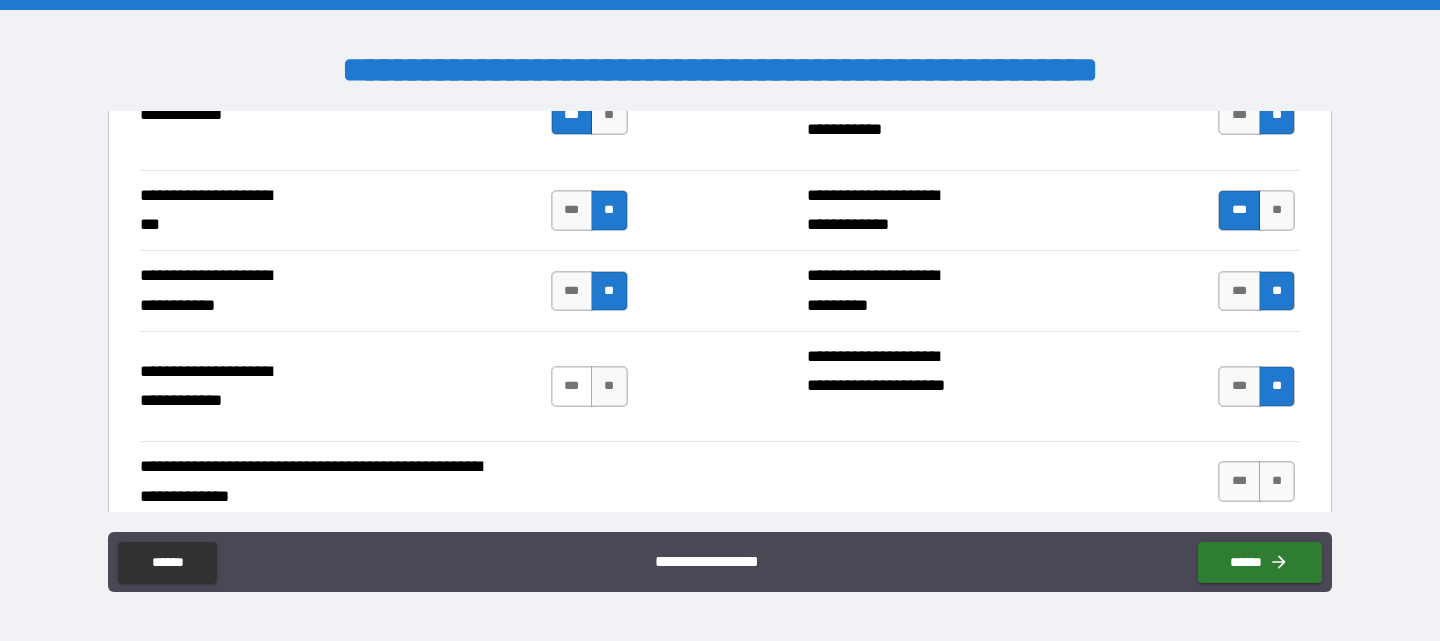 click on "***" at bounding box center [572, 386] 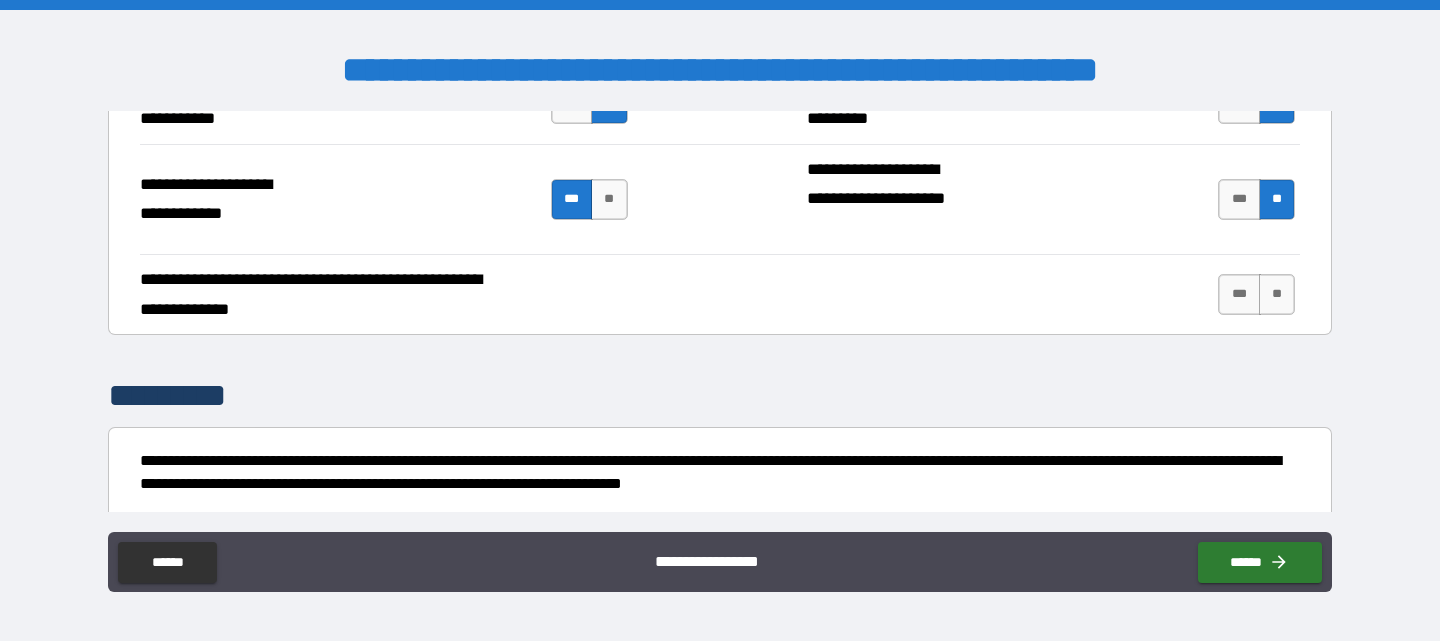 scroll, scrollTop: 3700, scrollLeft: 0, axis: vertical 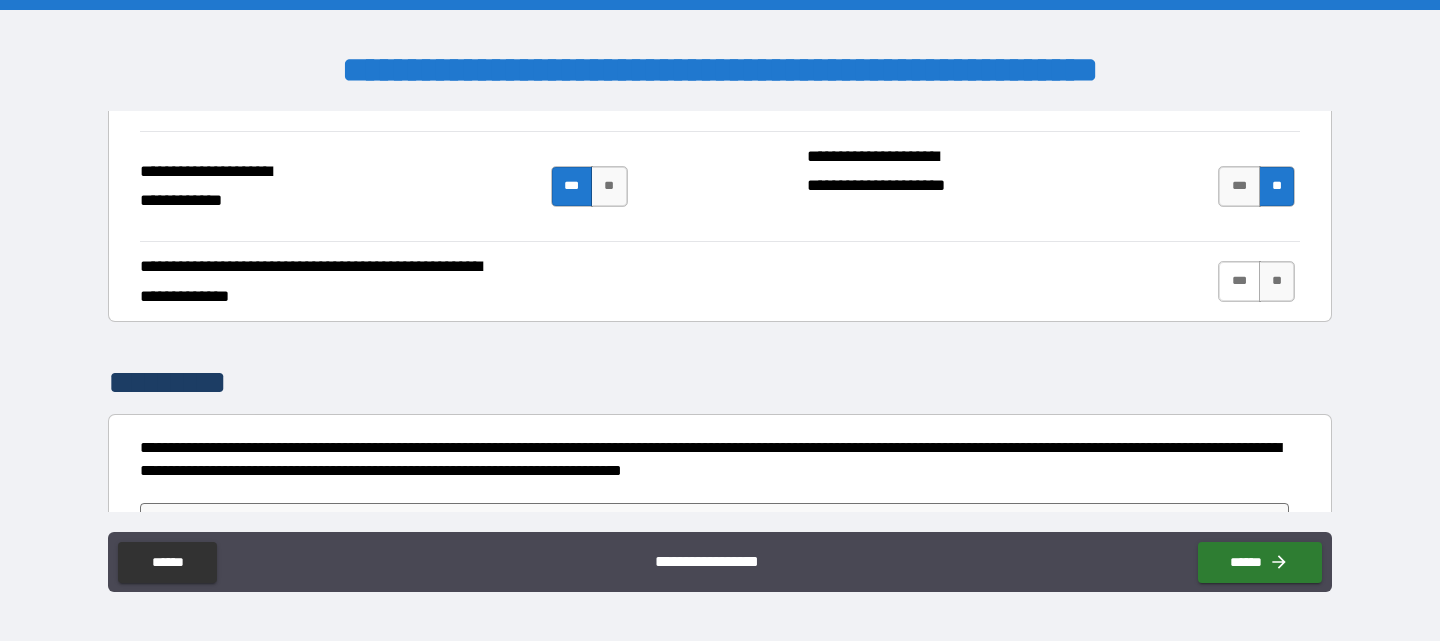 click on "***" at bounding box center [1239, 281] 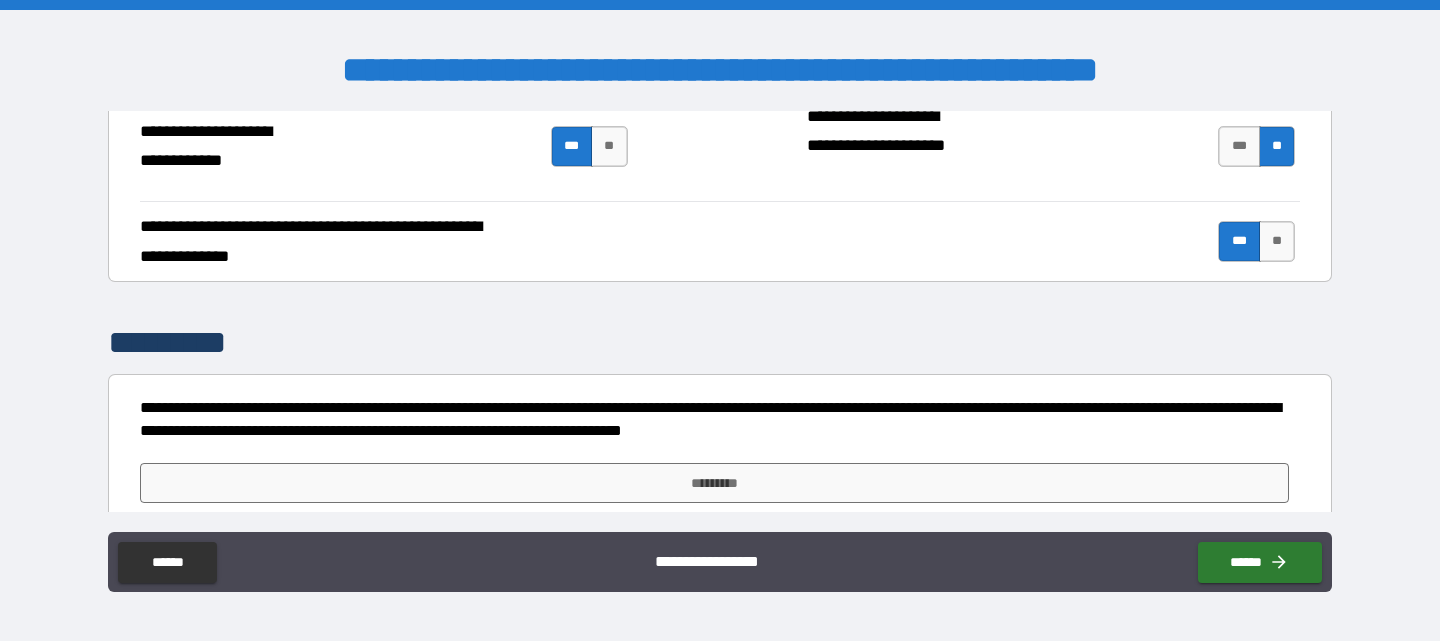 scroll, scrollTop: 3762, scrollLeft: 0, axis: vertical 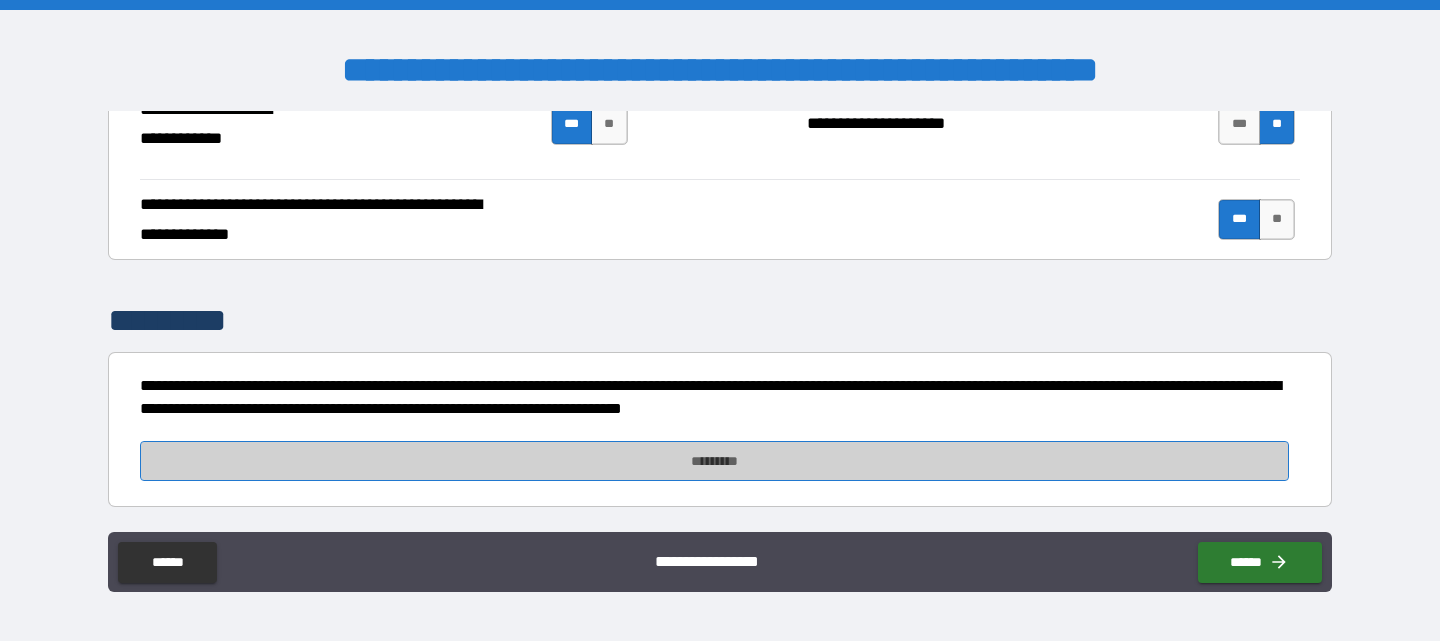 click on "*********" at bounding box center (714, 461) 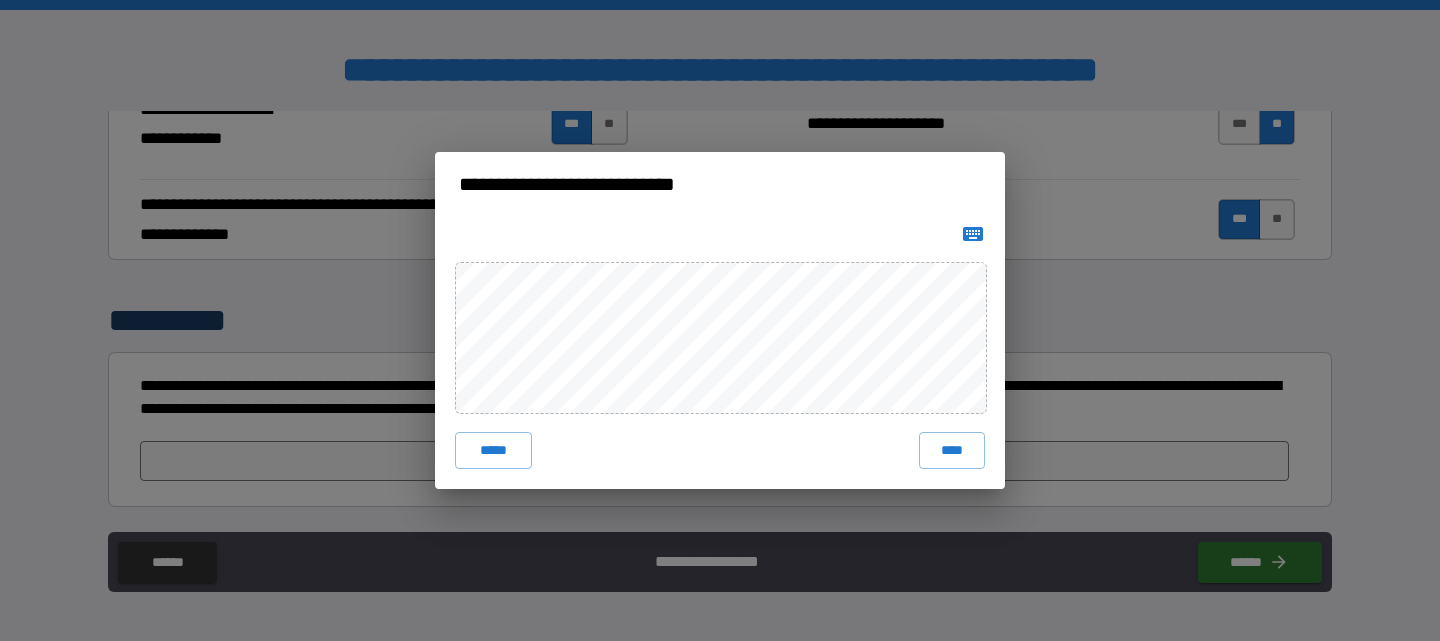 click 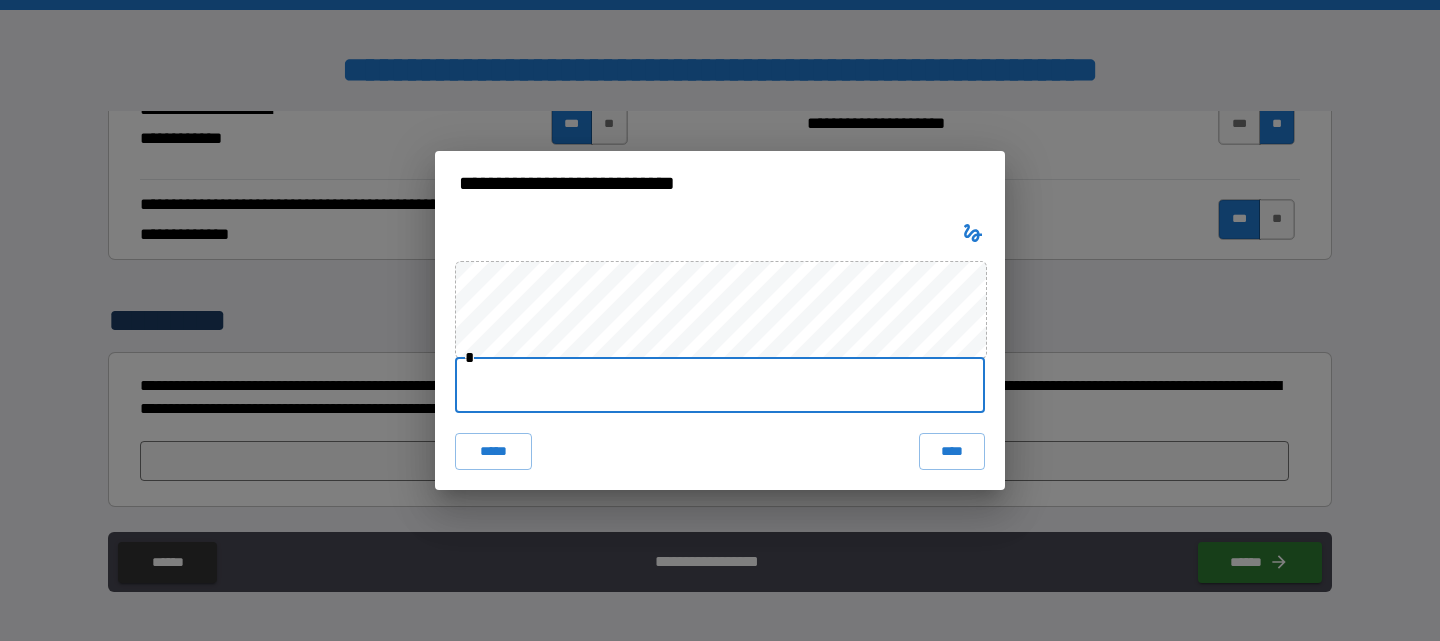 click at bounding box center (720, 385) 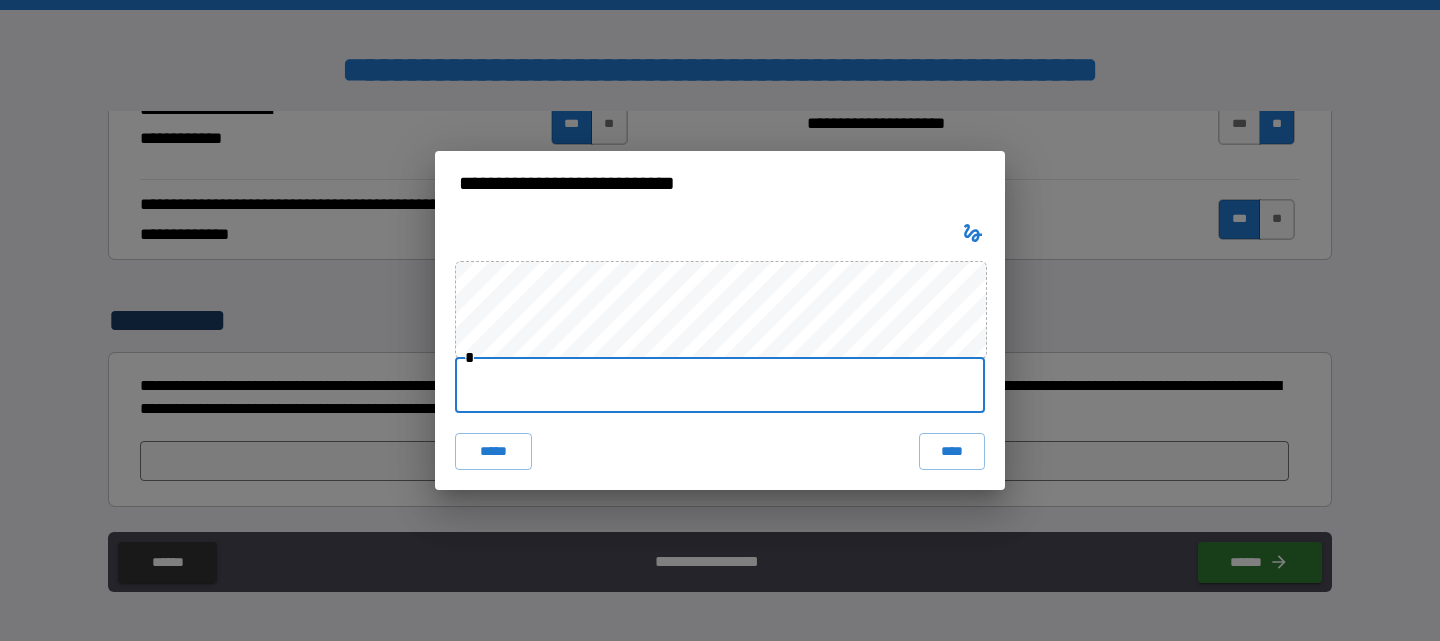 click at bounding box center (720, 385) 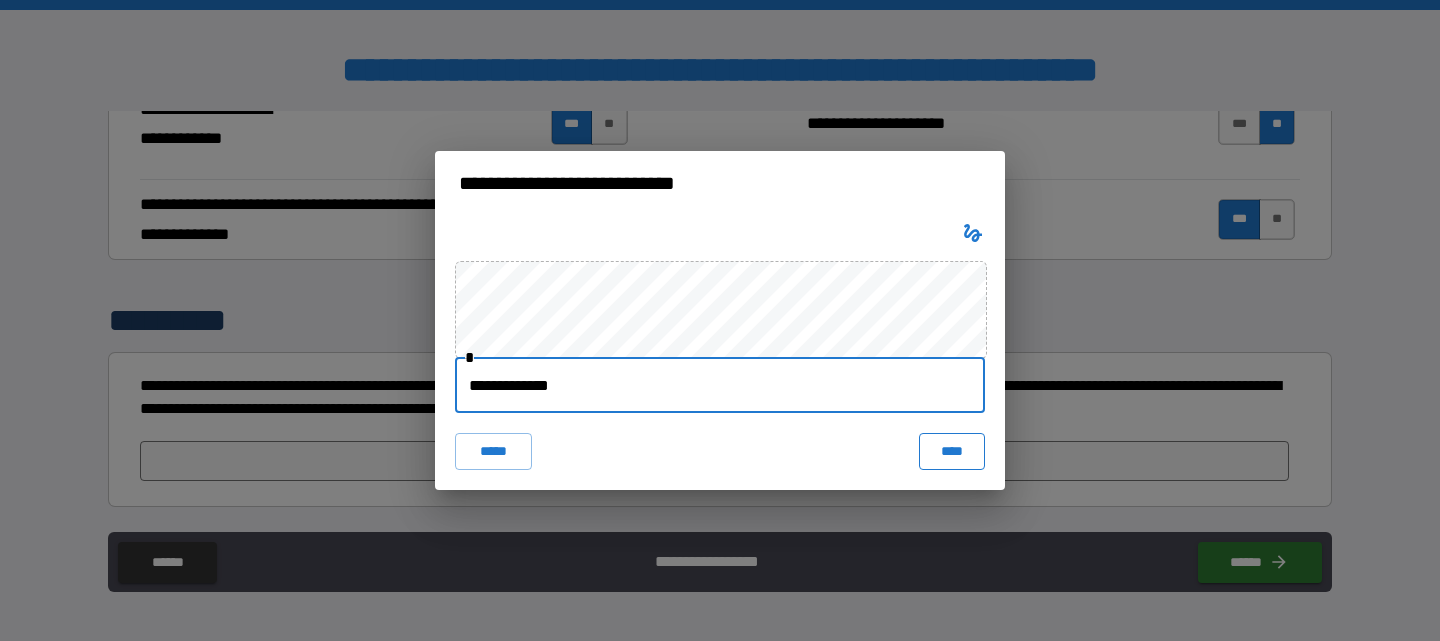 type on "**********" 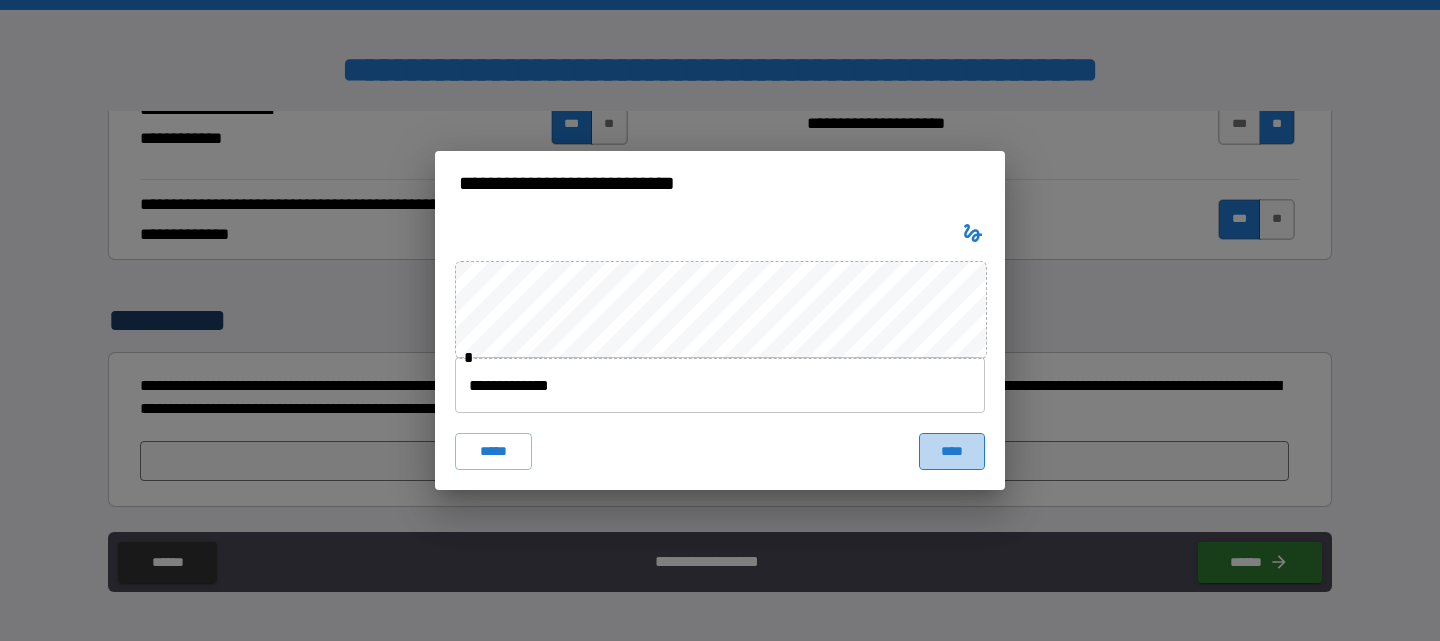 click on "****" at bounding box center (952, 451) 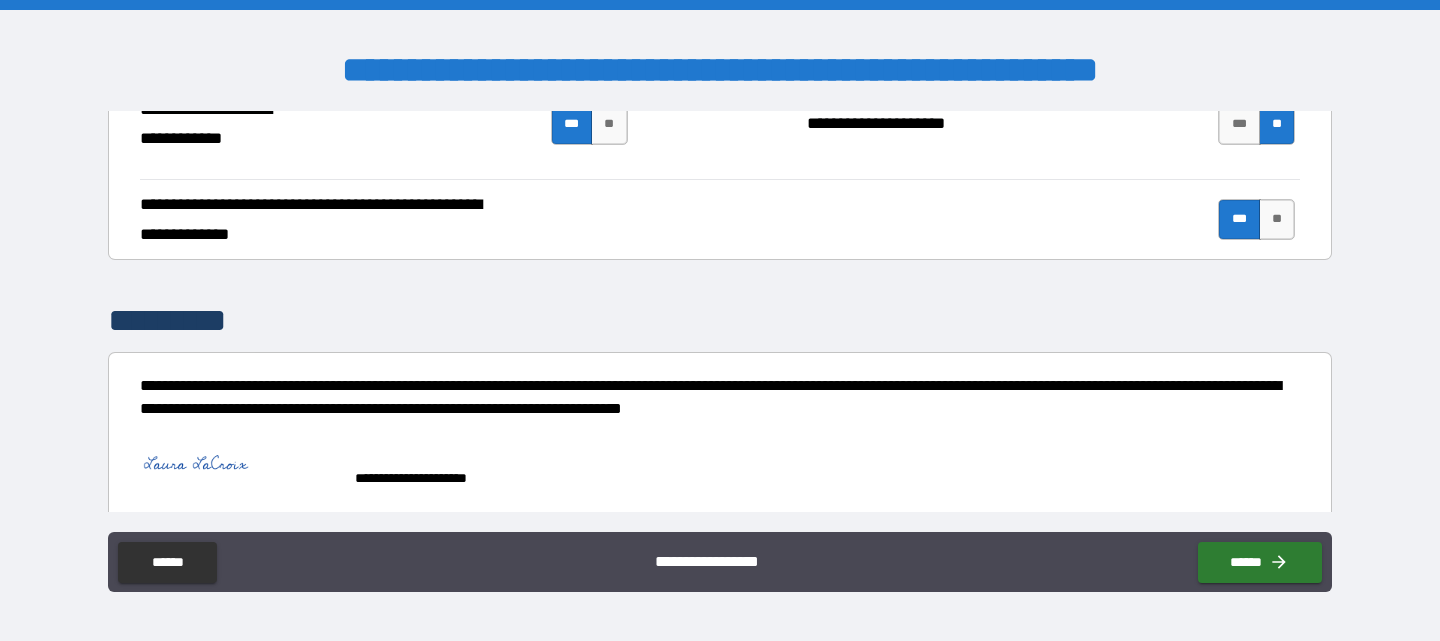 scroll, scrollTop: 3779, scrollLeft: 0, axis: vertical 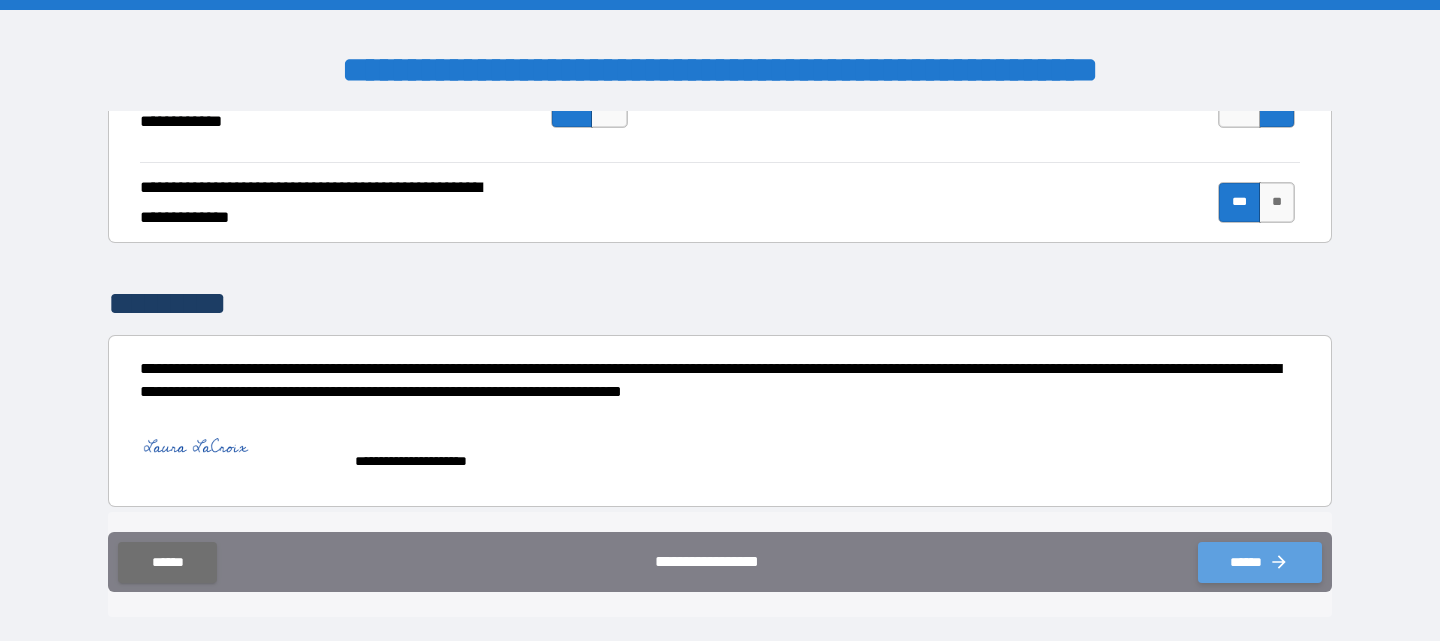click on "******" at bounding box center (1260, 562) 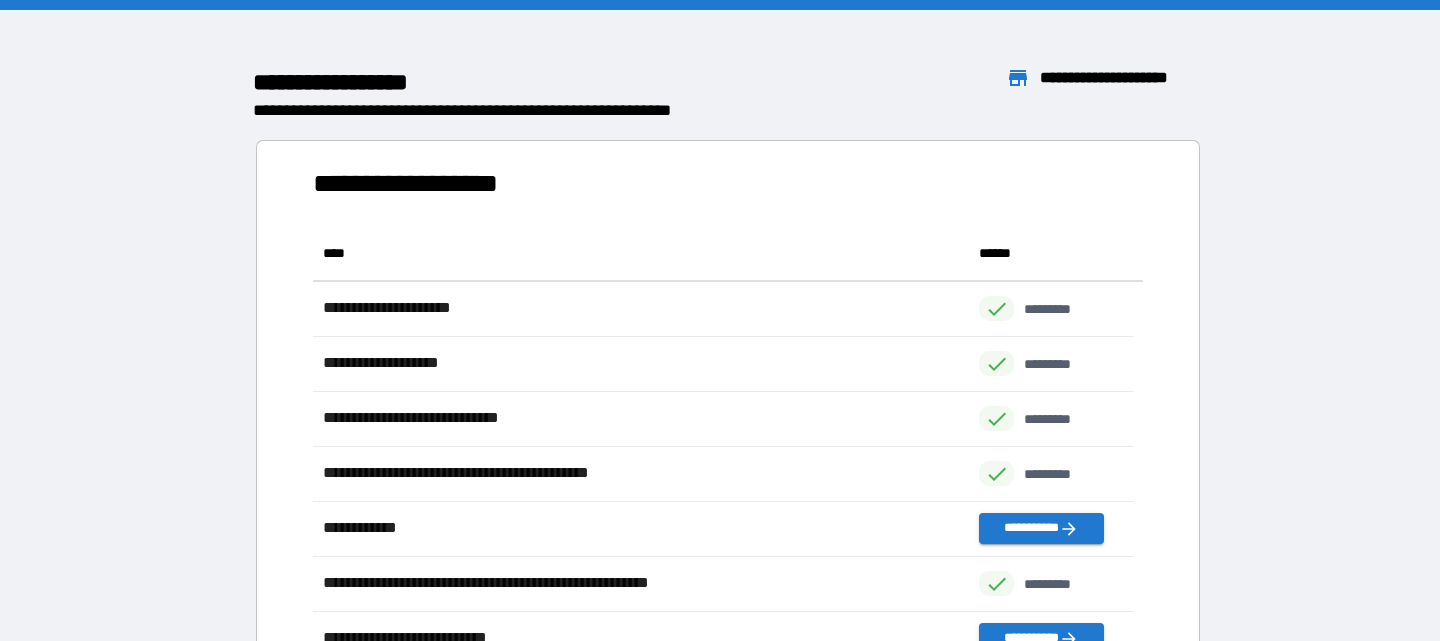scroll, scrollTop: 16, scrollLeft: 16, axis: both 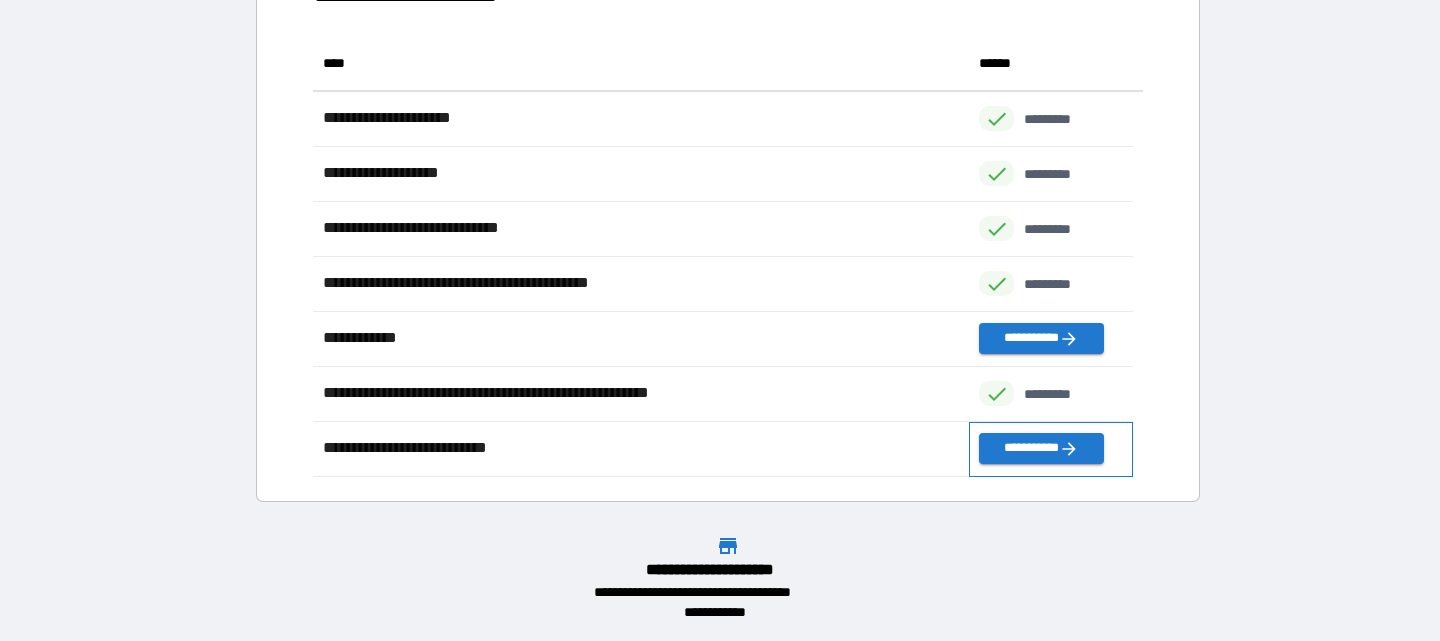 click on "**********" at bounding box center (1051, 449) 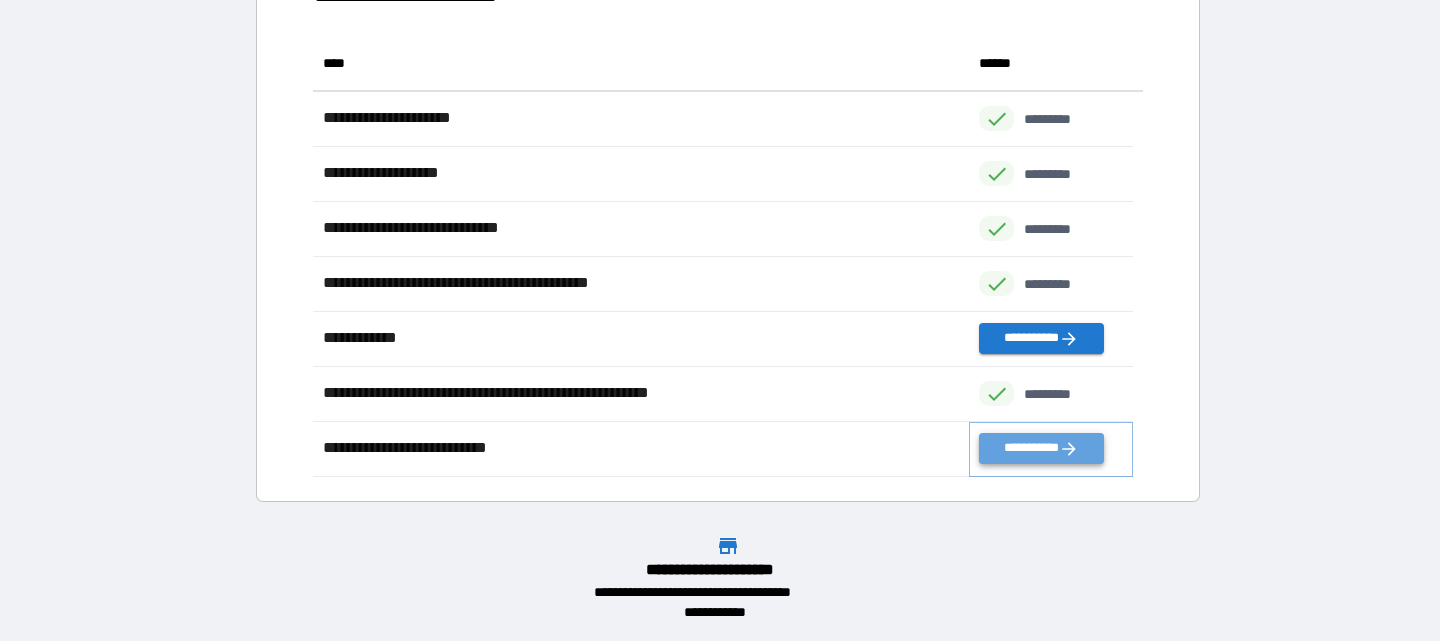 click on "**********" at bounding box center [1041, 448] 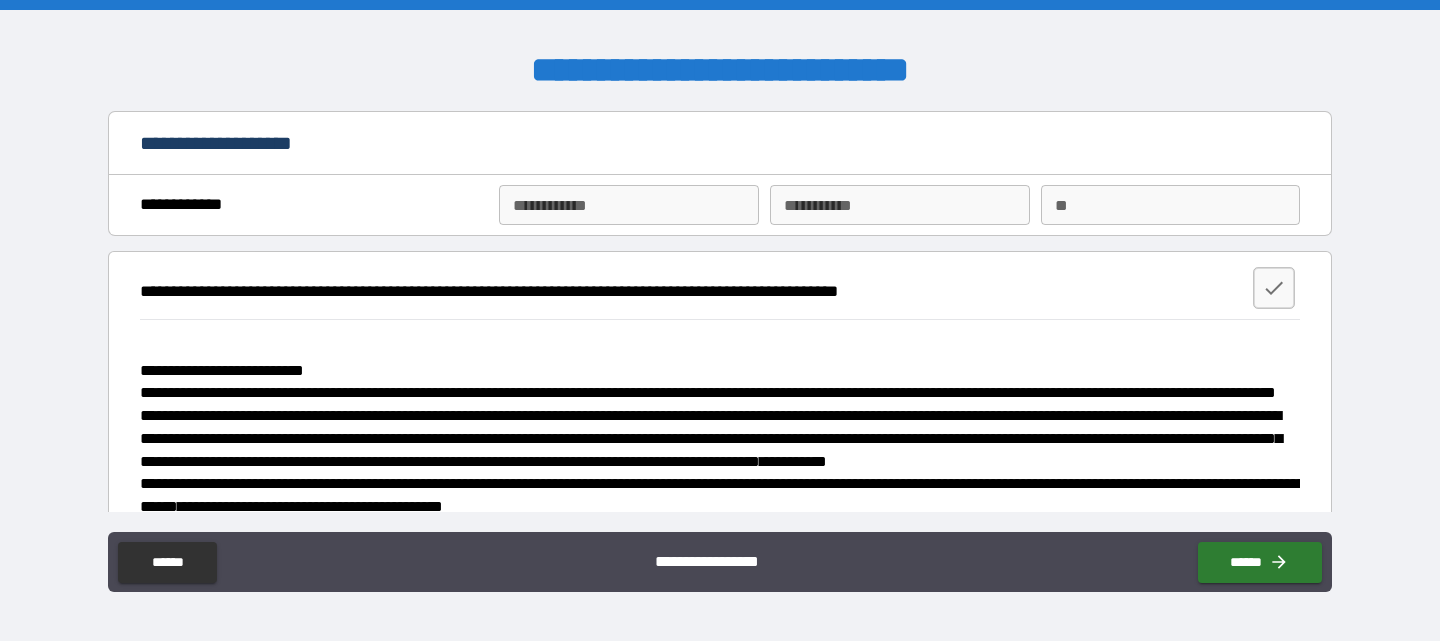 drag, startPoint x: 572, startPoint y: 202, endPoint x: 588, endPoint y: 212, distance: 18.867962 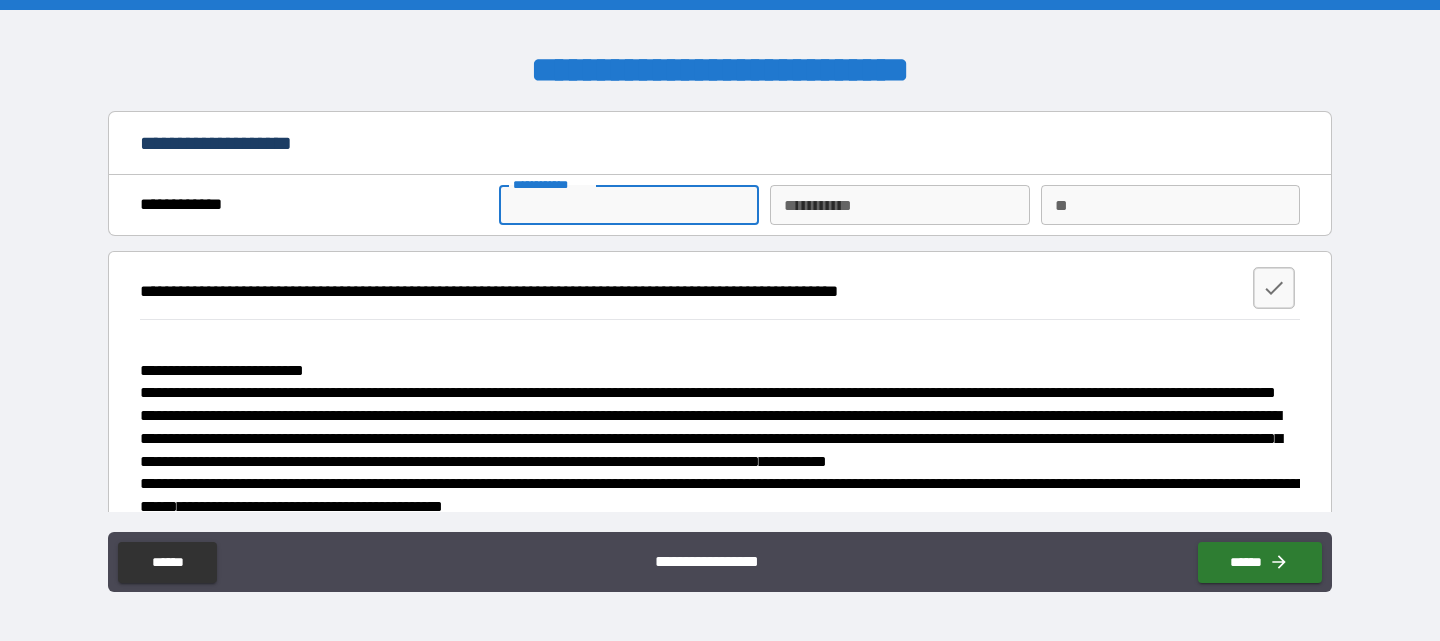 type on "*****" 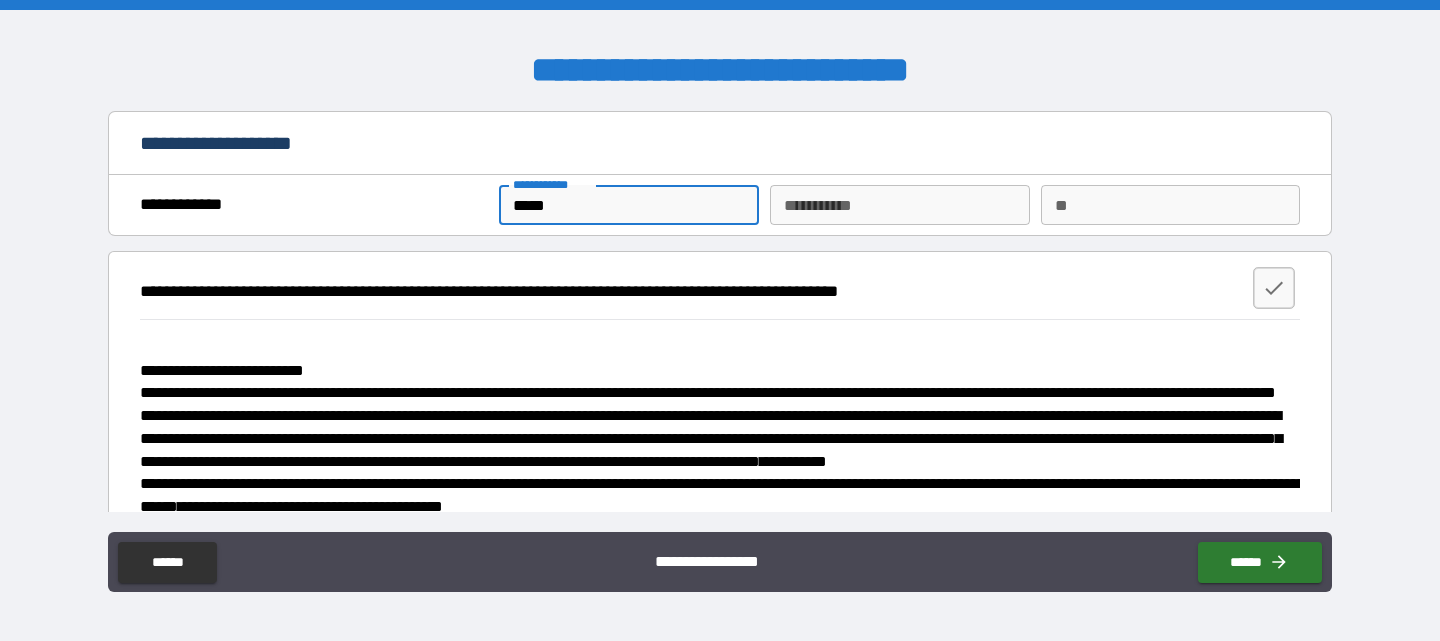 type on "*******" 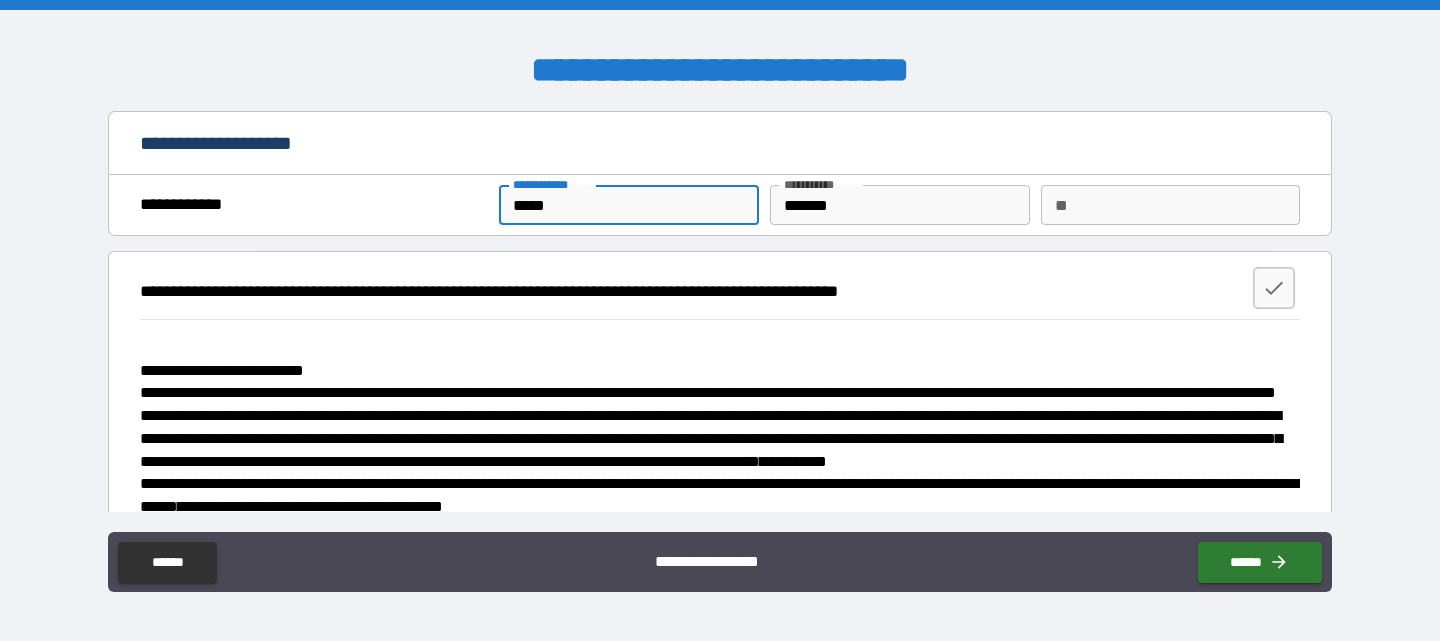 scroll, scrollTop: 100, scrollLeft: 0, axis: vertical 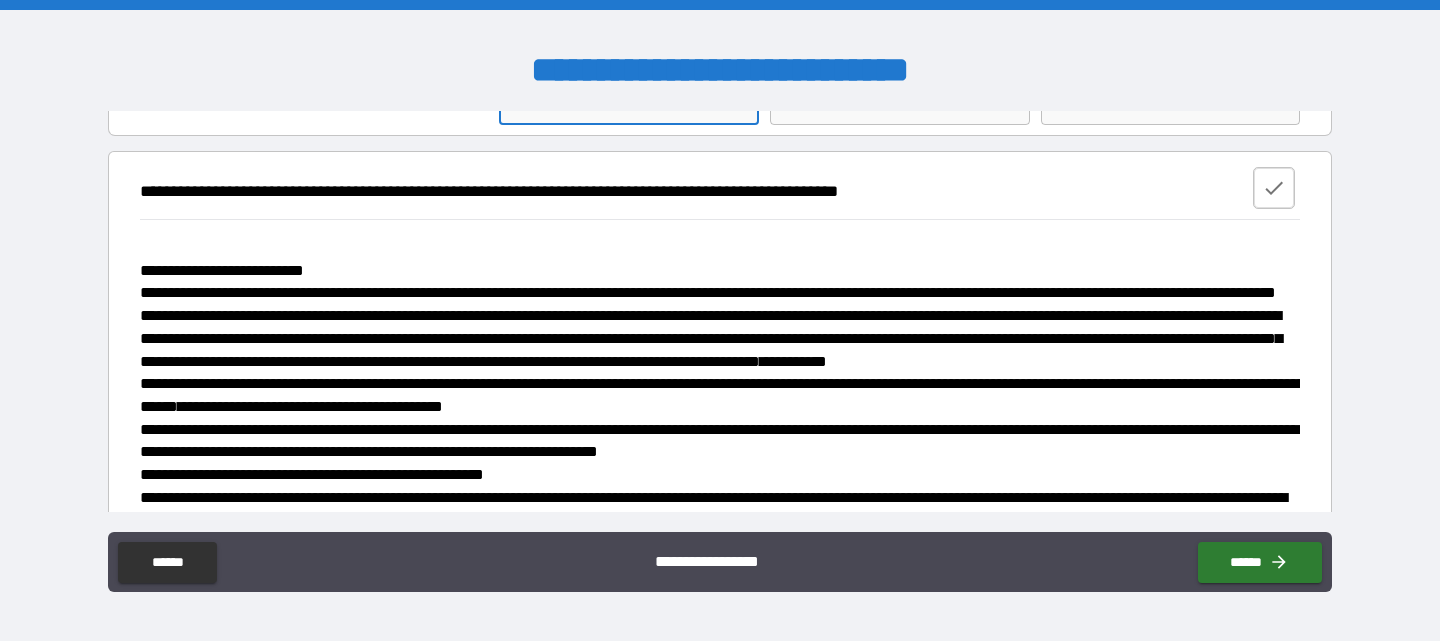 click 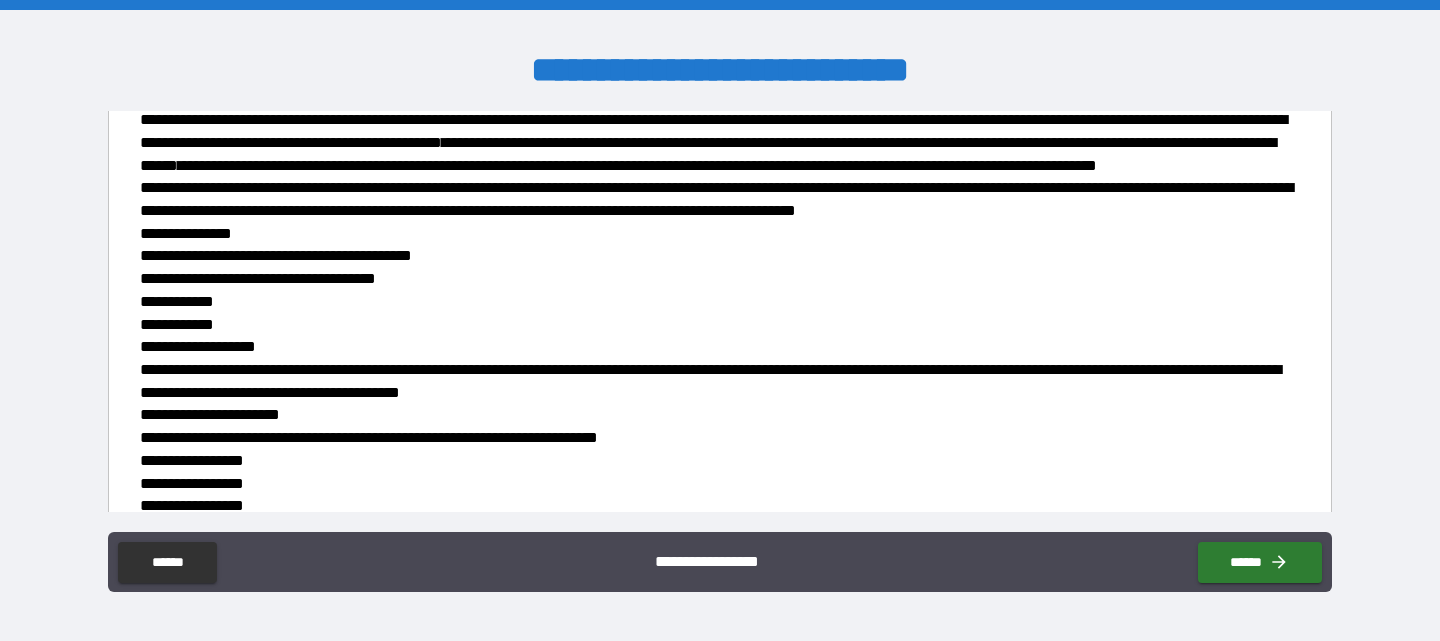 scroll, scrollTop: 2347, scrollLeft: 0, axis: vertical 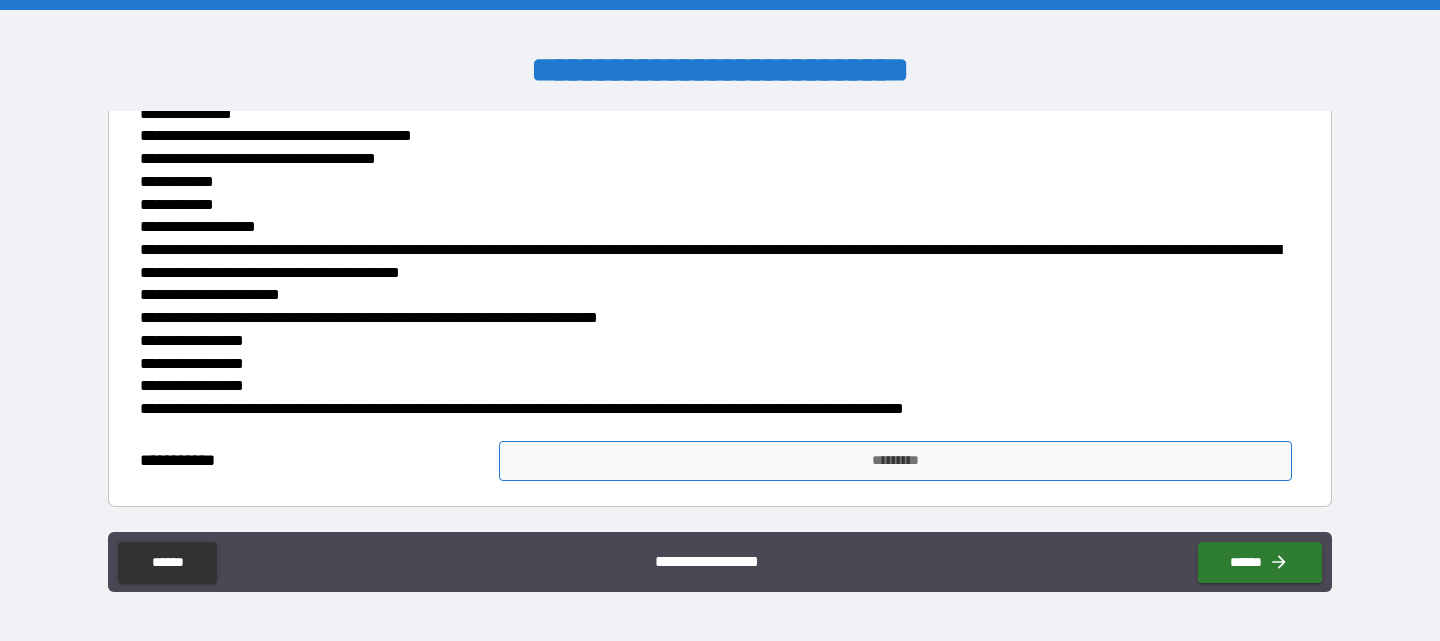 click on "*********" at bounding box center [895, 461] 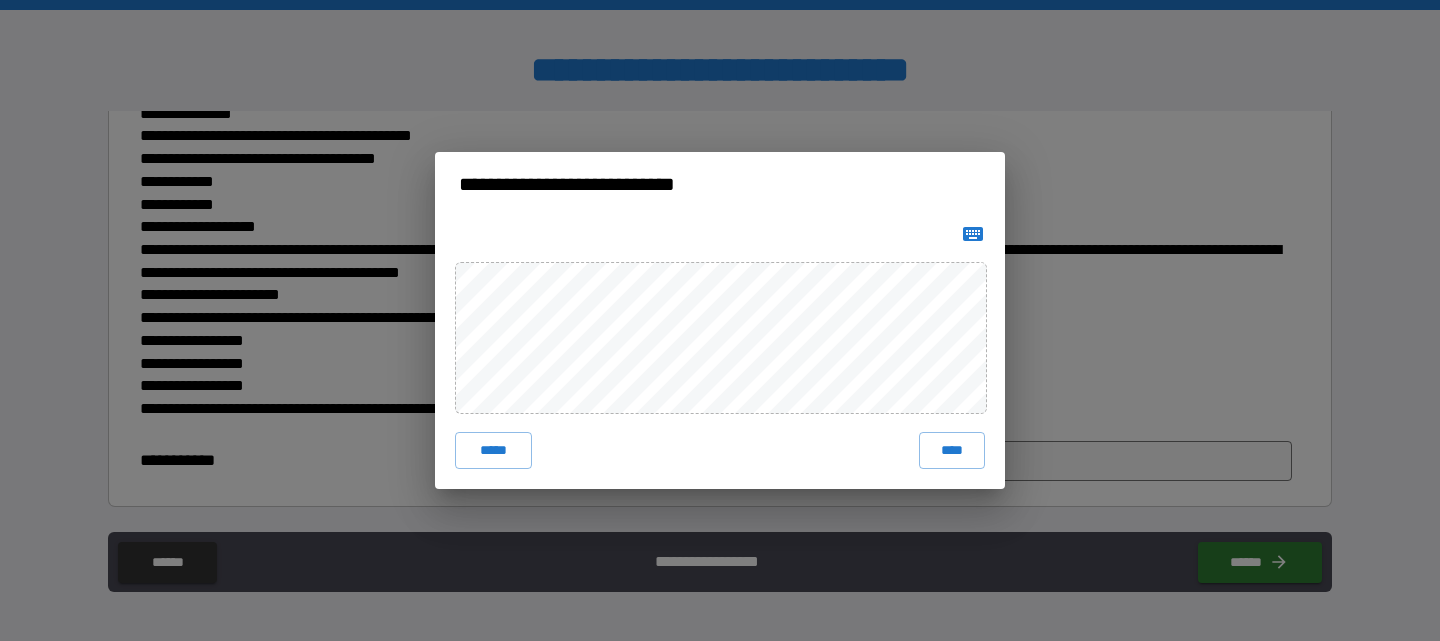 click 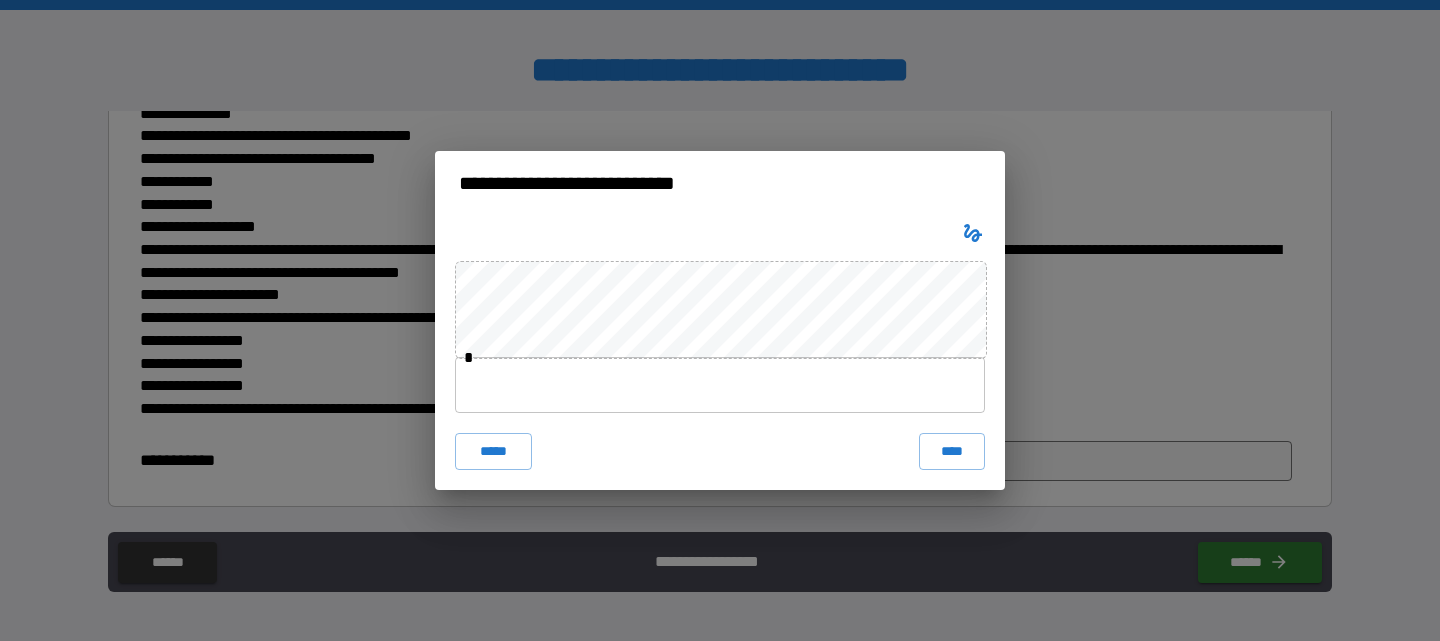 click at bounding box center [720, 385] 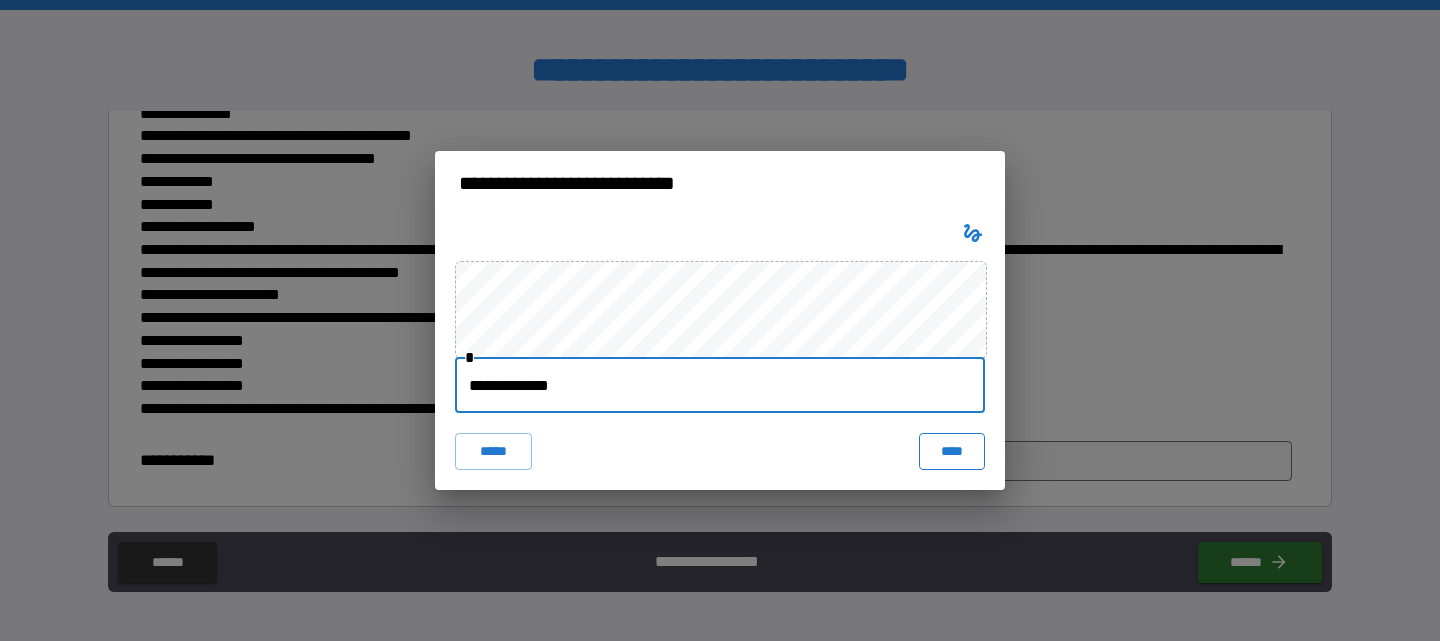 type on "**********" 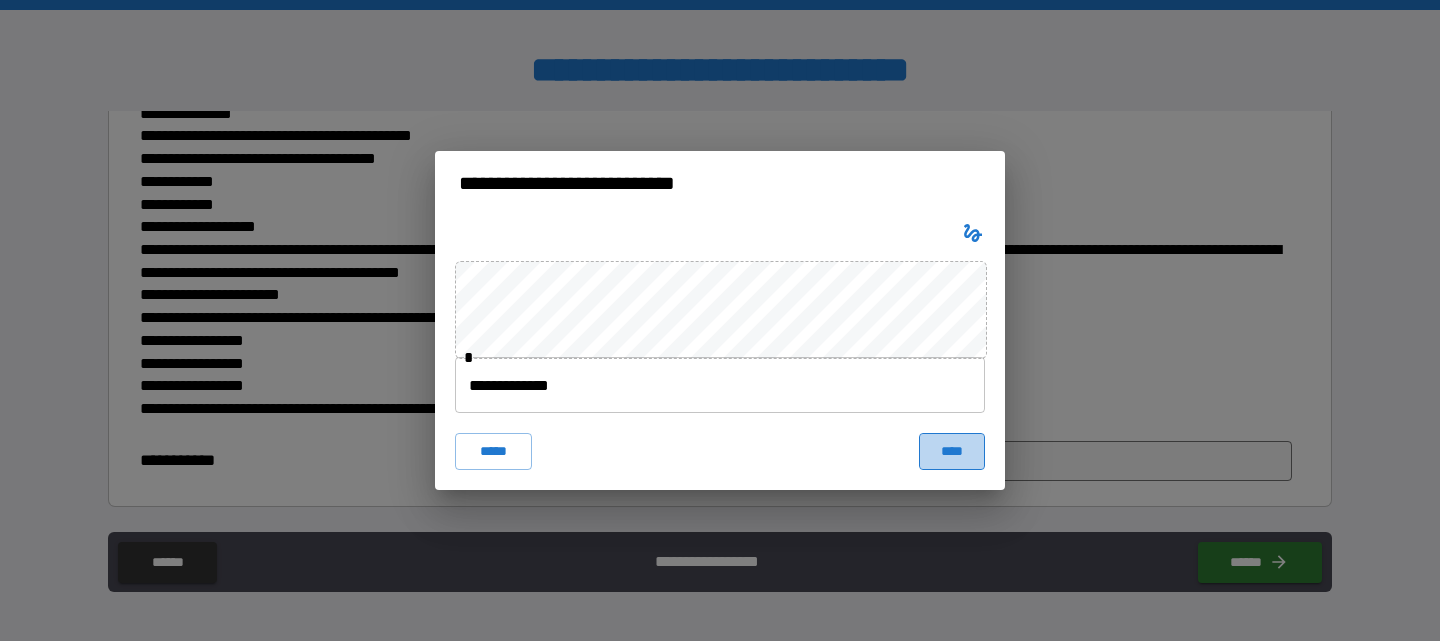 click on "****" at bounding box center [952, 451] 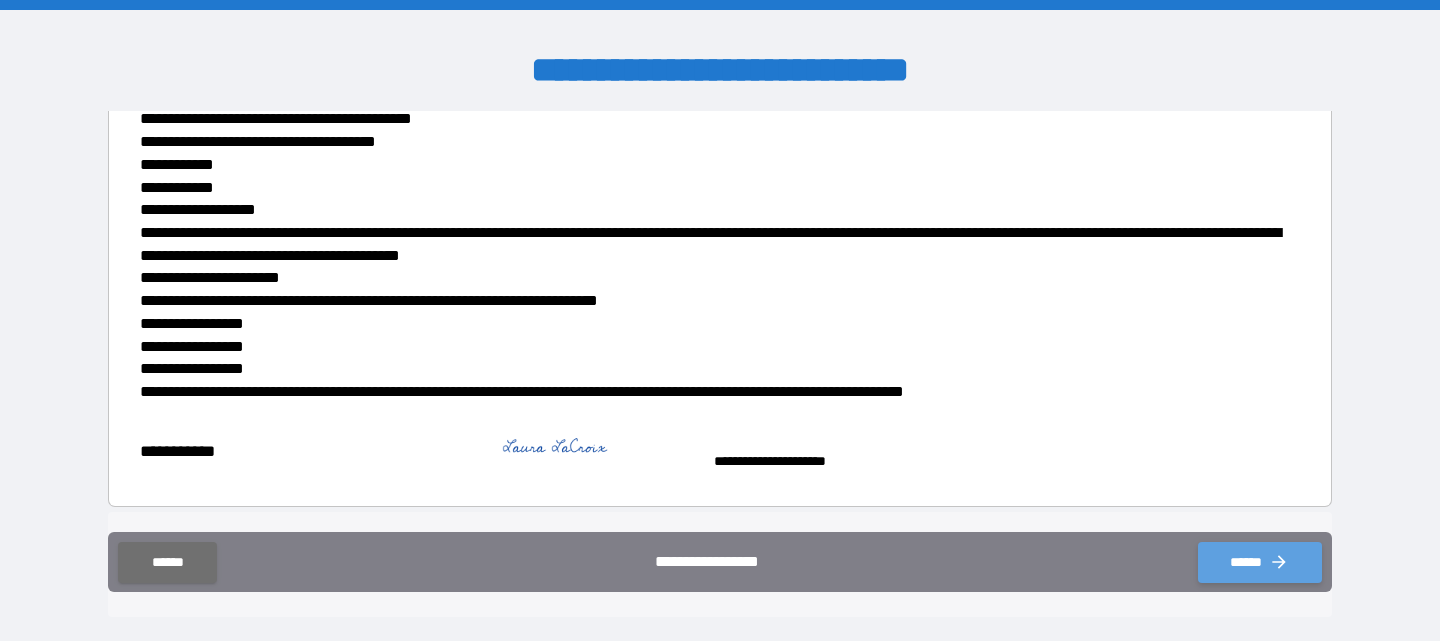click on "******" at bounding box center [1260, 562] 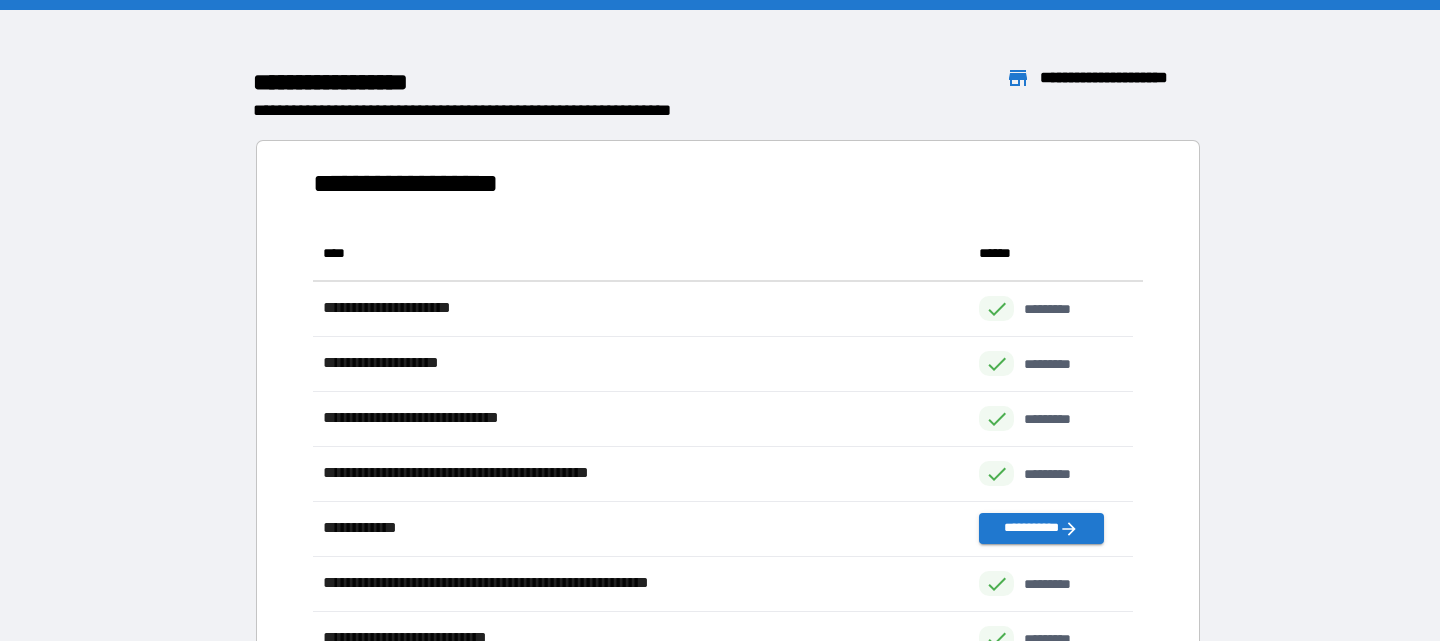 scroll, scrollTop: 16, scrollLeft: 16, axis: both 